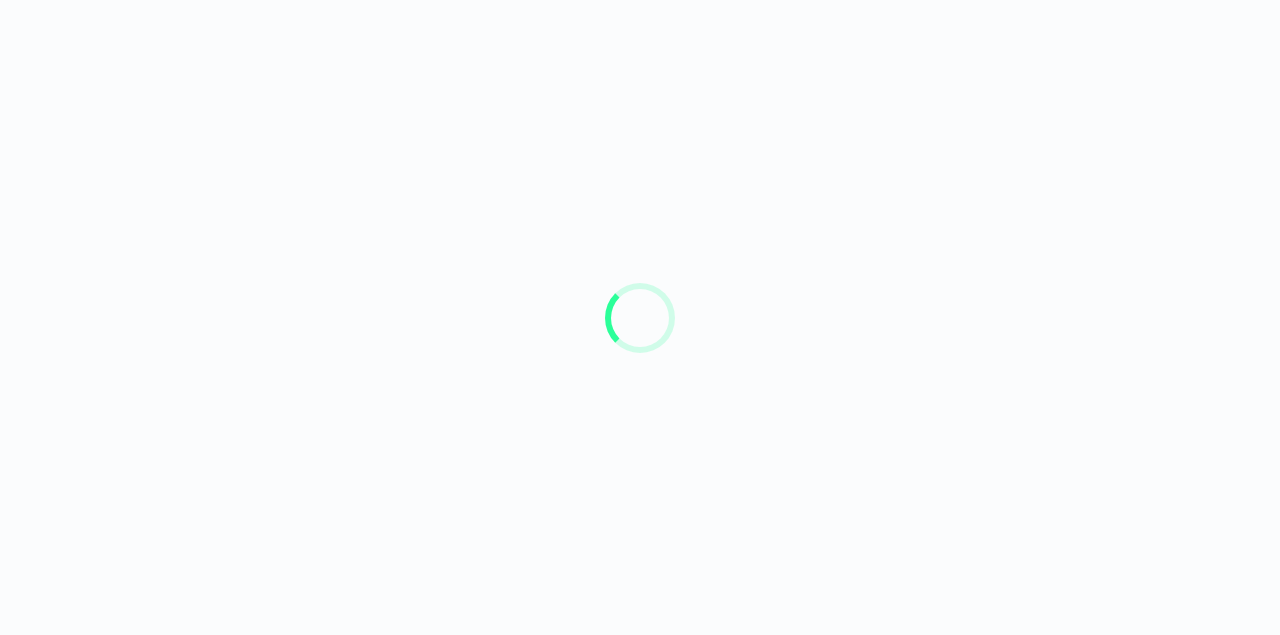 scroll, scrollTop: 0, scrollLeft: 0, axis: both 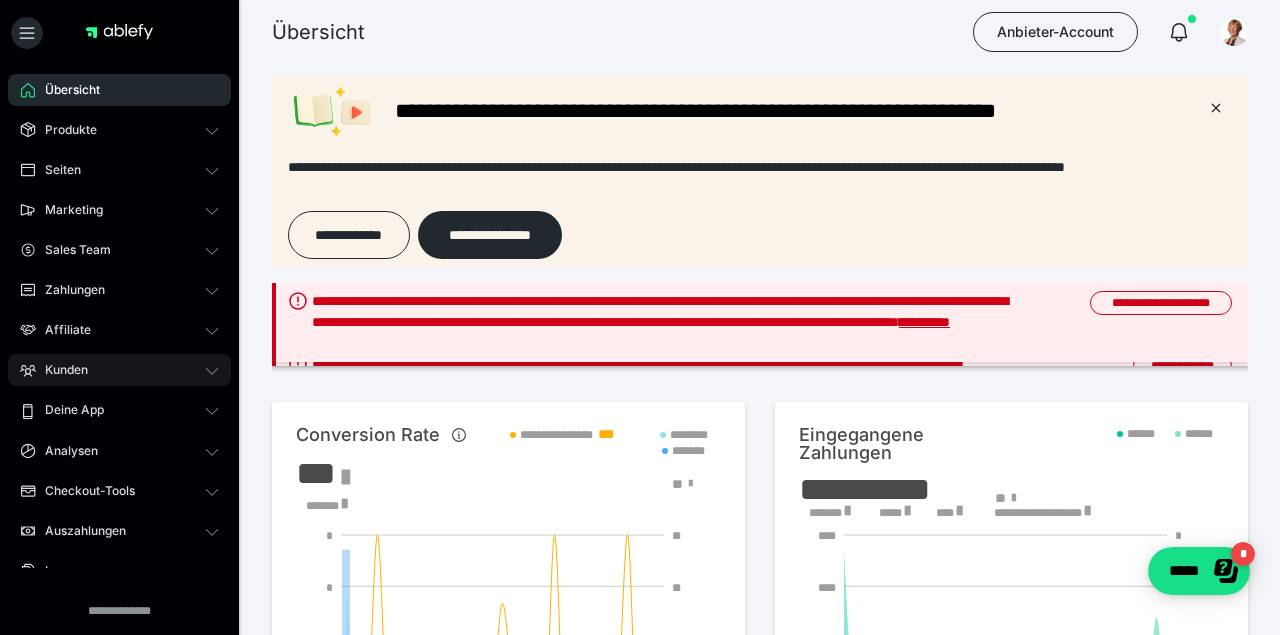 click 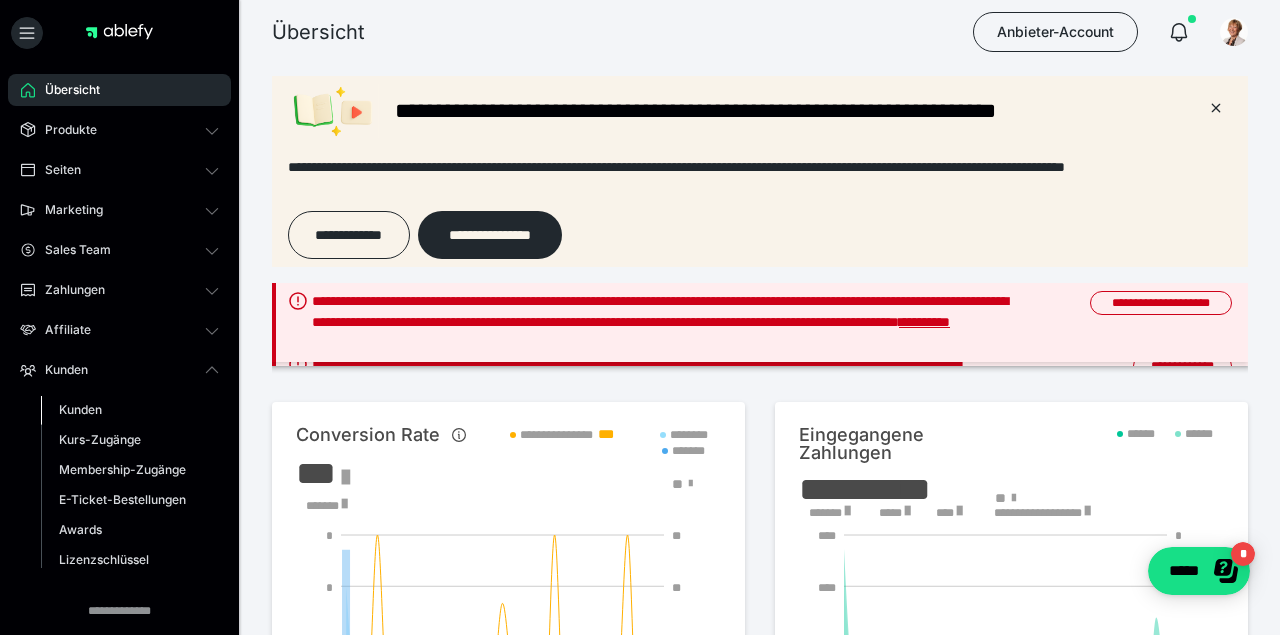 click on "Kunden" at bounding box center [80, 409] 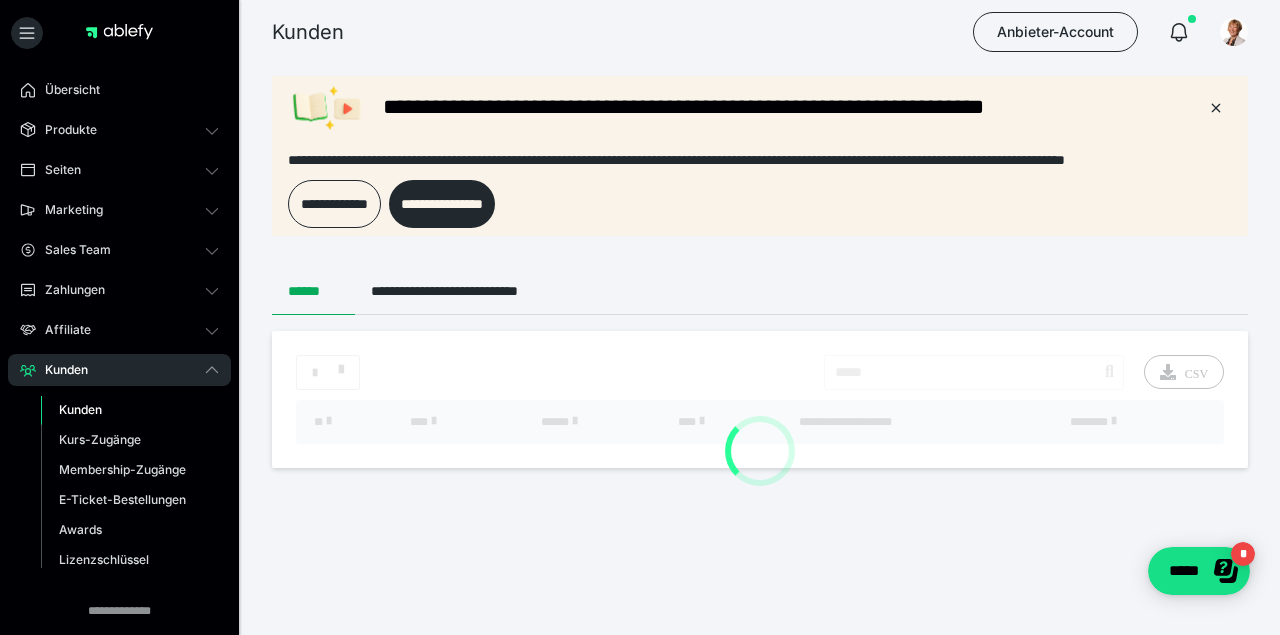 scroll, scrollTop: 0, scrollLeft: 0, axis: both 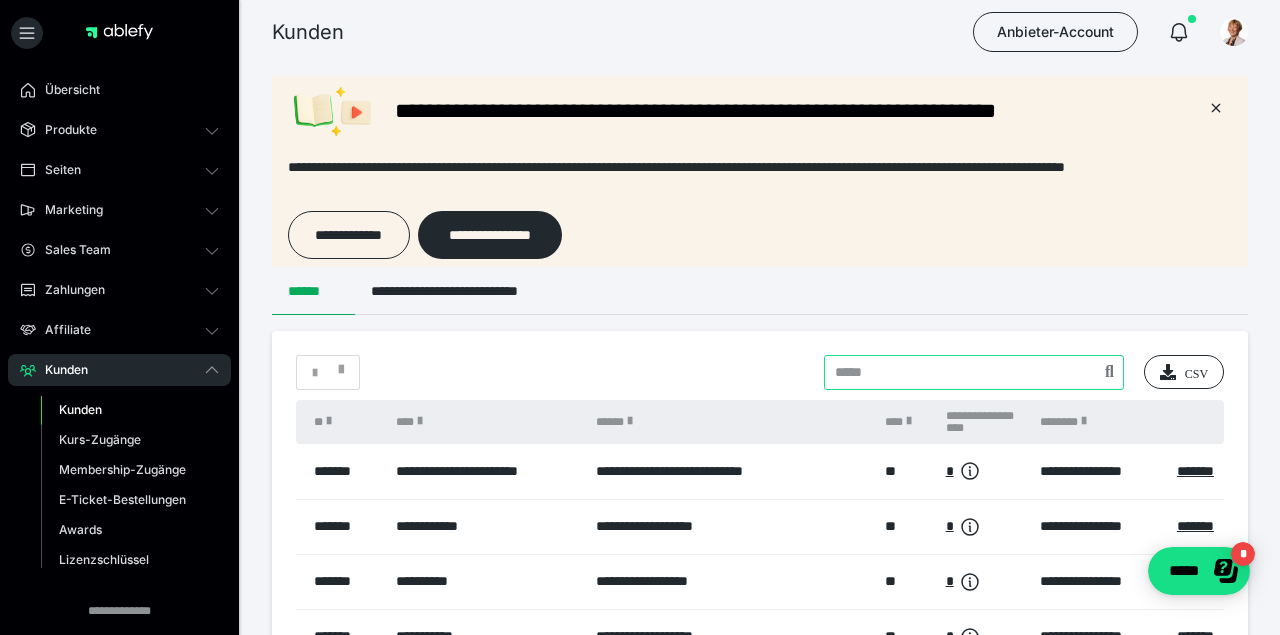 click at bounding box center [974, 372] 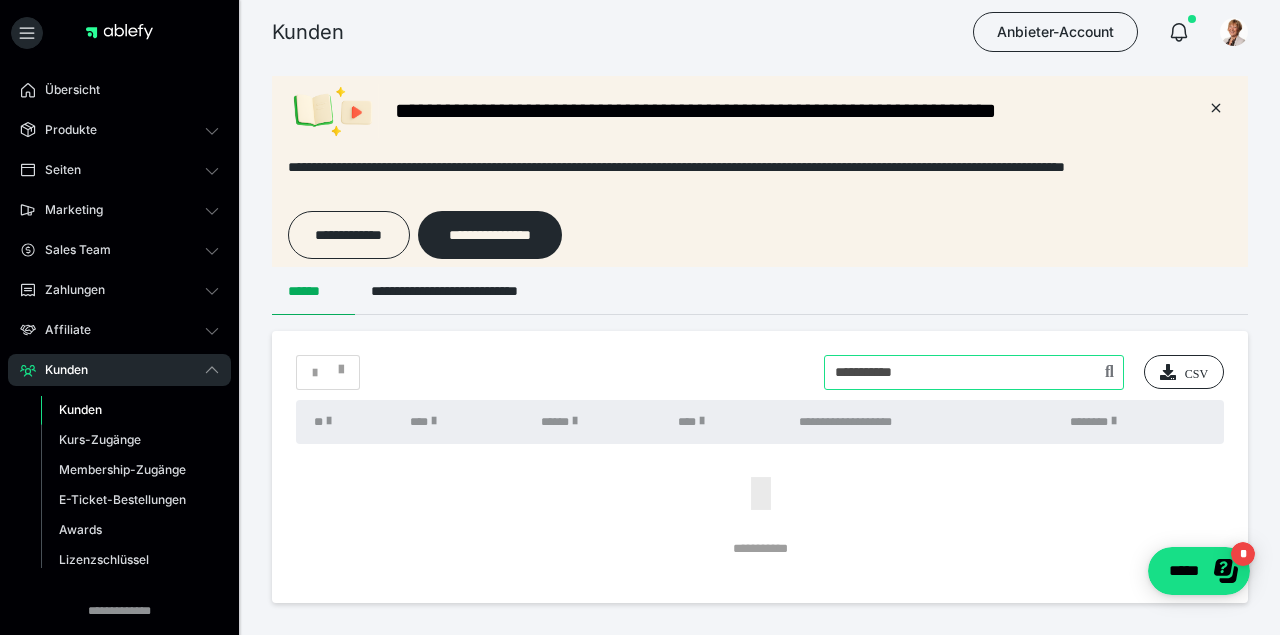 click at bounding box center (974, 372) 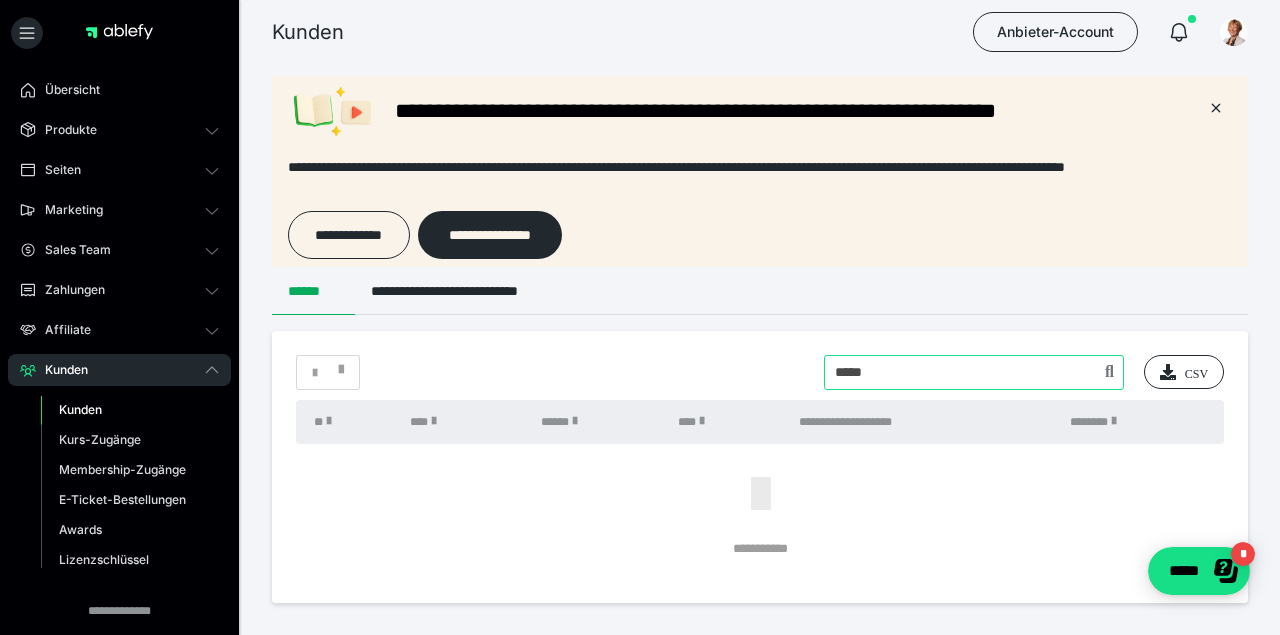 type on "*****" 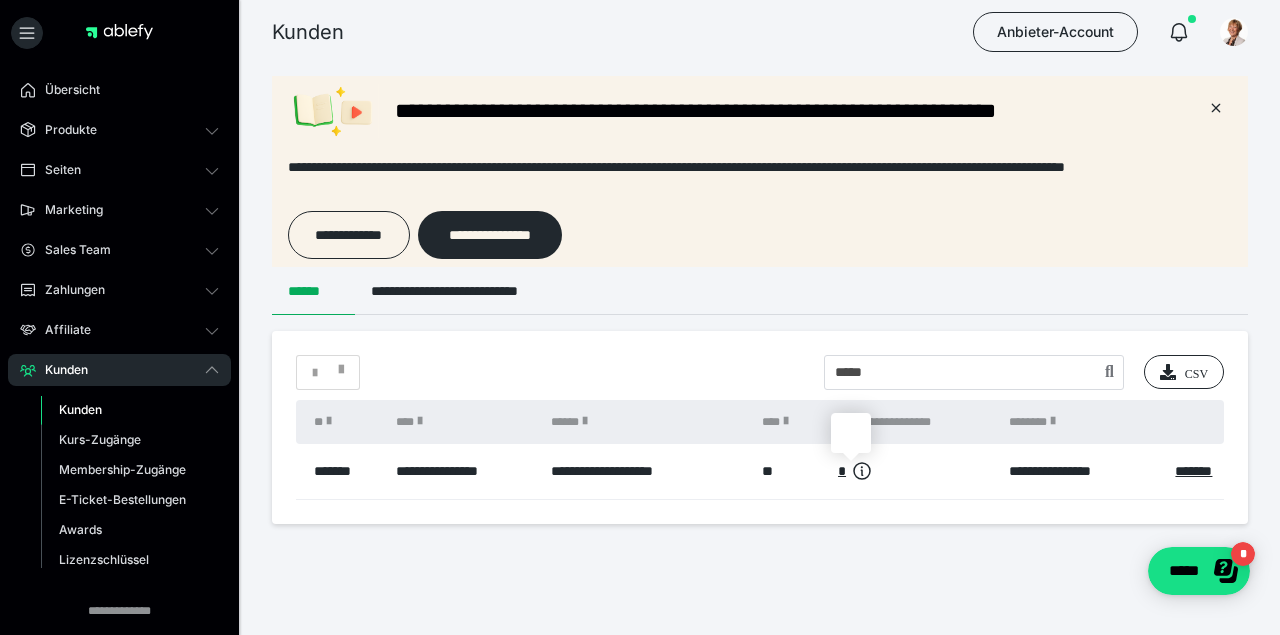 click at bounding box center [851, 458] 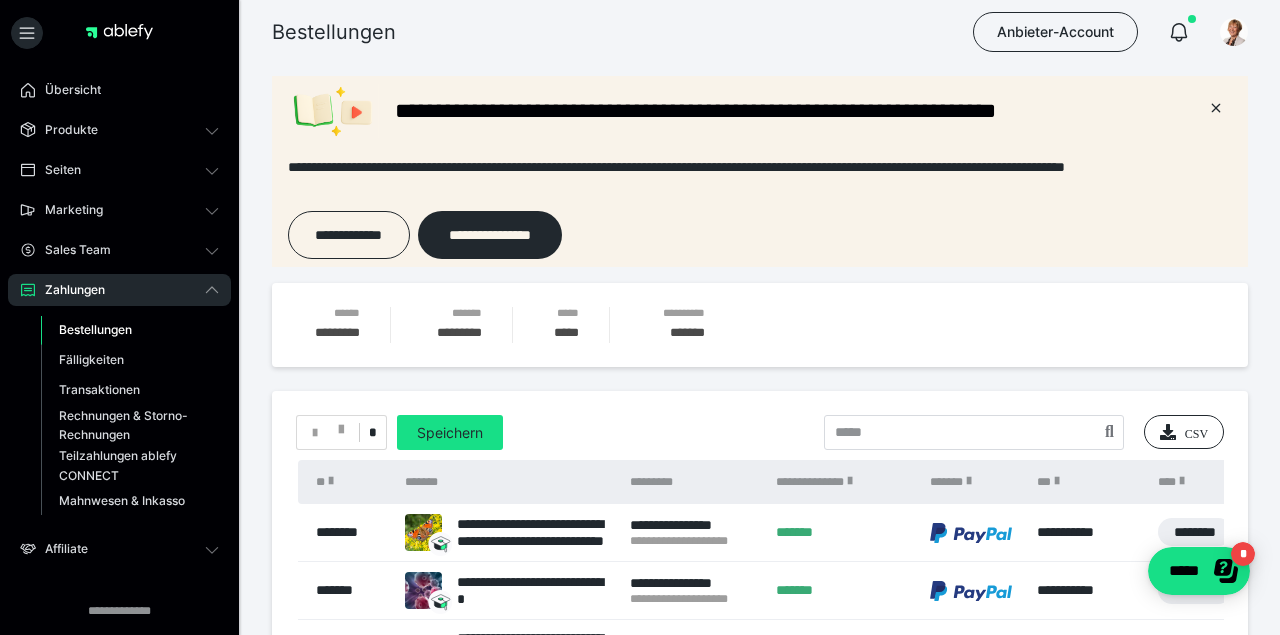 scroll, scrollTop: 0, scrollLeft: 0, axis: both 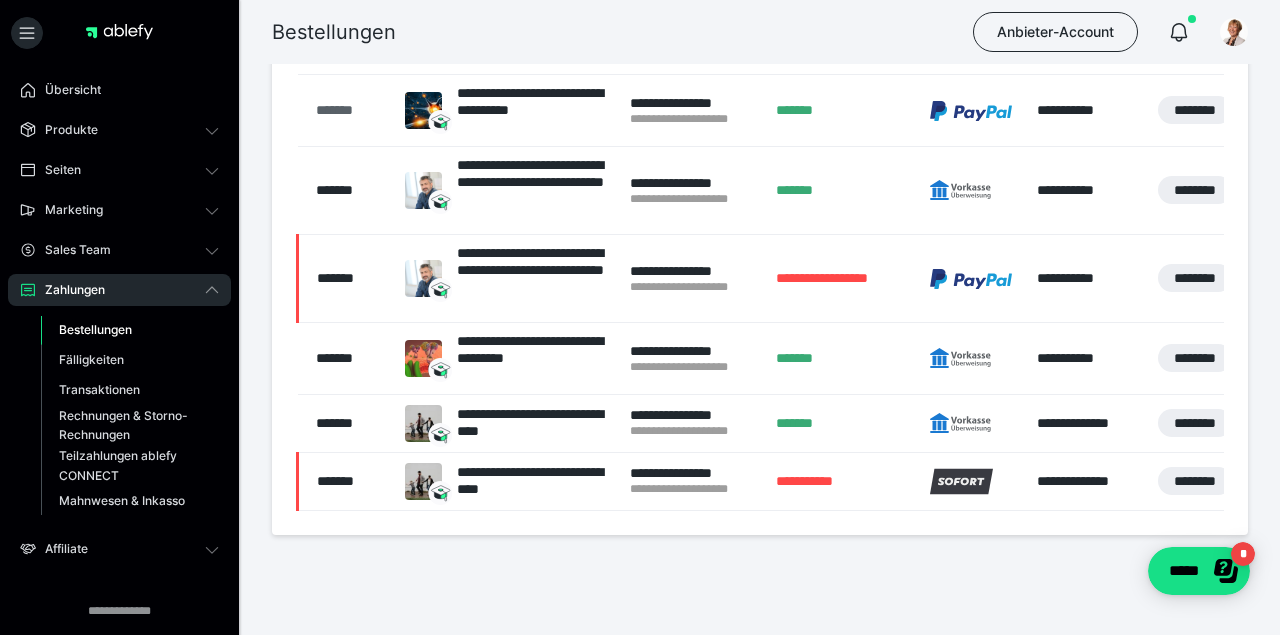 click on "*******" at bounding box center [350, 110] 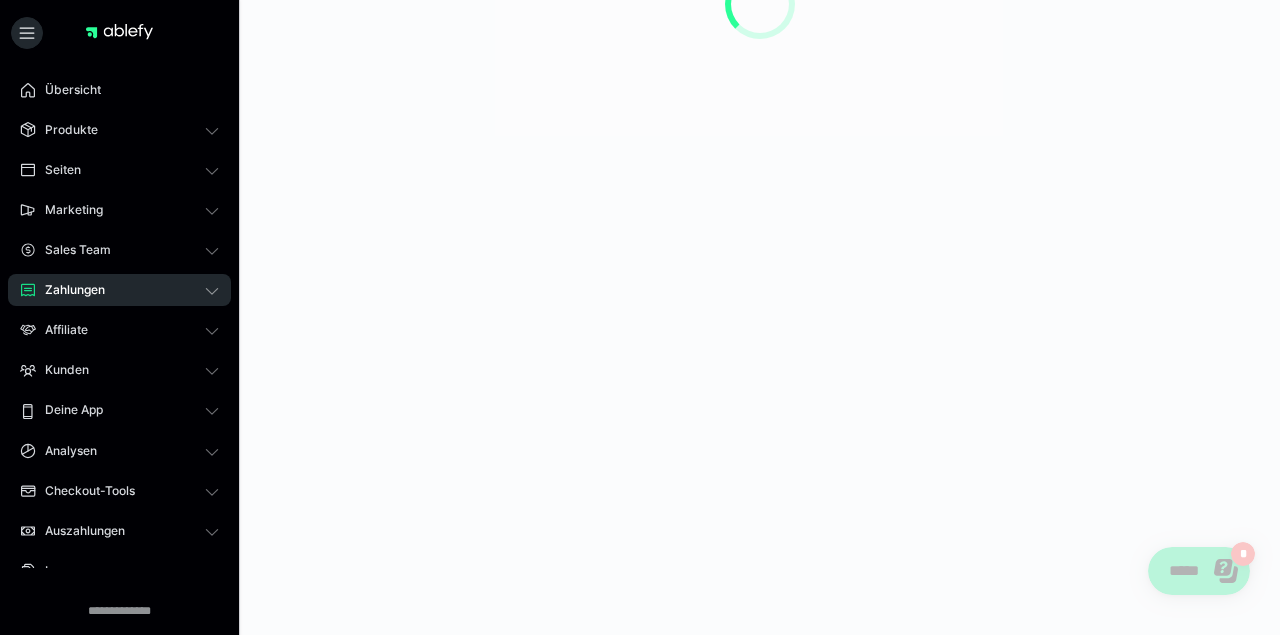 scroll, scrollTop: 0, scrollLeft: 0, axis: both 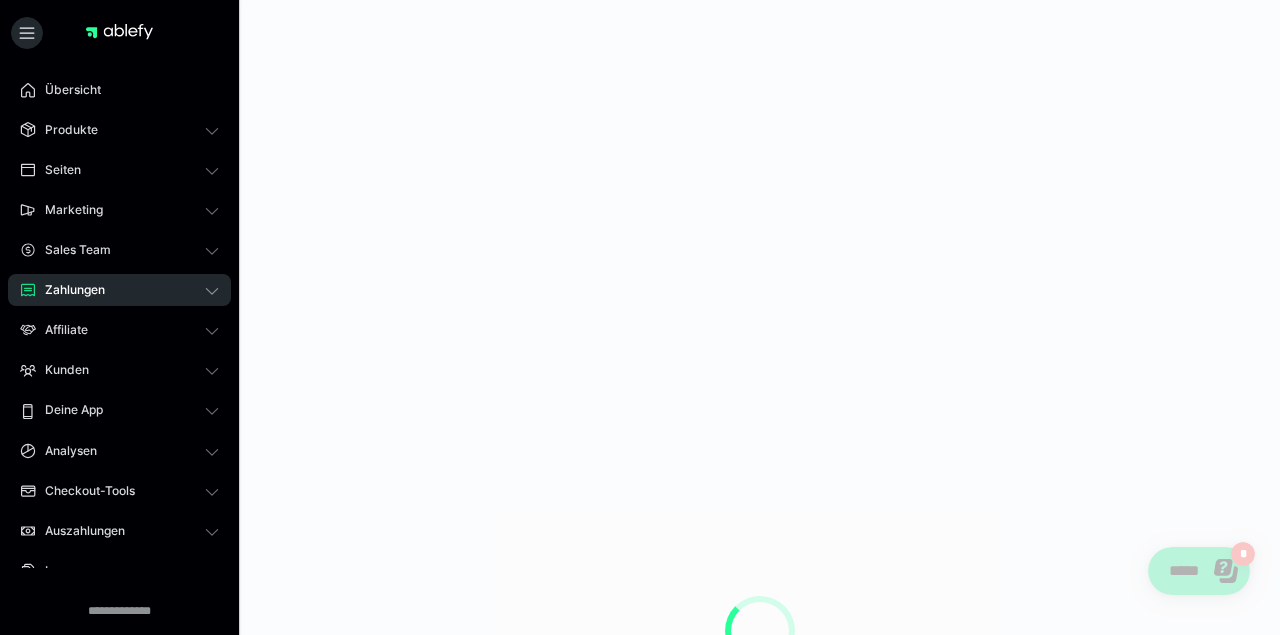 click at bounding box center [760, 631] 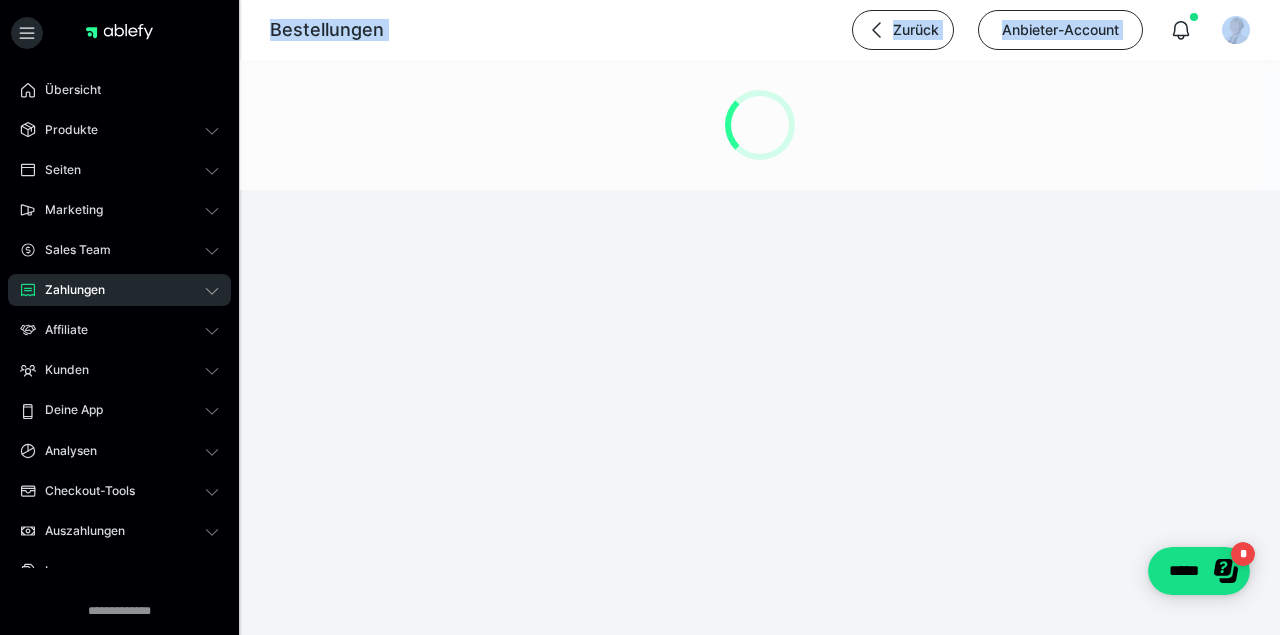 scroll, scrollTop: 0, scrollLeft: 0, axis: both 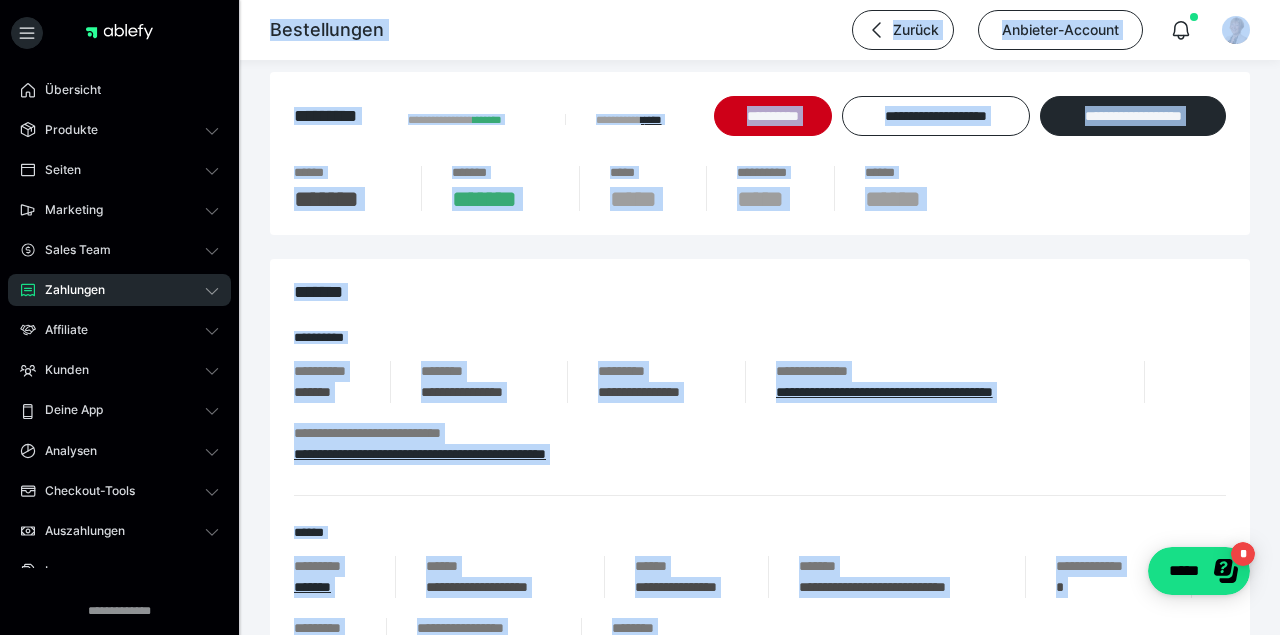click on "**********" at bounding box center (760, 413) 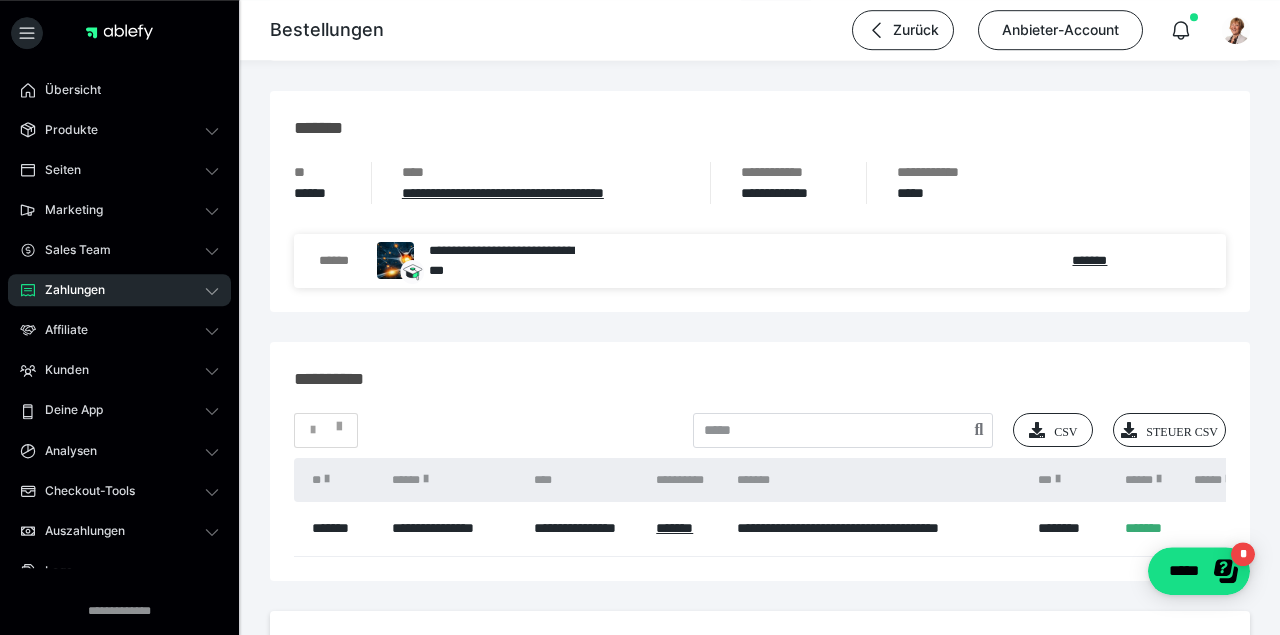 scroll, scrollTop: 1938, scrollLeft: 0, axis: vertical 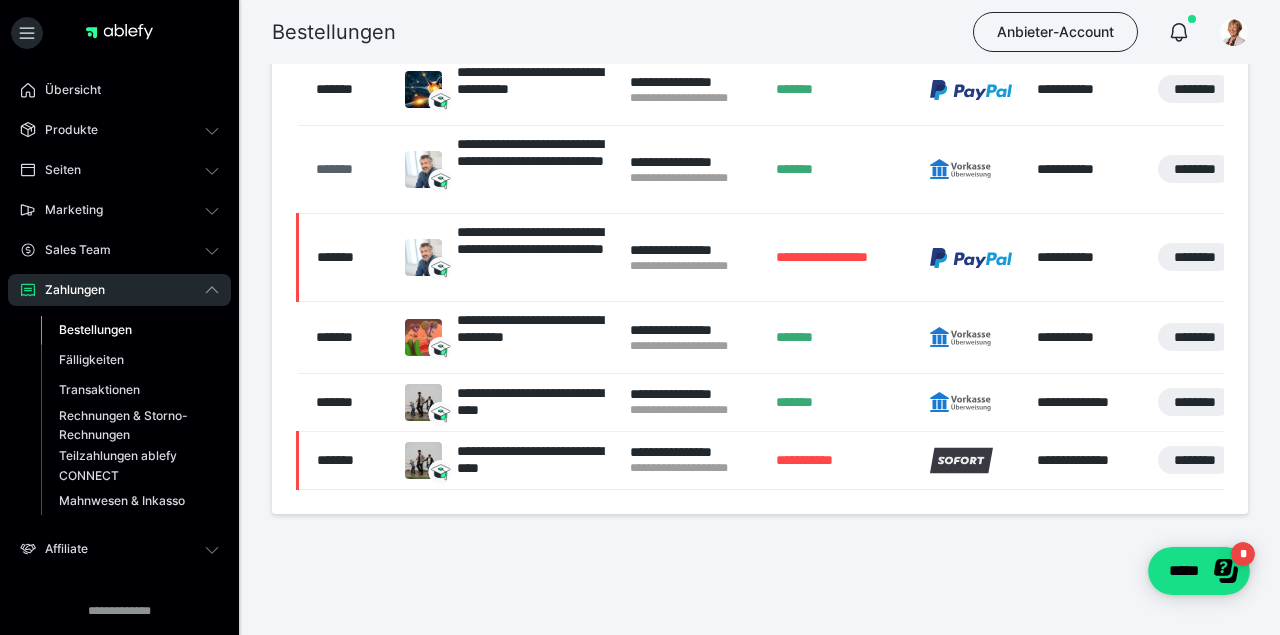 click on "*******" at bounding box center [350, 169] 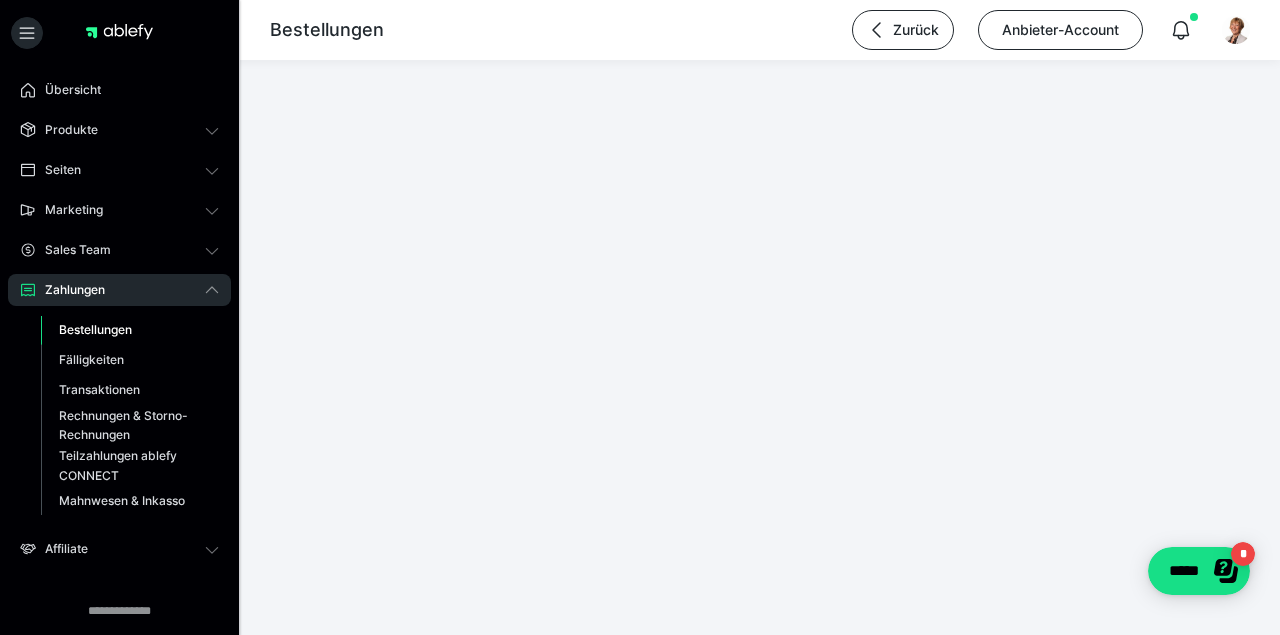 scroll, scrollTop: 0, scrollLeft: 0, axis: both 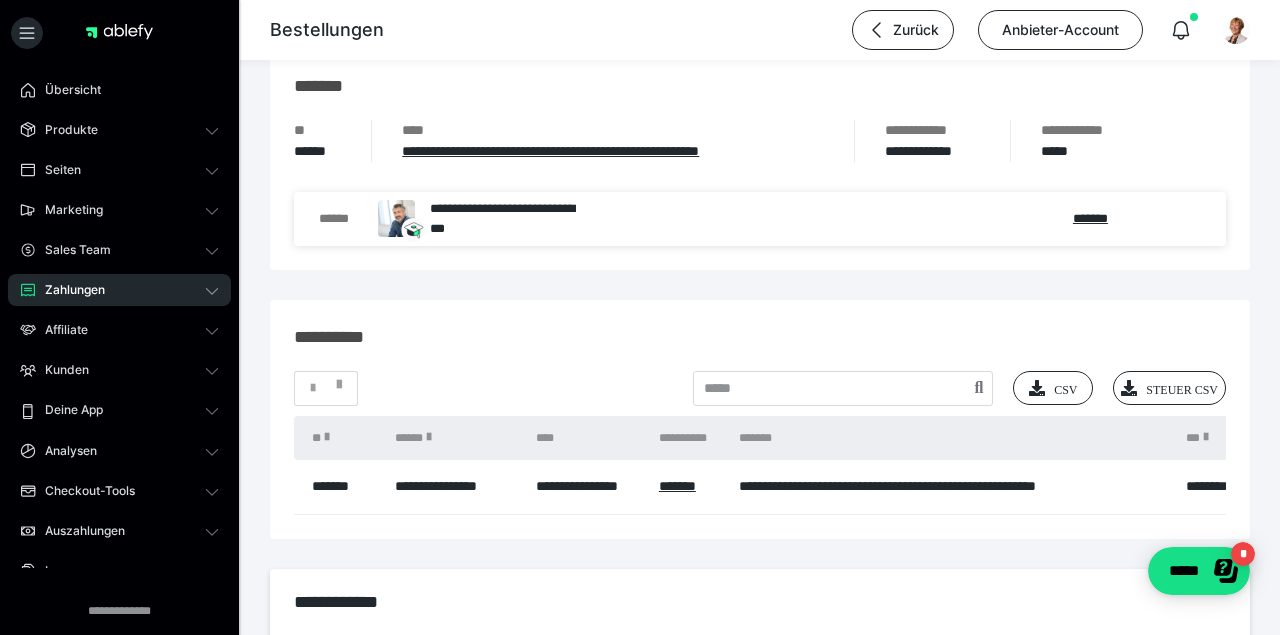 click on "**********" at bounding box center (456, 487) 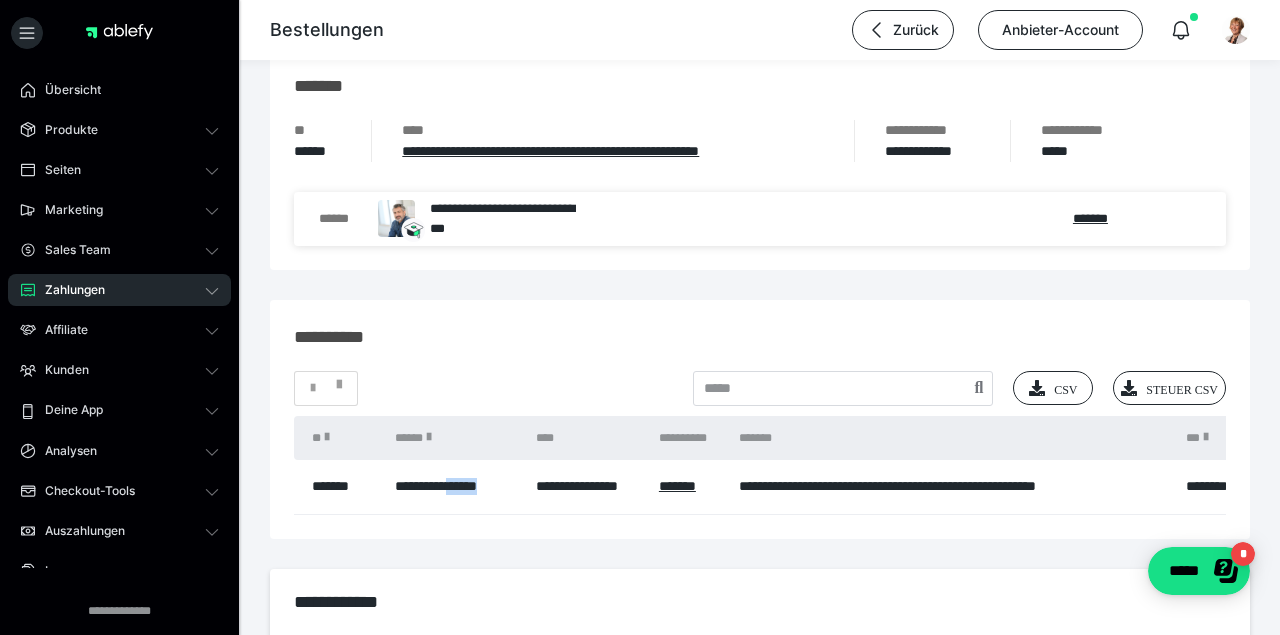 click on "**********" at bounding box center (456, 487) 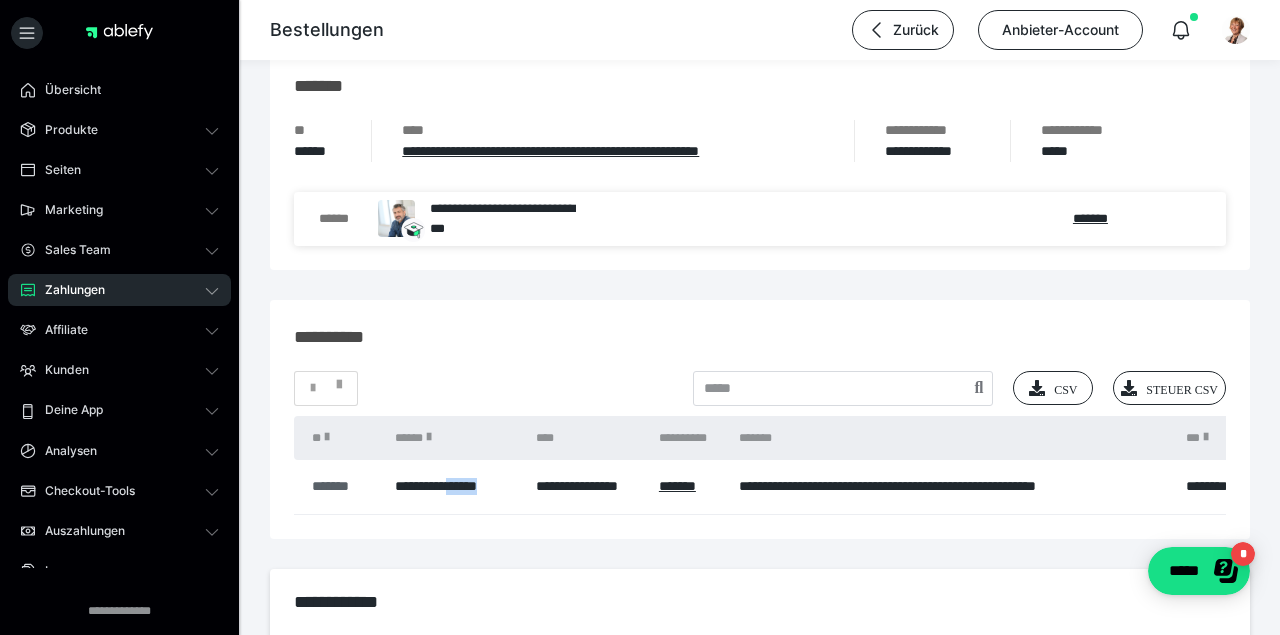 click on "*******" at bounding box center [343, 486] 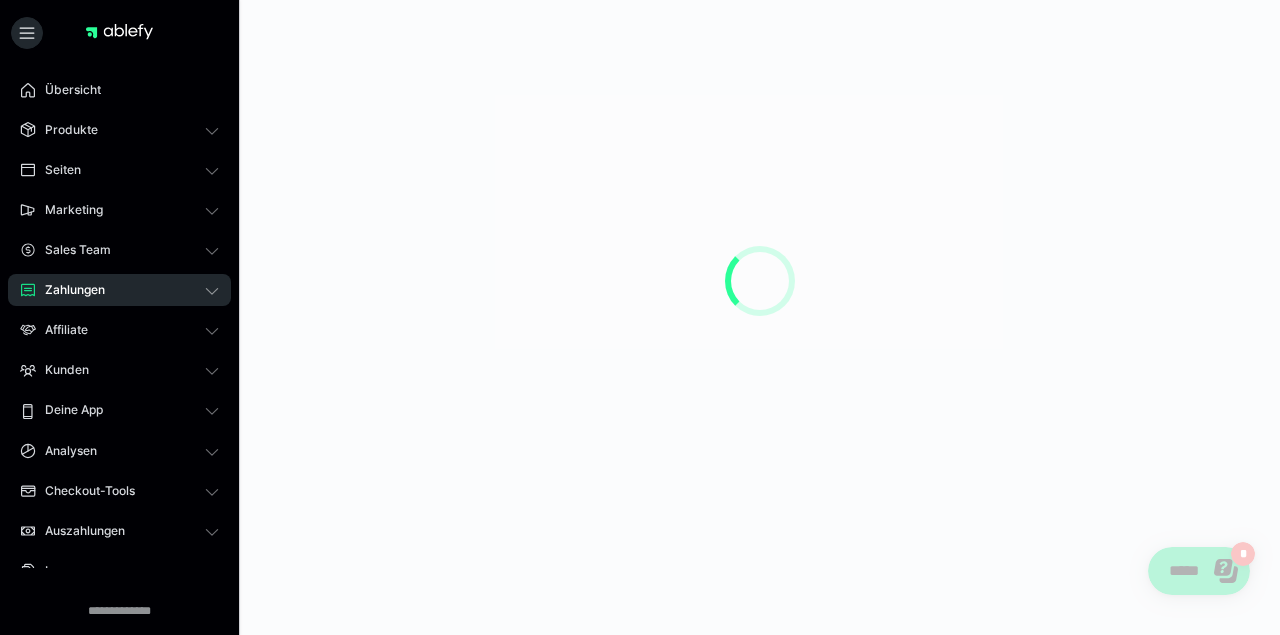 scroll, scrollTop: 0, scrollLeft: 0, axis: both 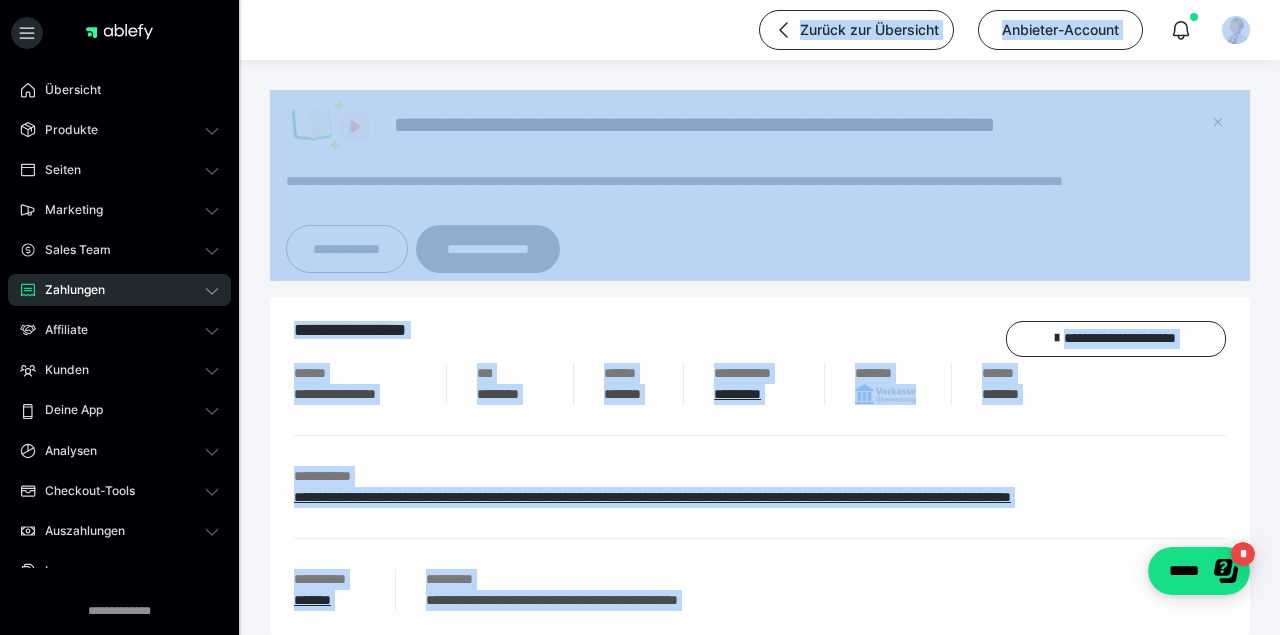 click on "**********" at bounding box center (760, 487) 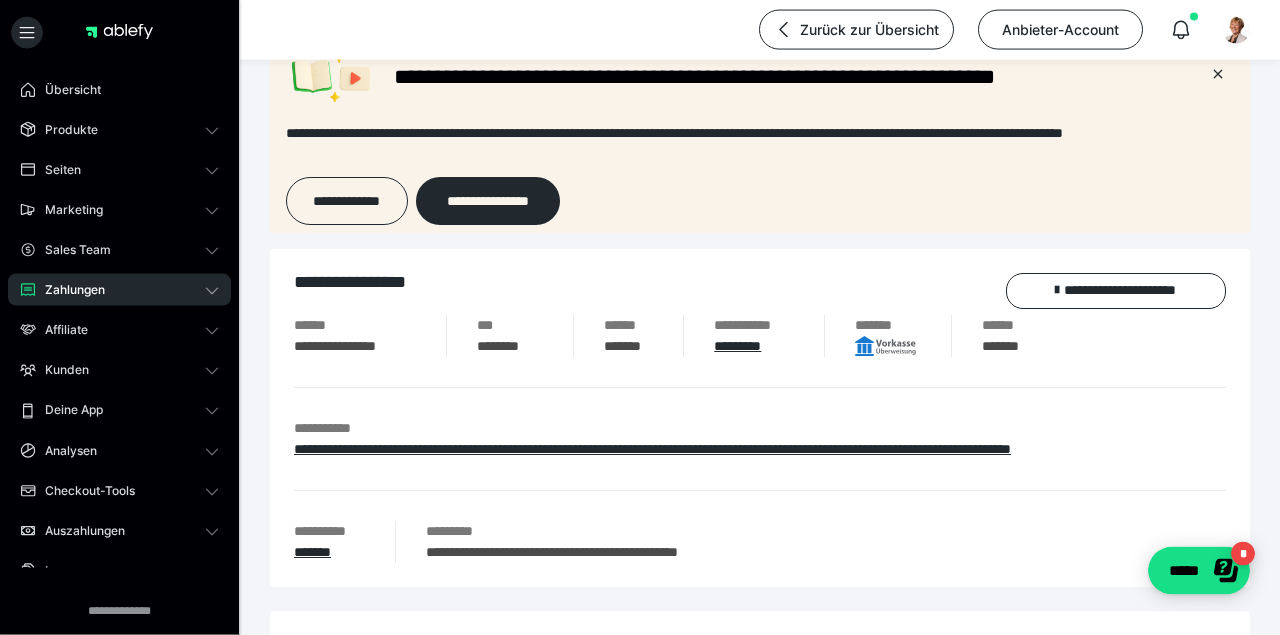 scroll, scrollTop: 47, scrollLeft: 0, axis: vertical 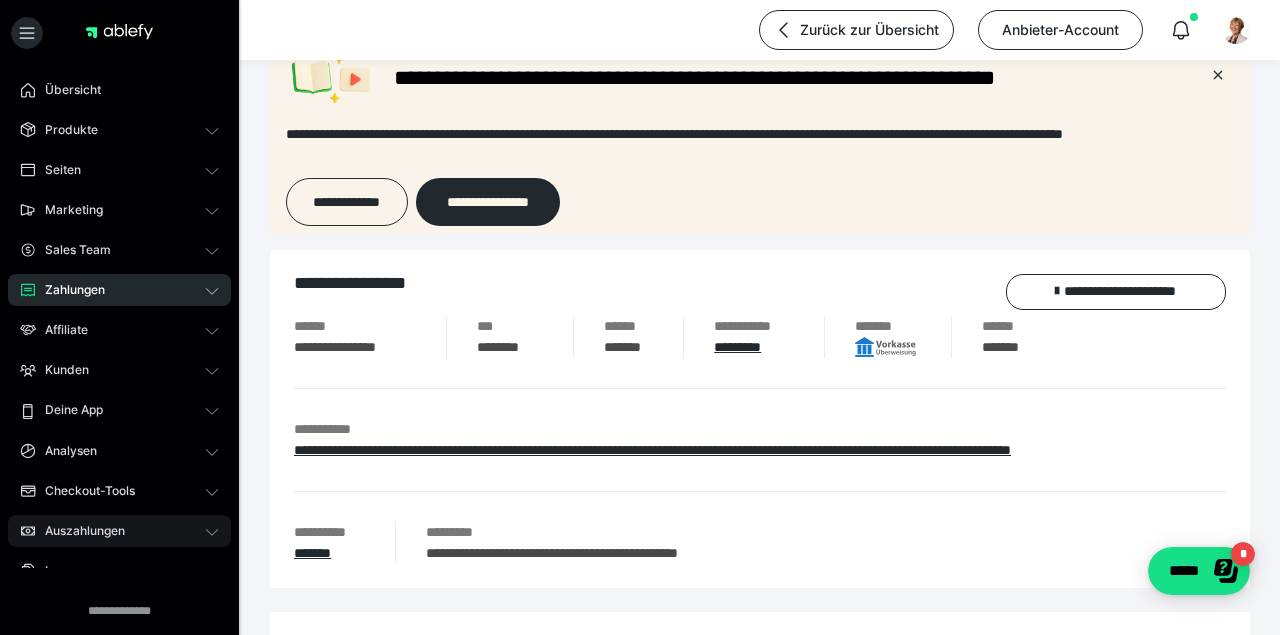 click 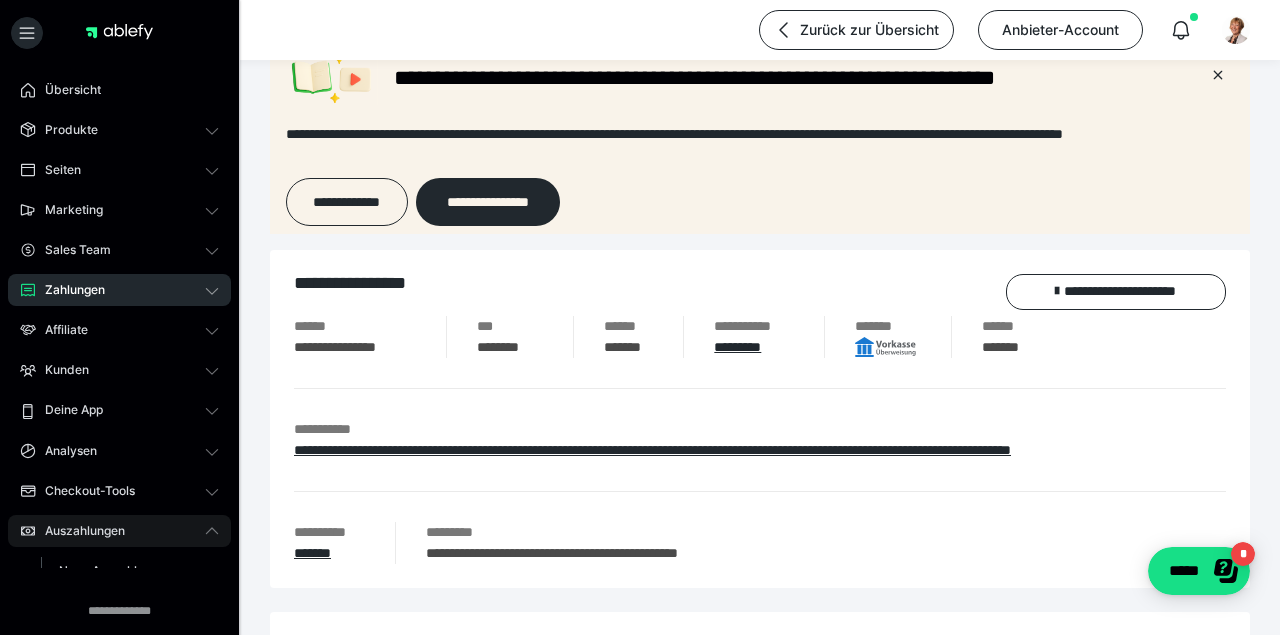 click 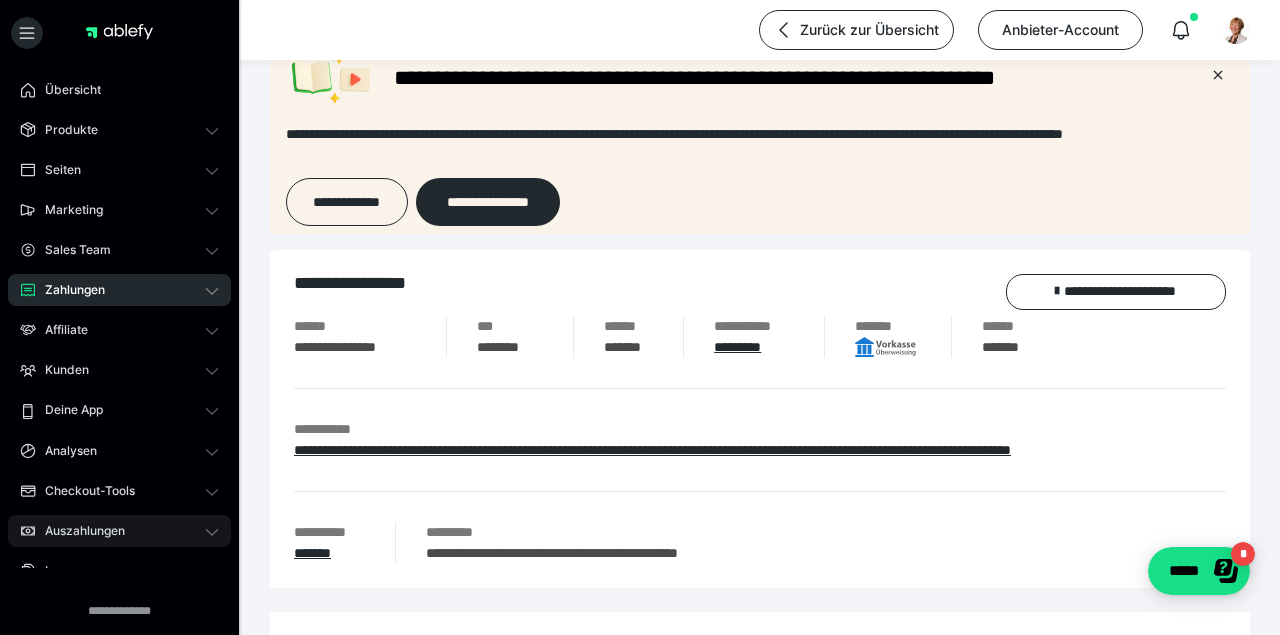 click 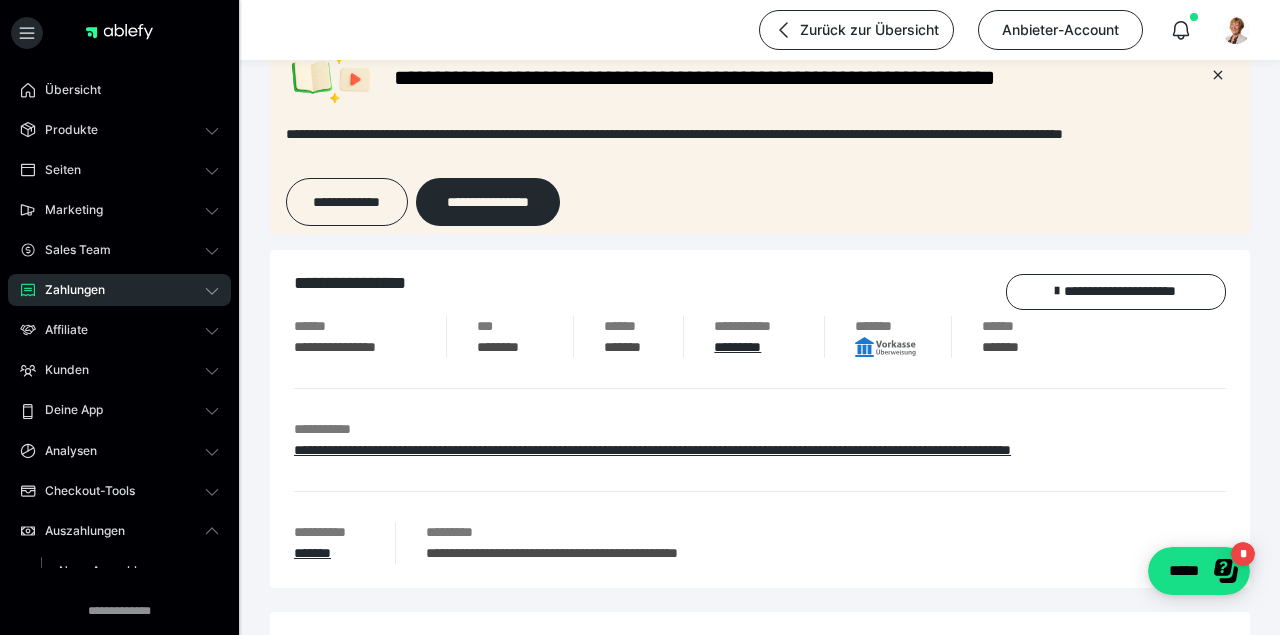 scroll, scrollTop: 183, scrollLeft: 0, axis: vertical 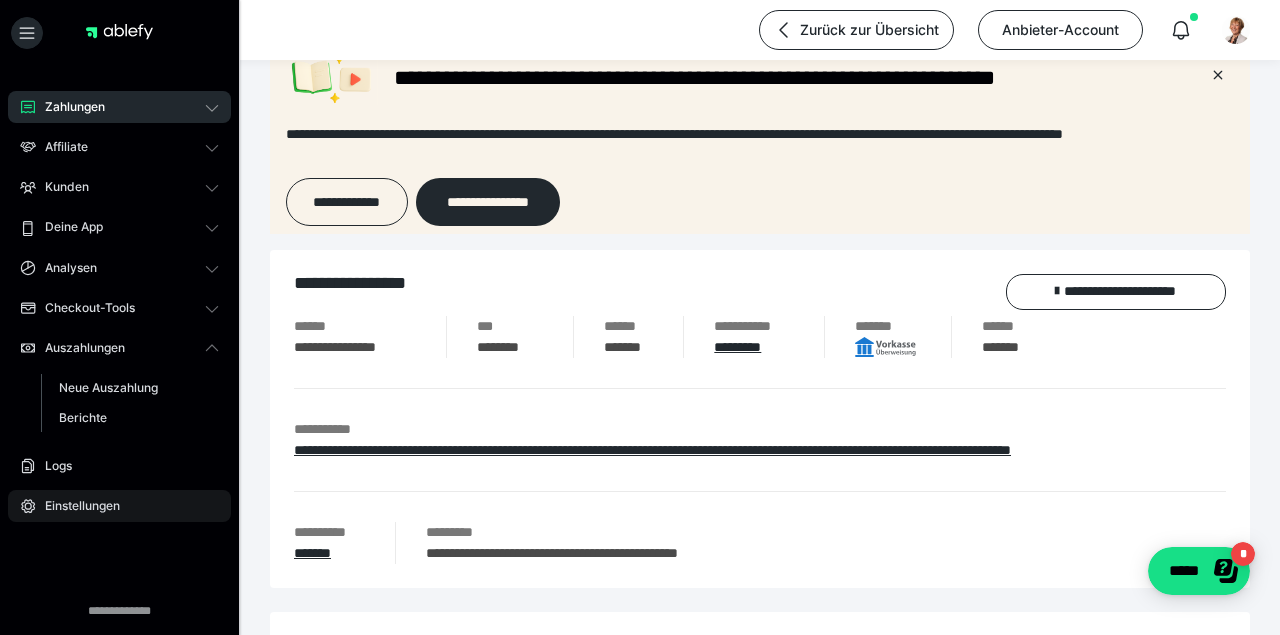 click on "Einstellungen" at bounding box center [75, 506] 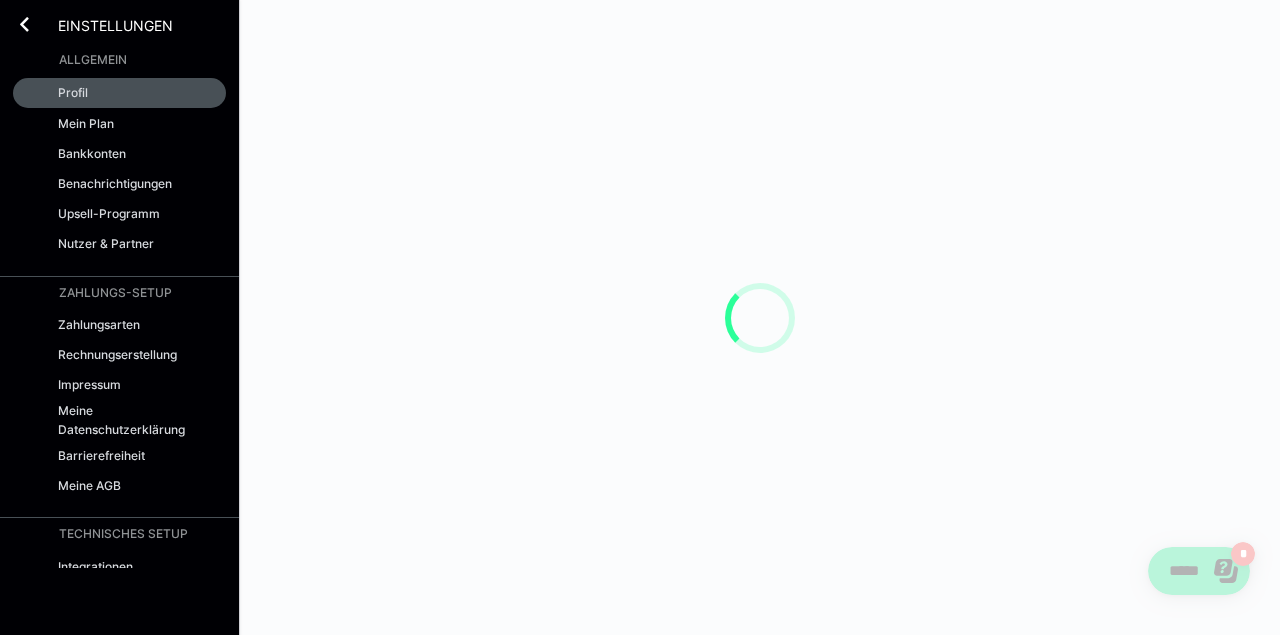 scroll, scrollTop: 0, scrollLeft: 0, axis: both 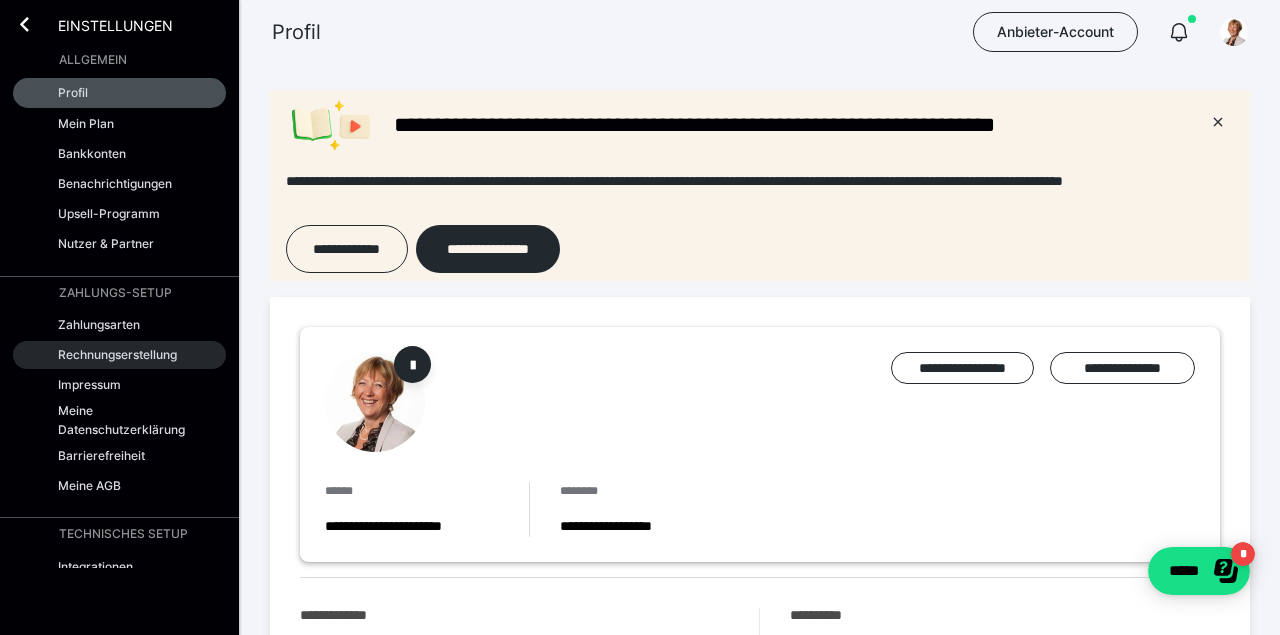 click on "Rechnungserstellung" at bounding box center [117, 354] 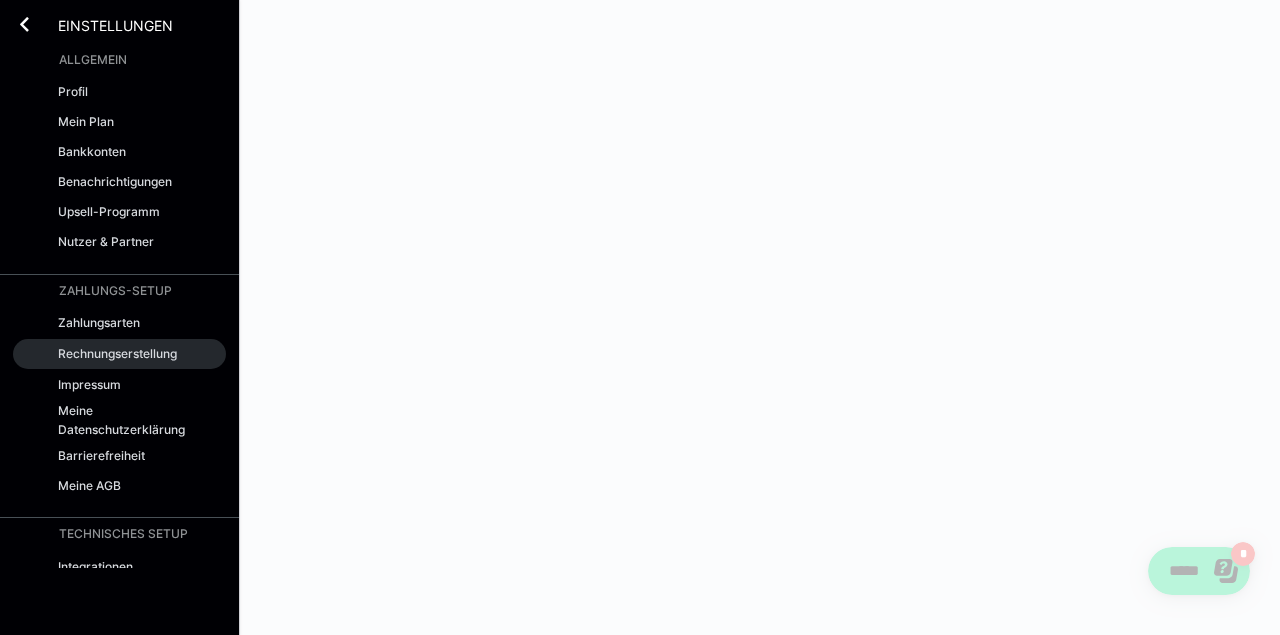 click on "Rechnungserstellung" at bounding box center [117, 353] 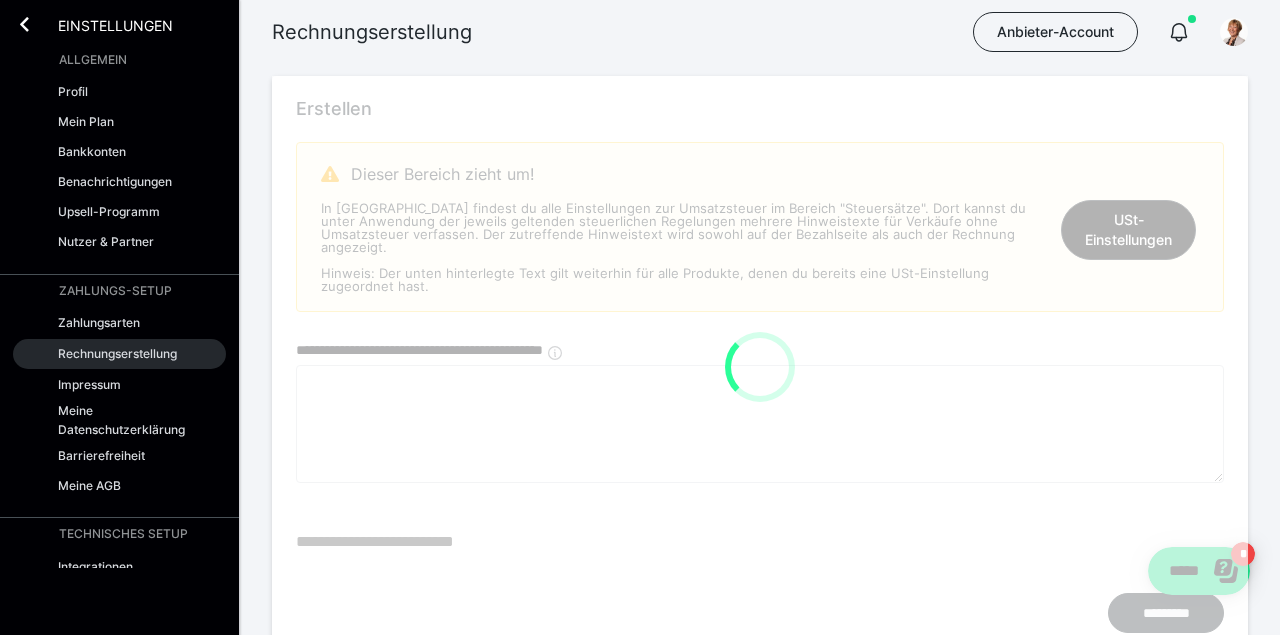 type on "*" 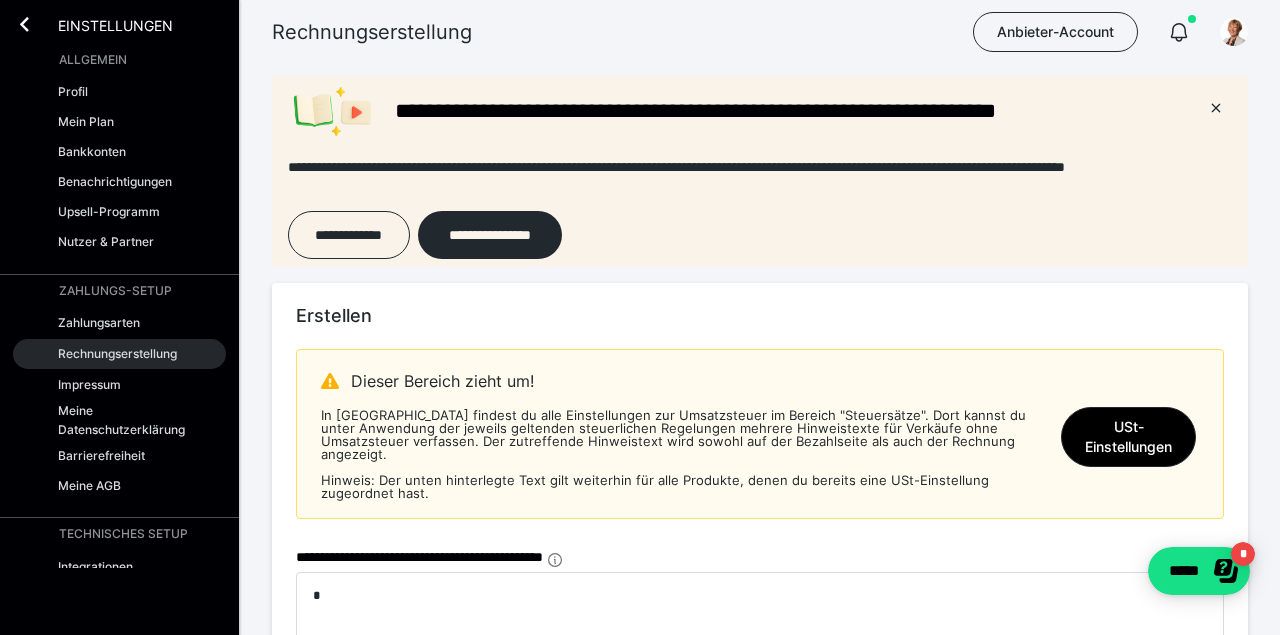 scroll, scrollTop: 0, scrollLeft: 0, axis: both 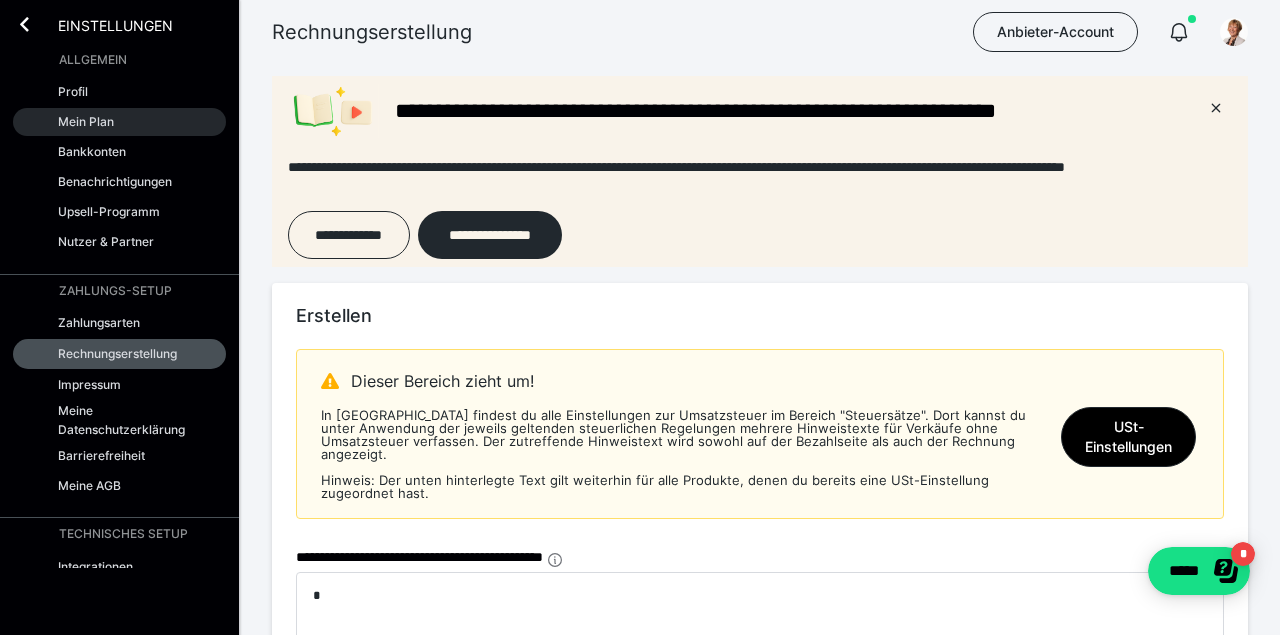 click on "Mein Plan" at bounding box center [86, 121] 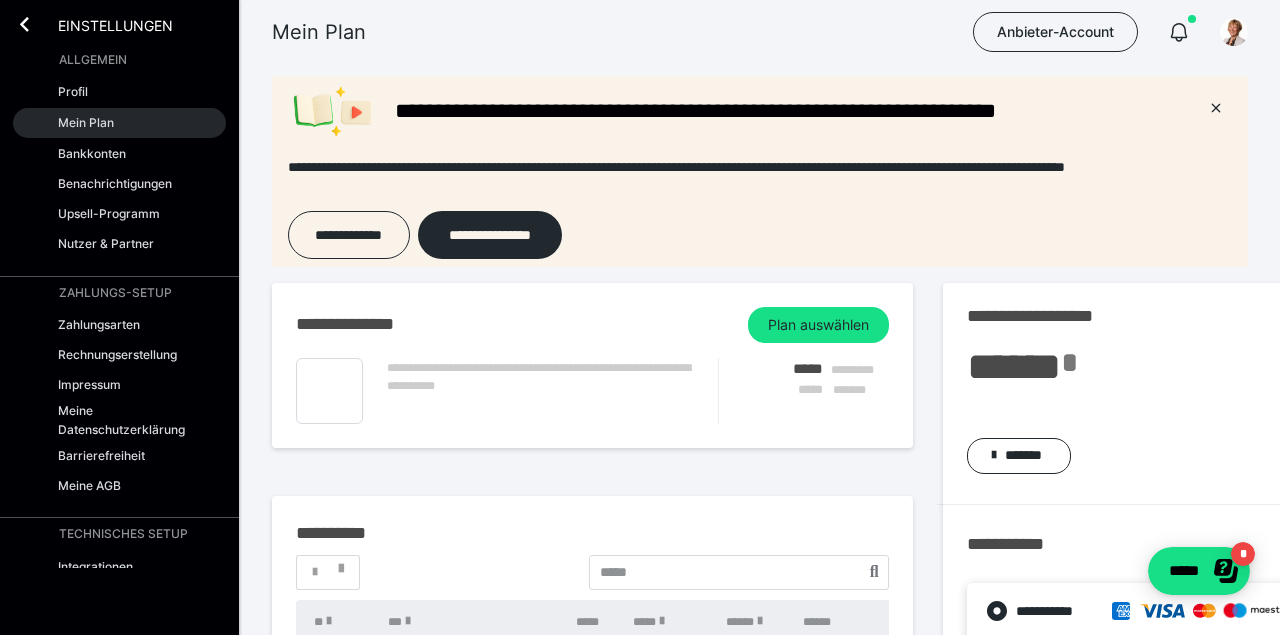 scroll, scrollTop: 0, scrollLeft: 0, axis: both 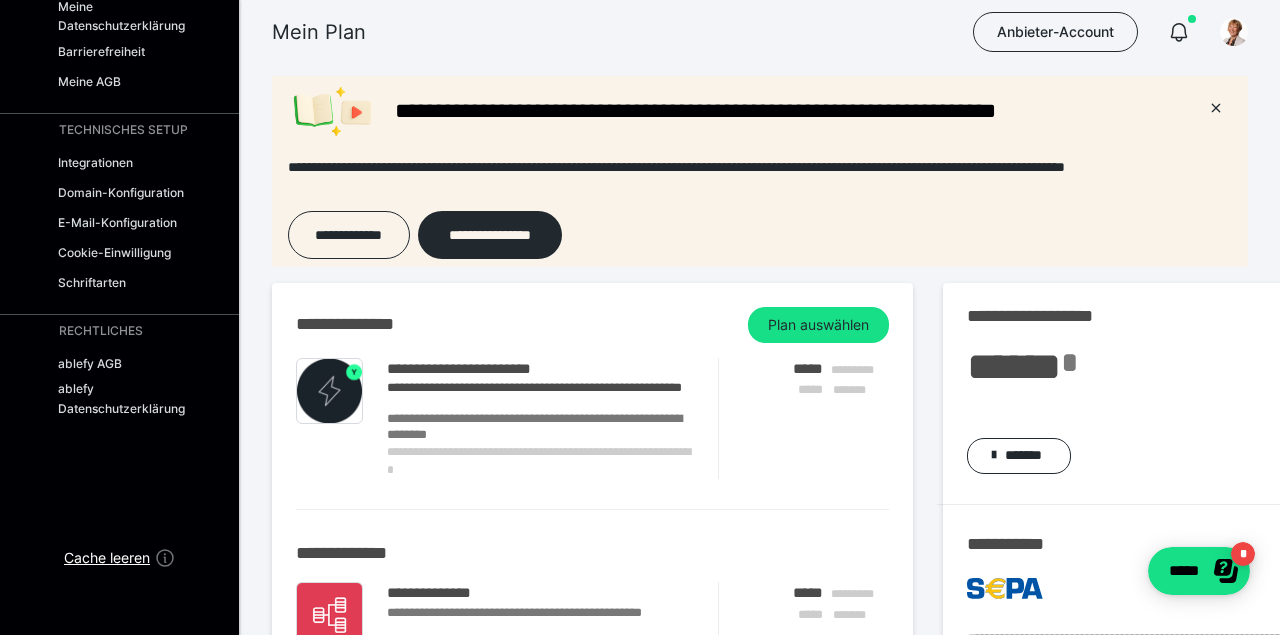 click on "**********" at bounding box center (1138, 651) 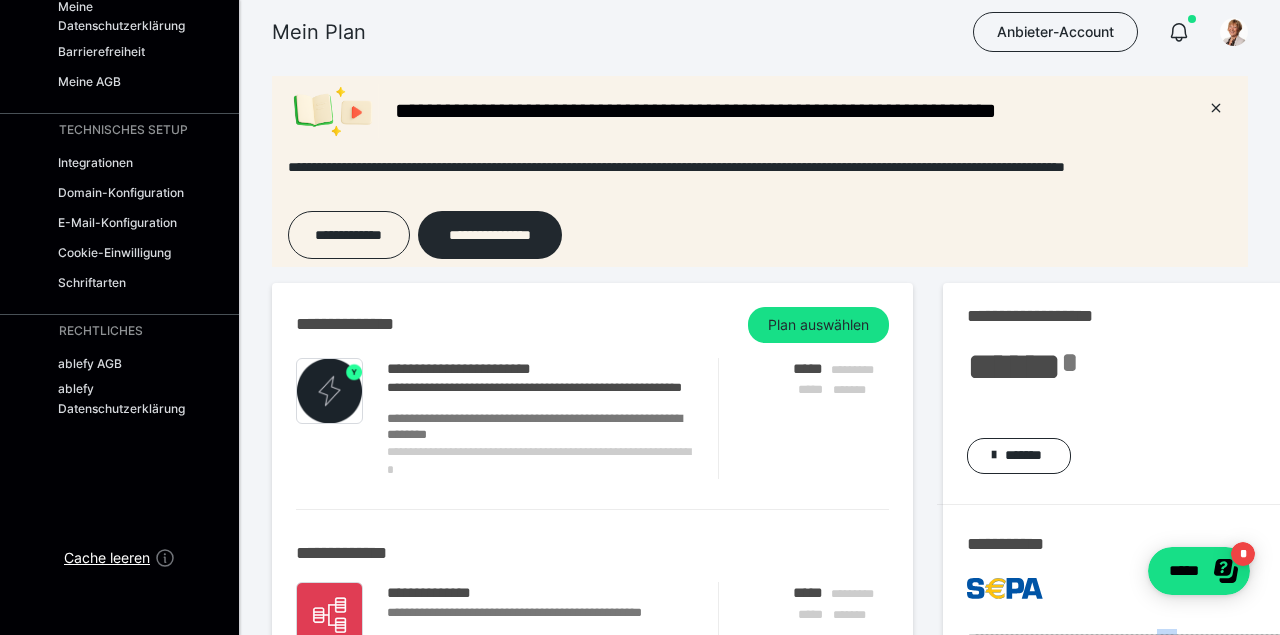 click on "**********" at bounding box center [1138, 651] 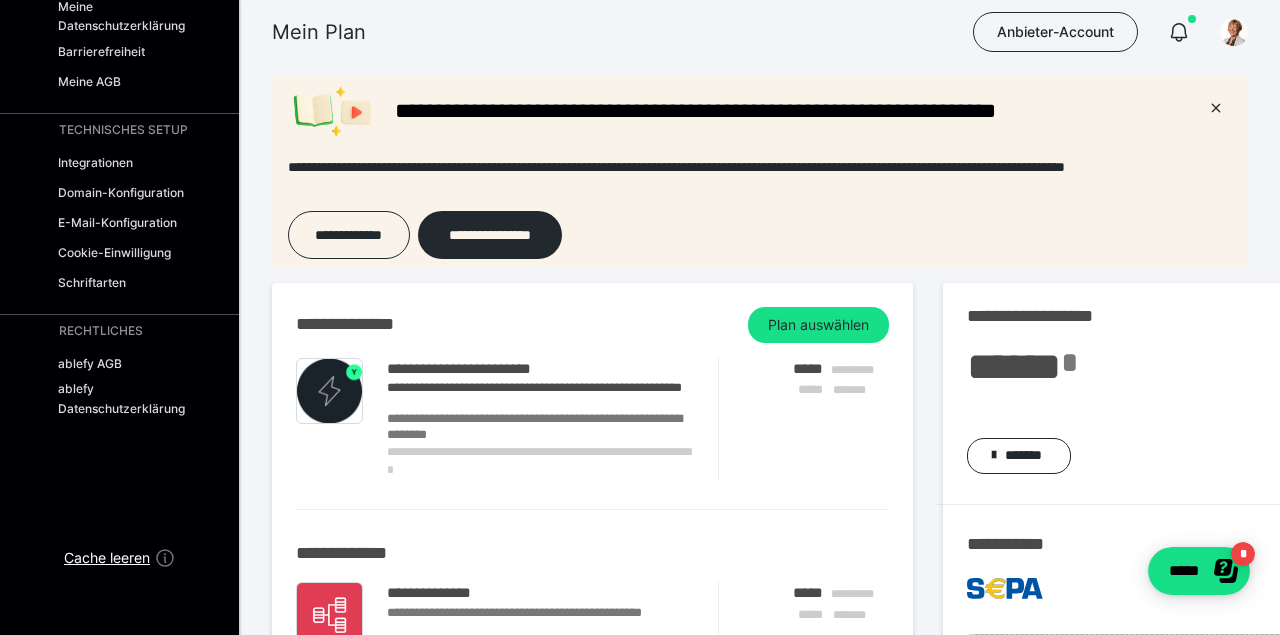 click on "**********" at bounding box center (1138, 651) 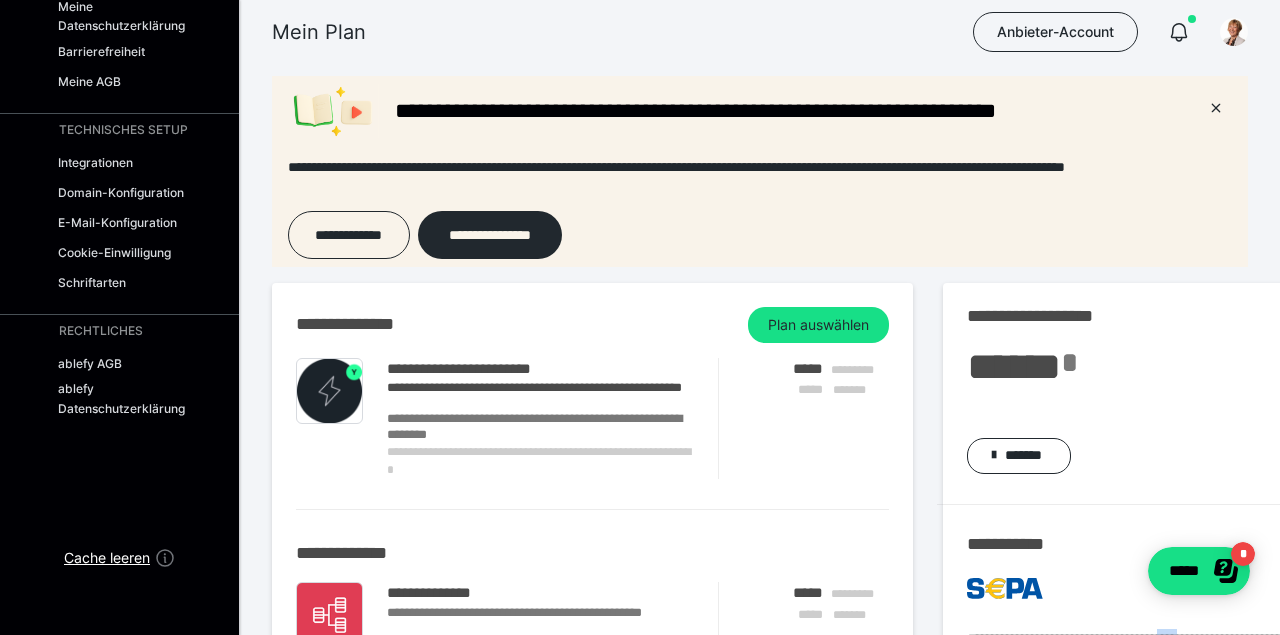 click on "**********" at bounding box center (1138, 651) 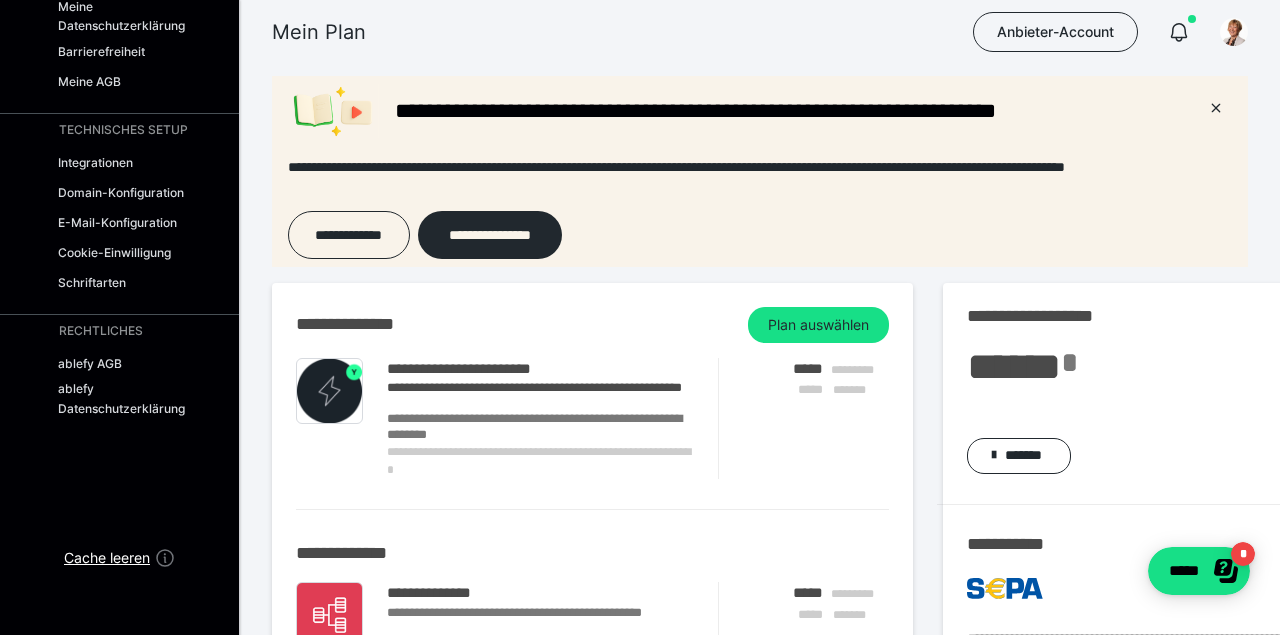 click on "**********" at bounding box center [1138, 651] 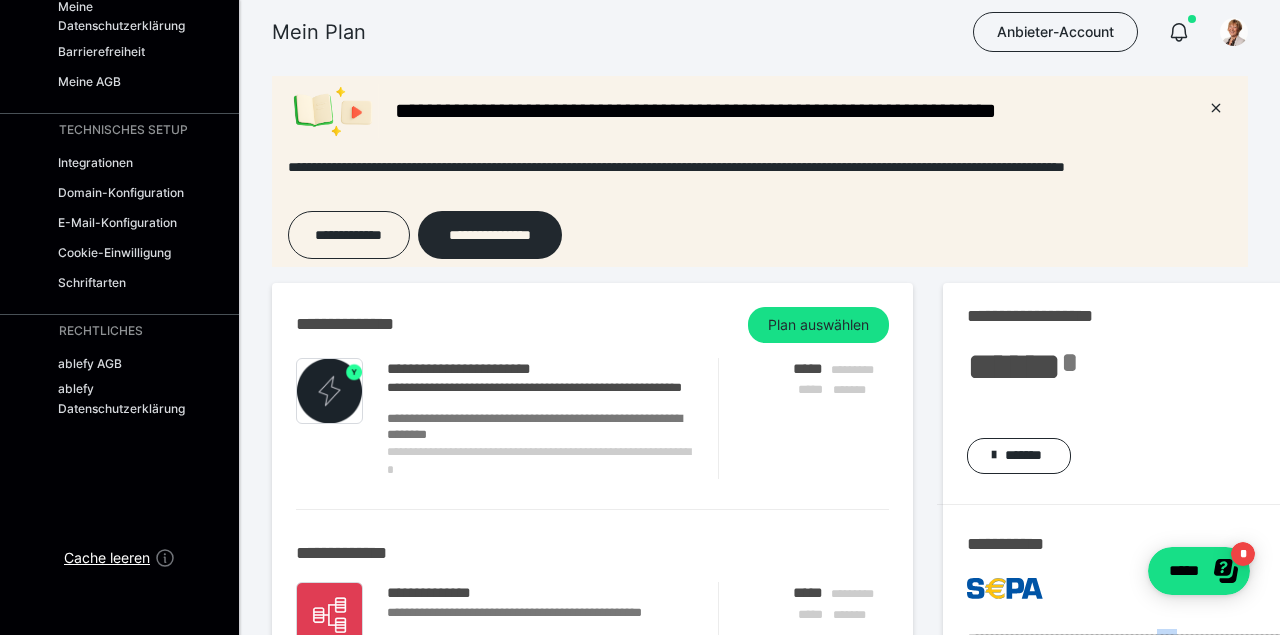 click on "**********" at bounding box center [640, 920] 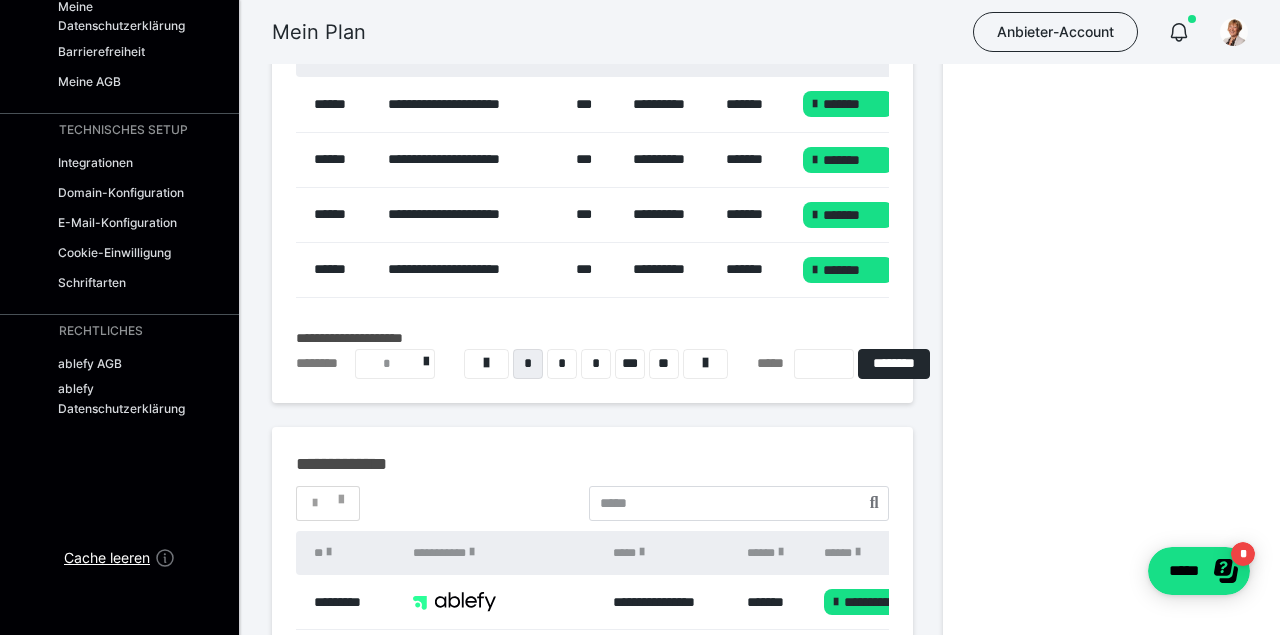 scroll, scrollTop: 867, scrollLeft: 0, axis: vertical 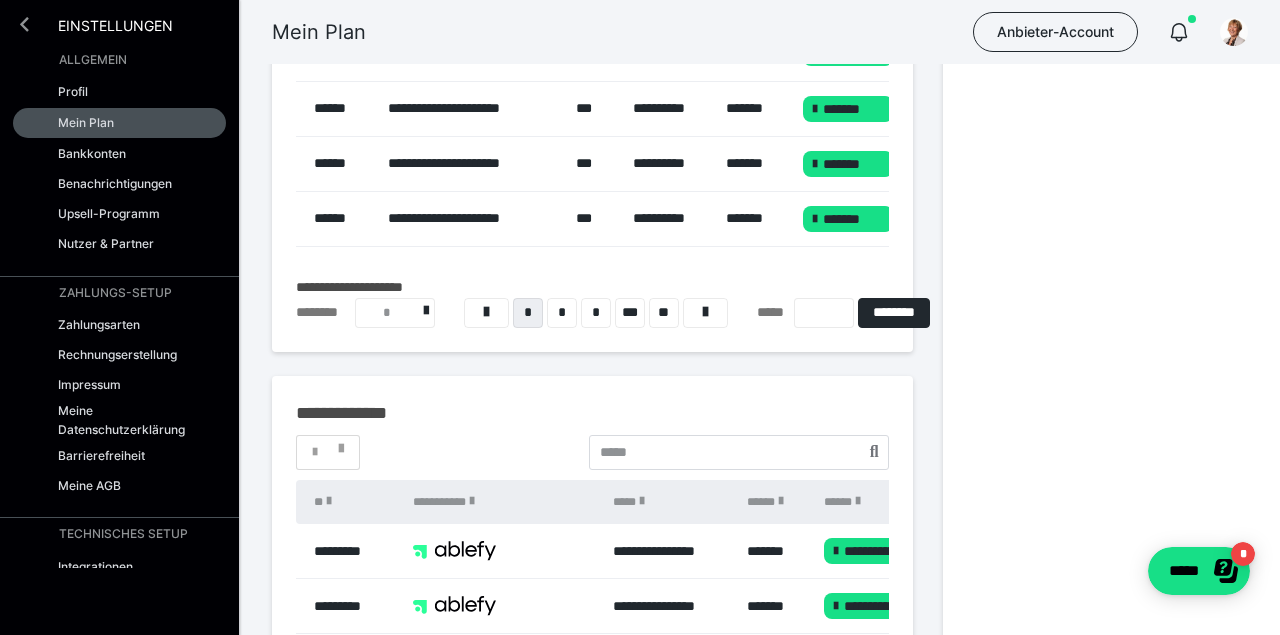 click at bounding box center [24, 24] 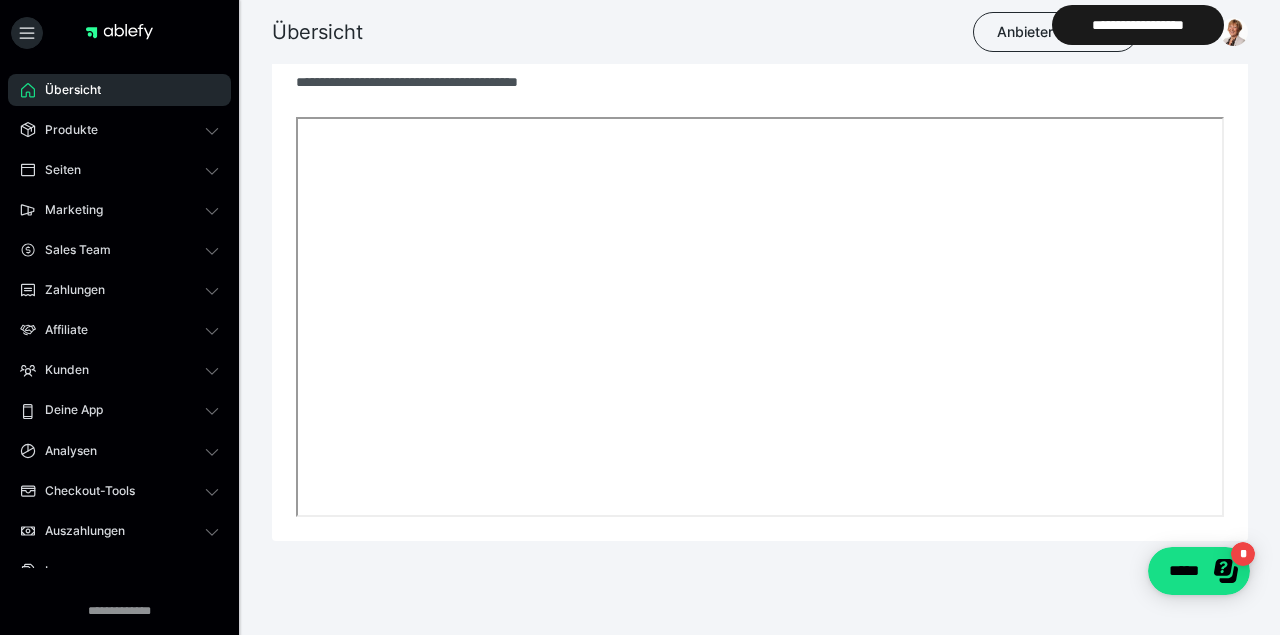 scroll, scrollTop: 1209, scrollLeft: 0, axis: vertical 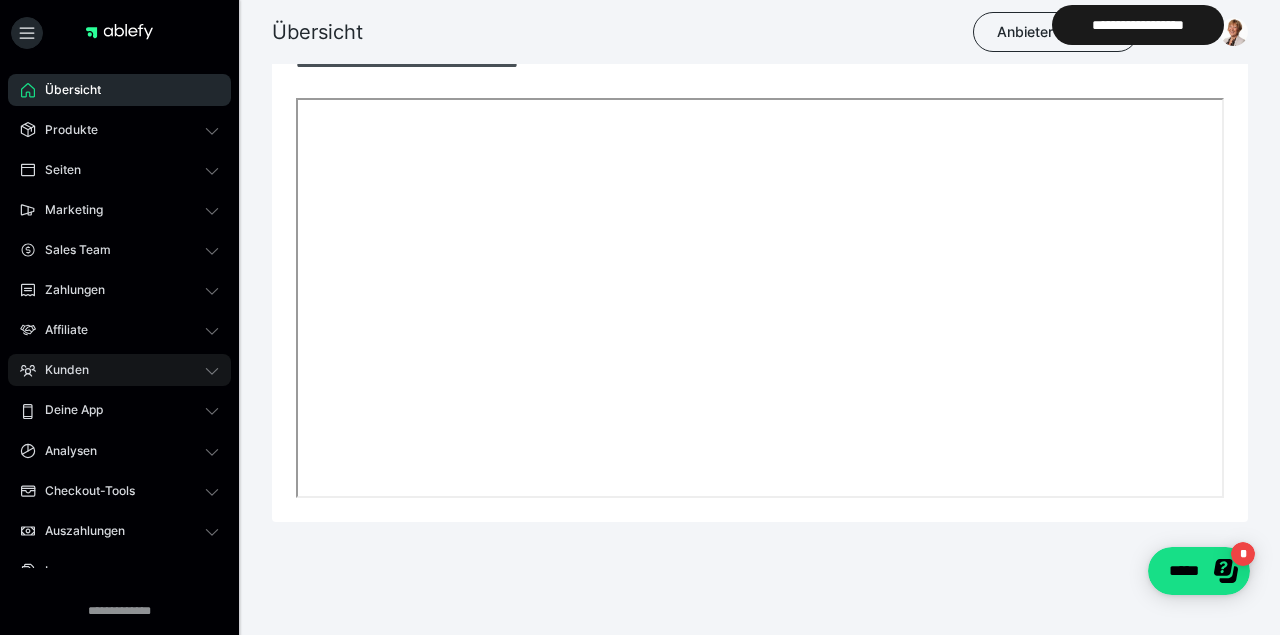 click 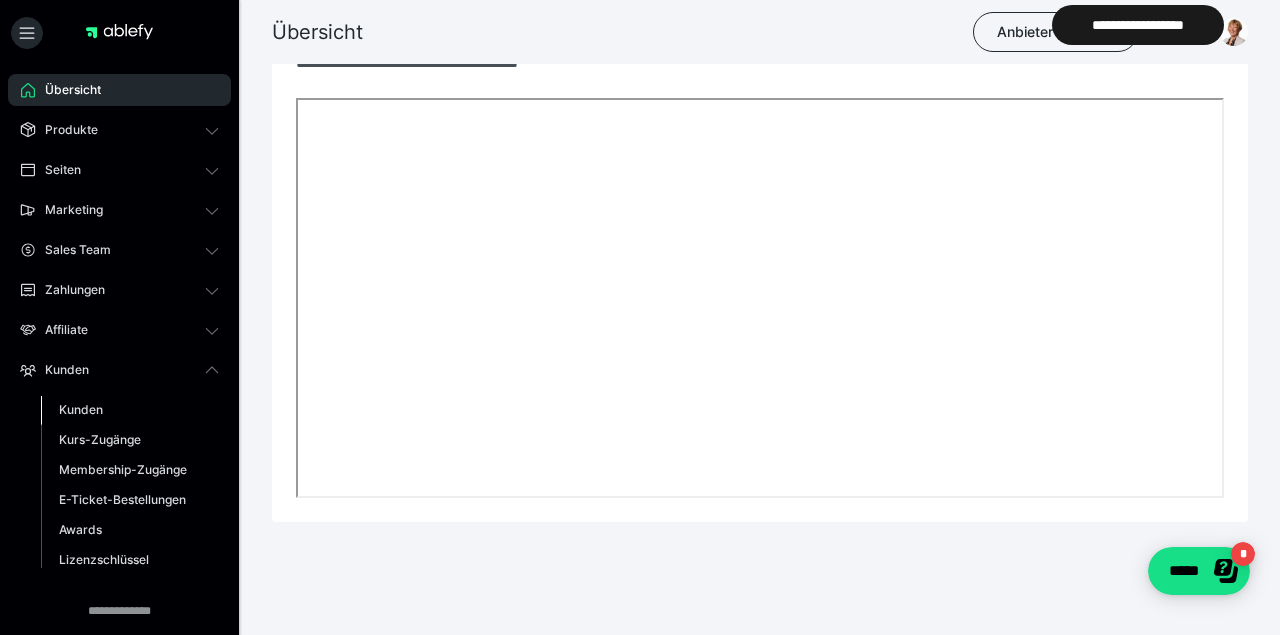 click on "Kunden" at bounding box center [81, 409] 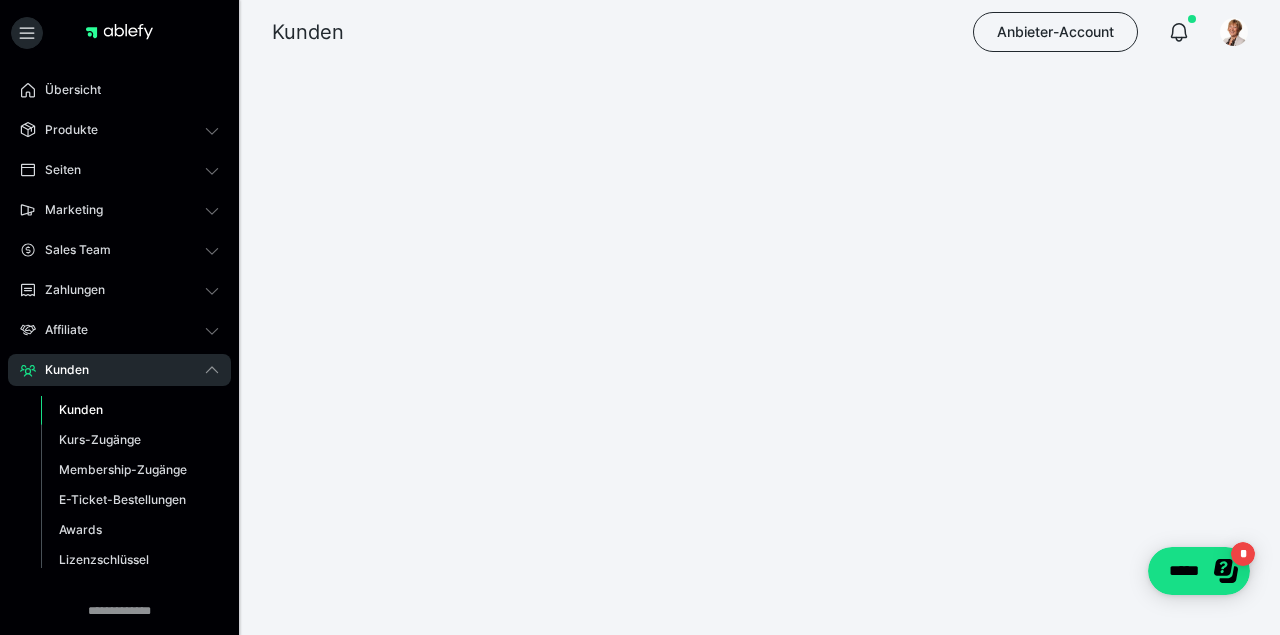 scroll, scrollTop: 0, scrollLeft: 0, axis: both 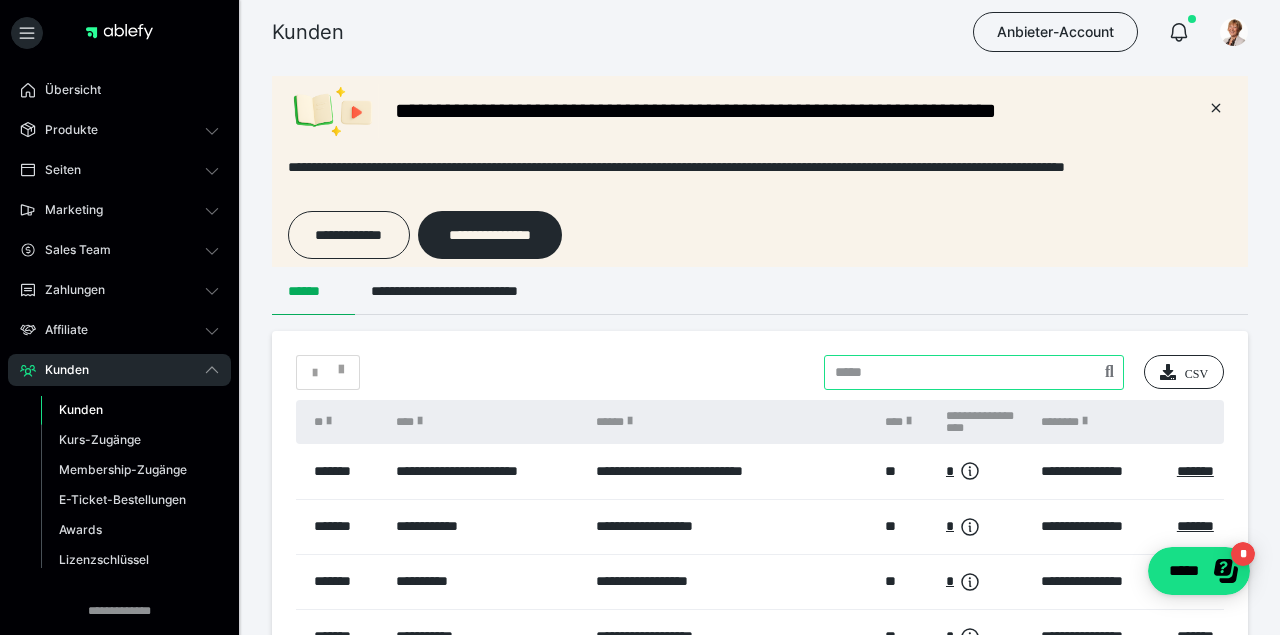 click at bounding box center [974, 372] 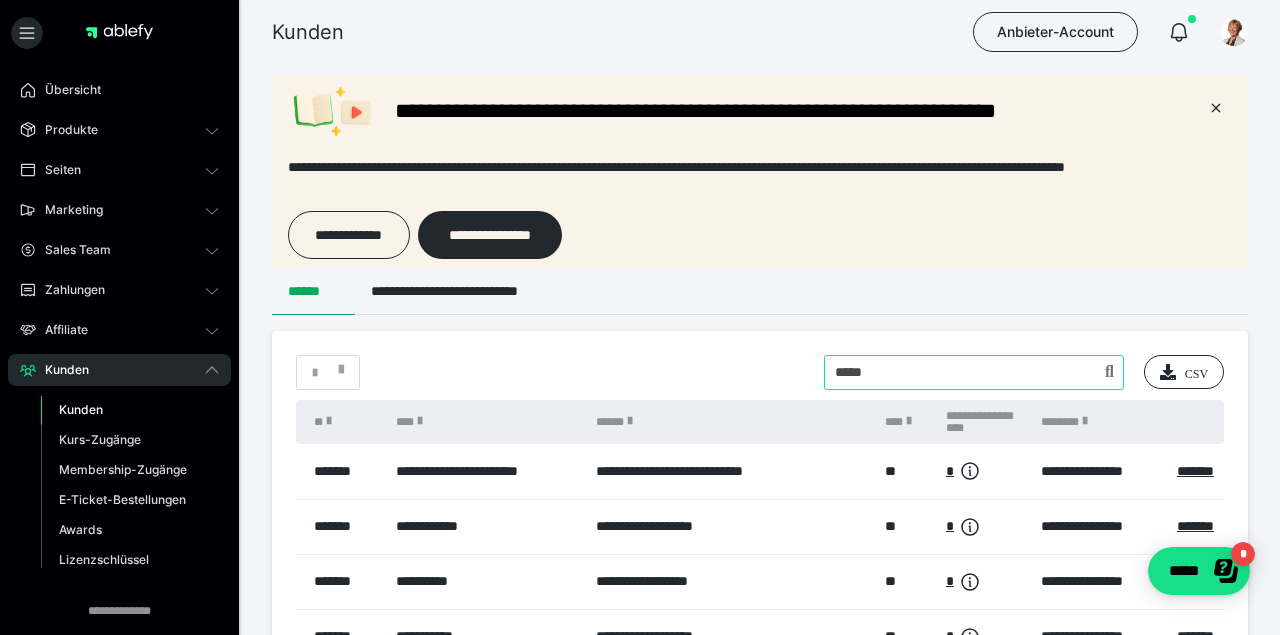 type on "*****" 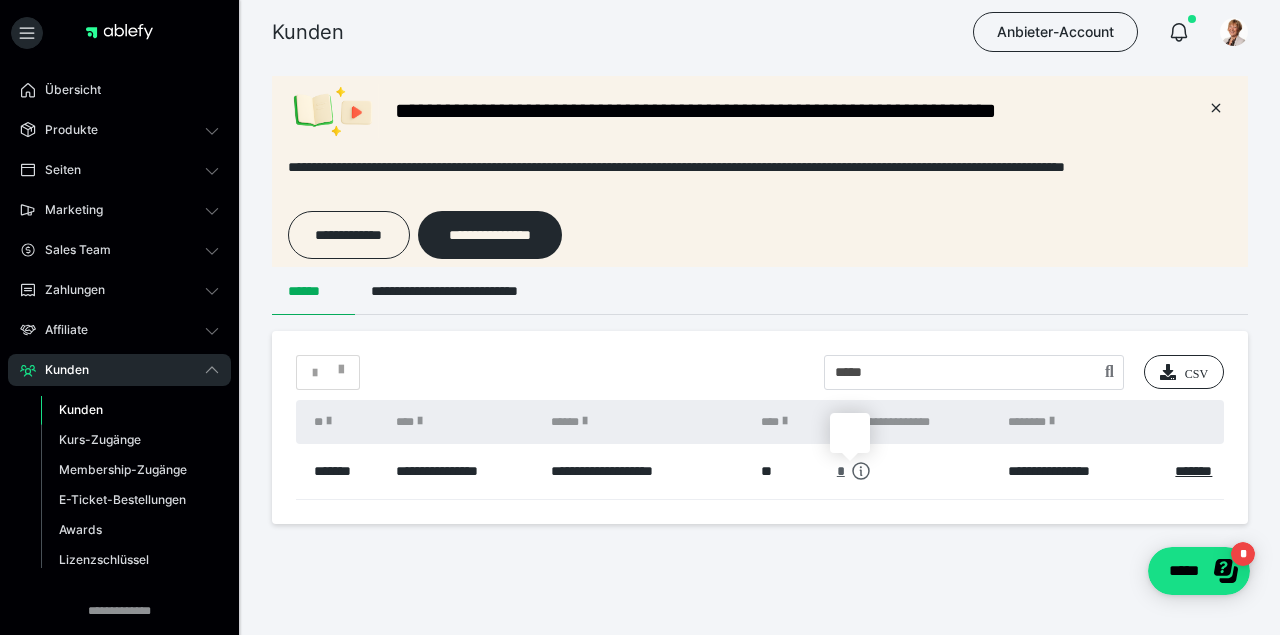 click 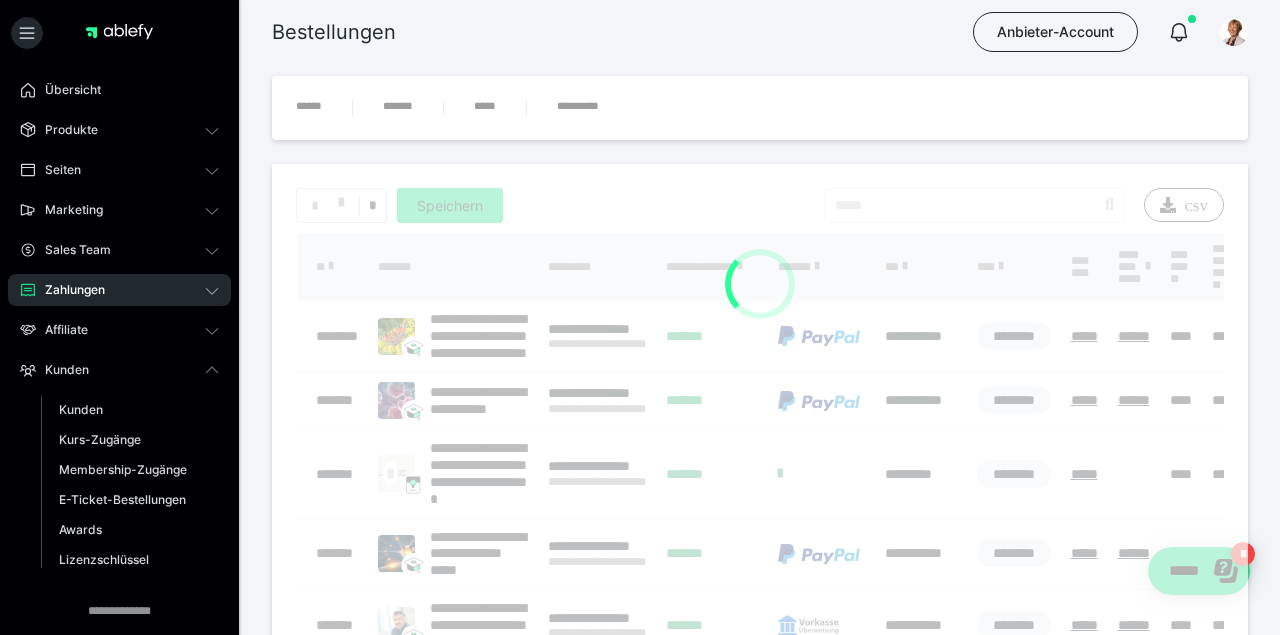 click at bounding box center (760, 547) 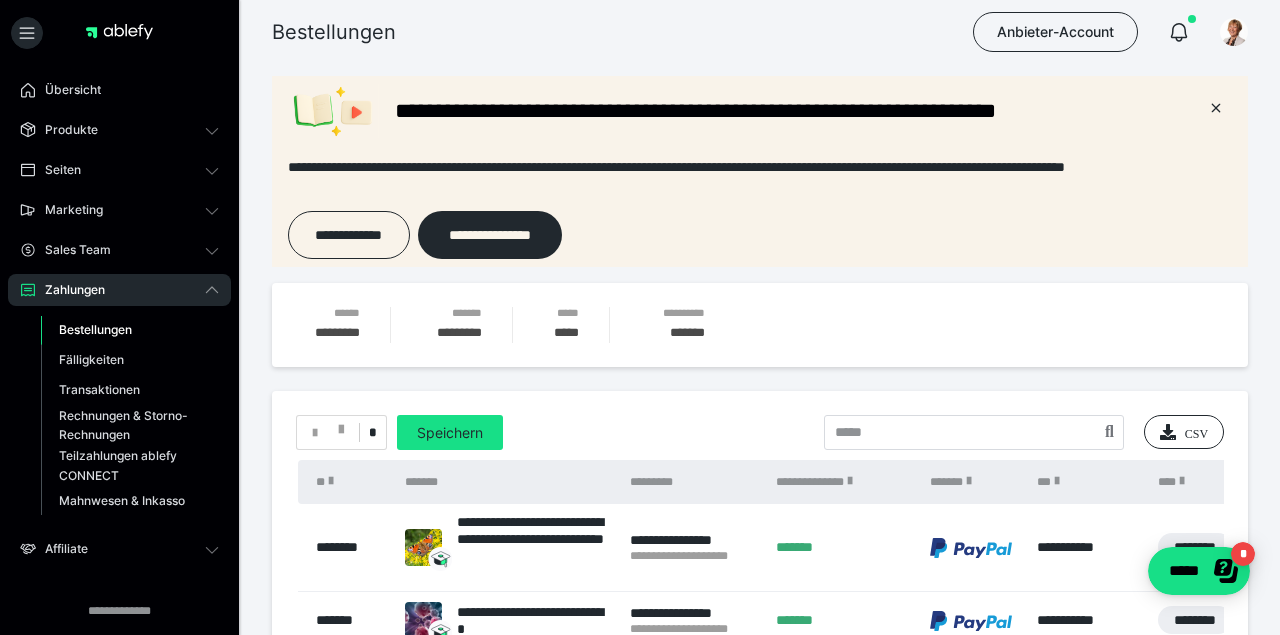scroll, scrollTop: 0, scrollLeft: 0, axis: both 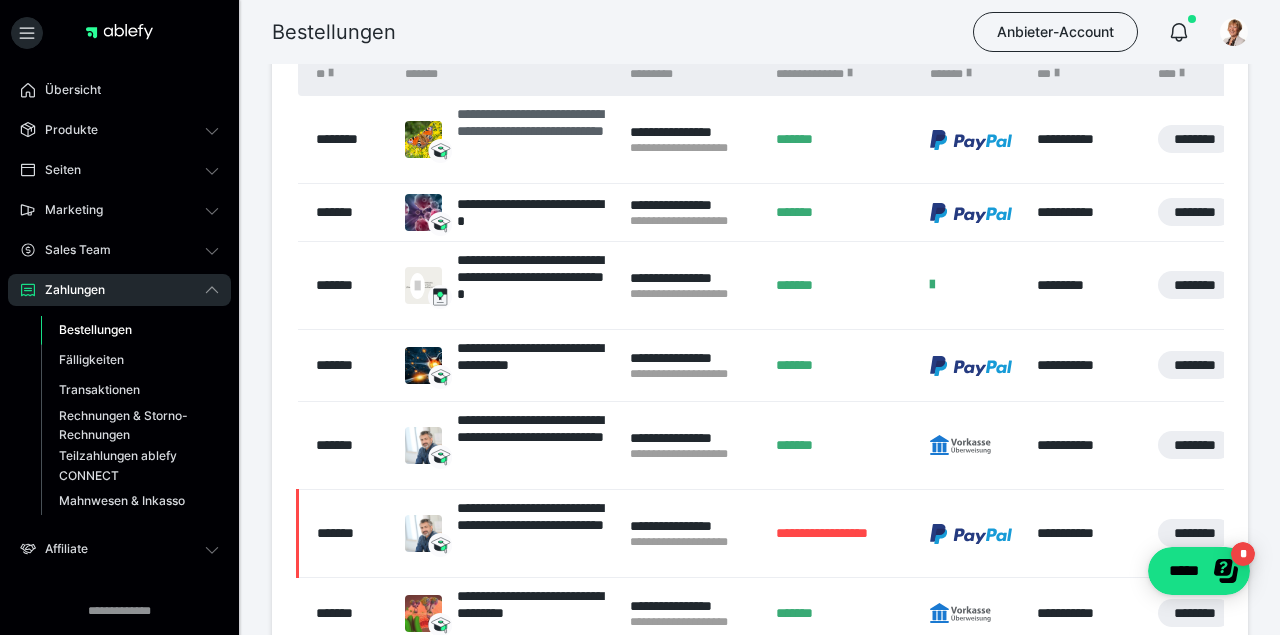 click on "**********" at bounding box center [533, 139] 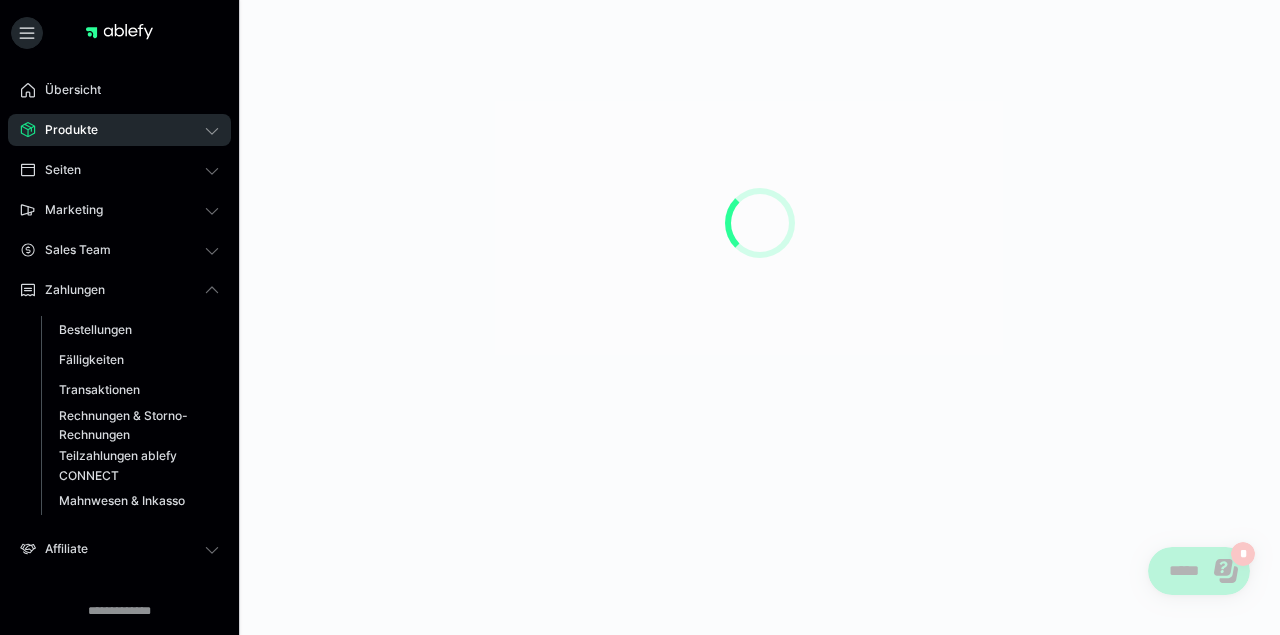 click at bounding box center (760, 223) 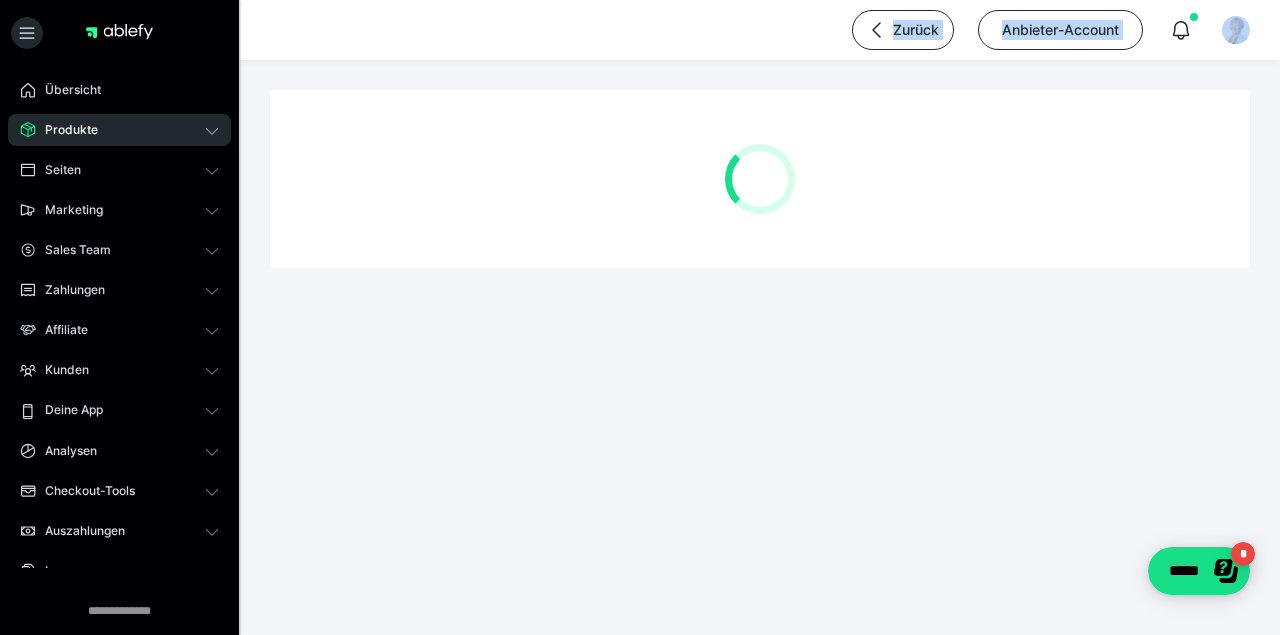 scroll, scrollTop: 0, scrollLeft: 0, axis: both 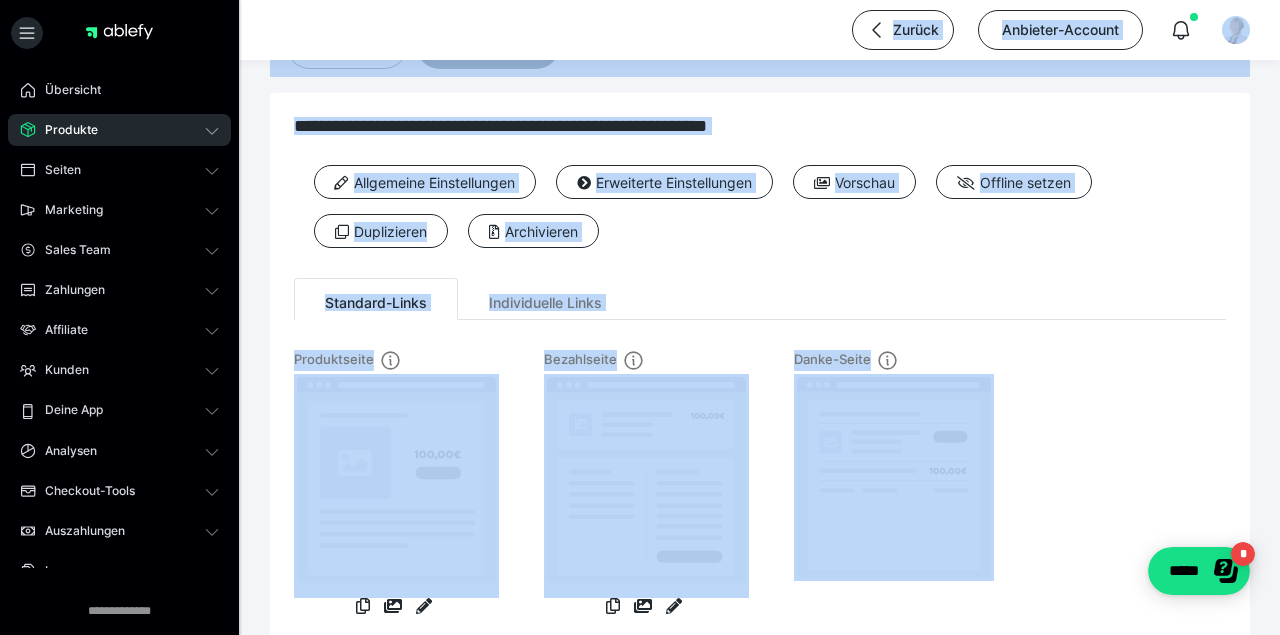 click on "Produktseite  Bezahlseite Danke-Seite Shop-Seite Login-Seite Einbettungscode" at bounding box center [760, 628] 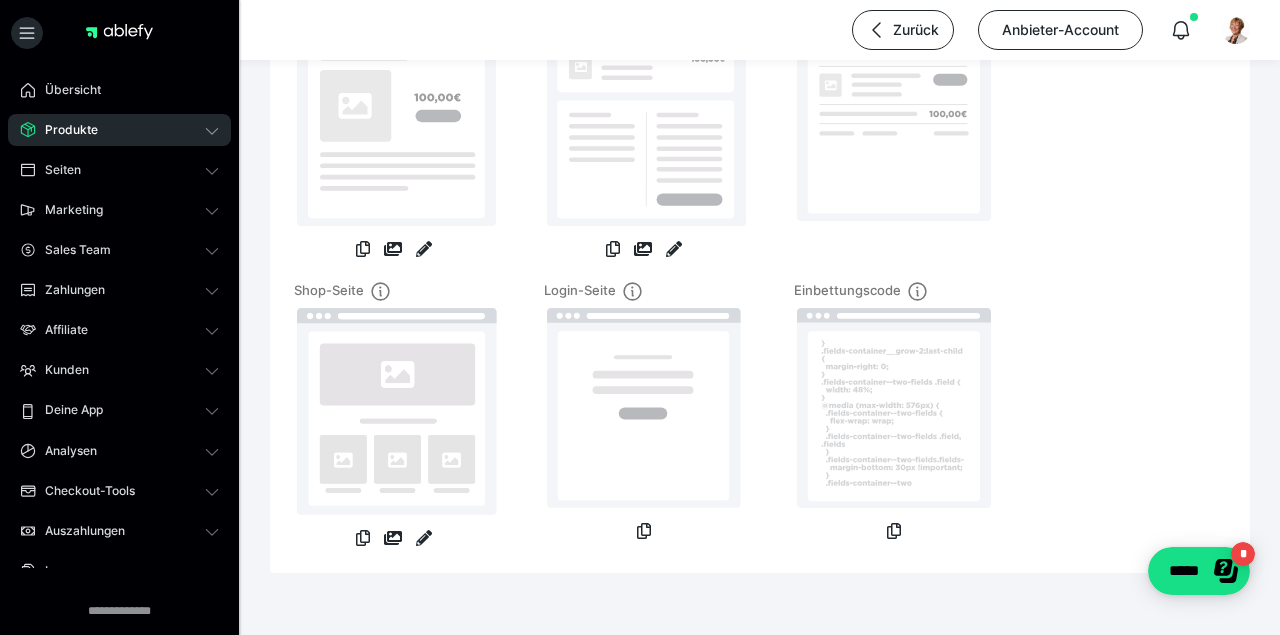 scroll, scrollTop: 624, scrollLeft: 0, axis: vertical 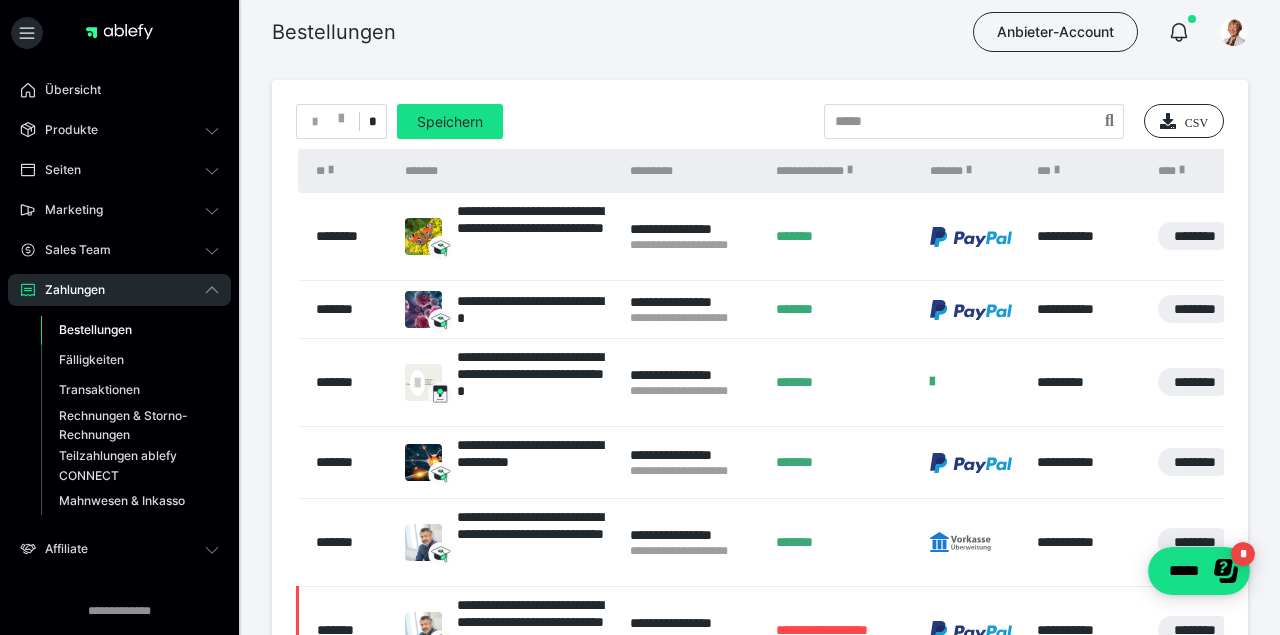 click on "********" at bounding box center (346, 237) 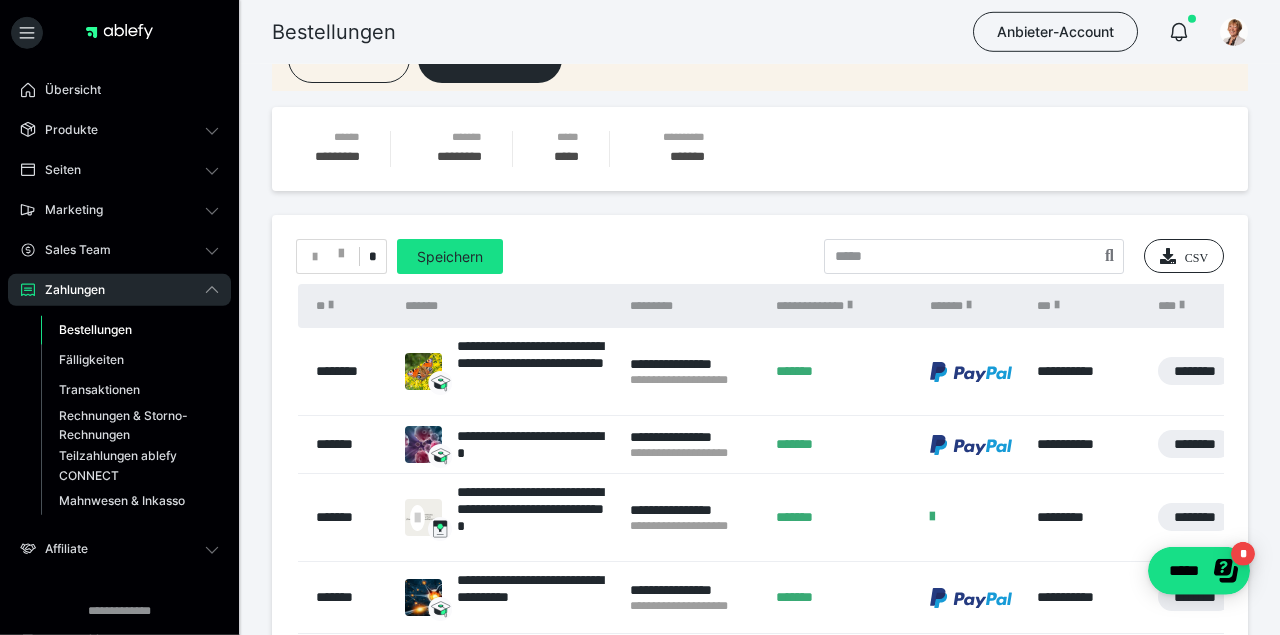 scroll, scrollTop: 126, scrollLeft: 0, axis: vertical 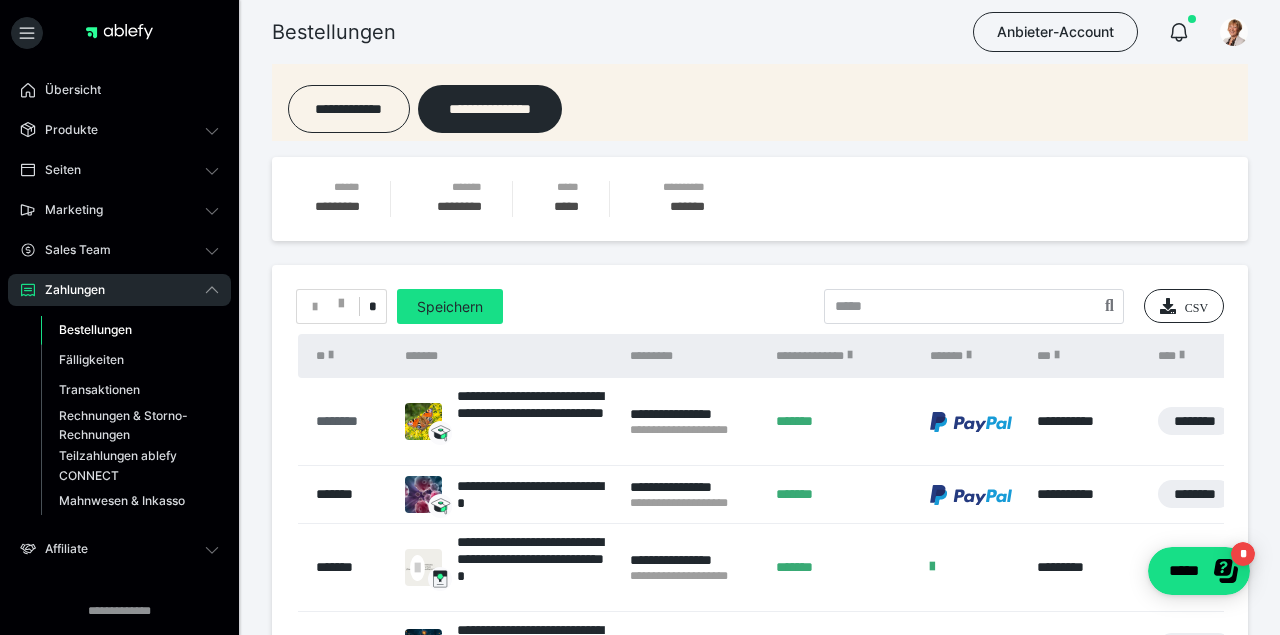 click on "********" at bounding box center (350, 421) 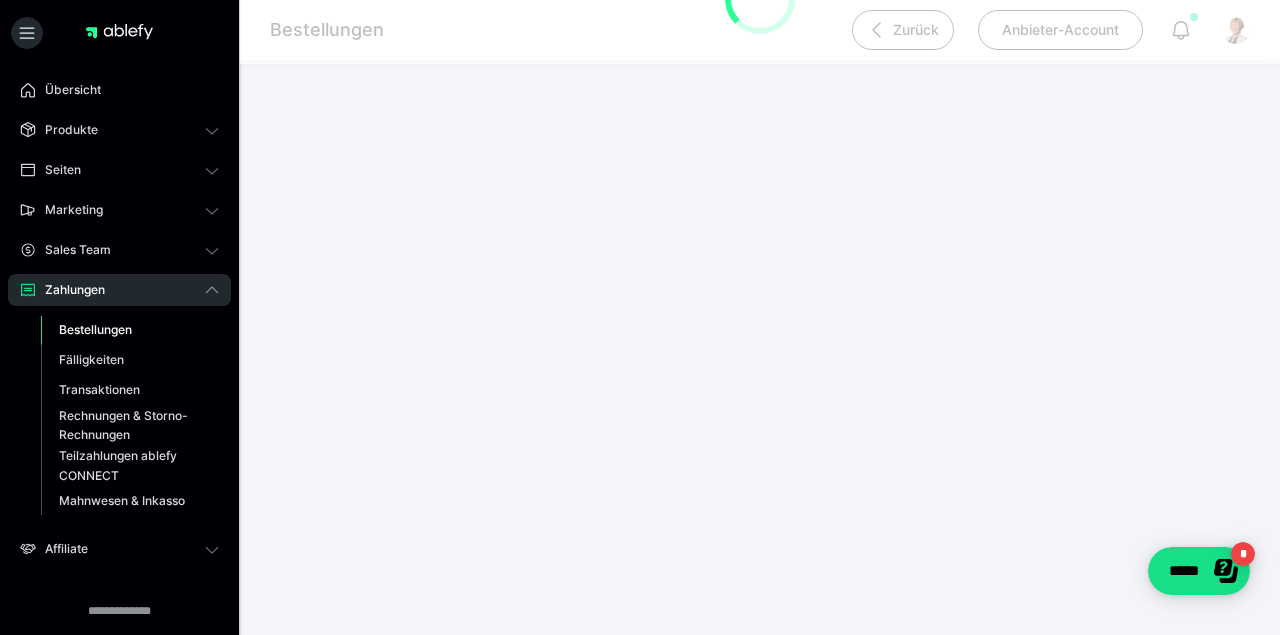 scroll, scrollTop: 0, scrollLeft: 0, axis: both 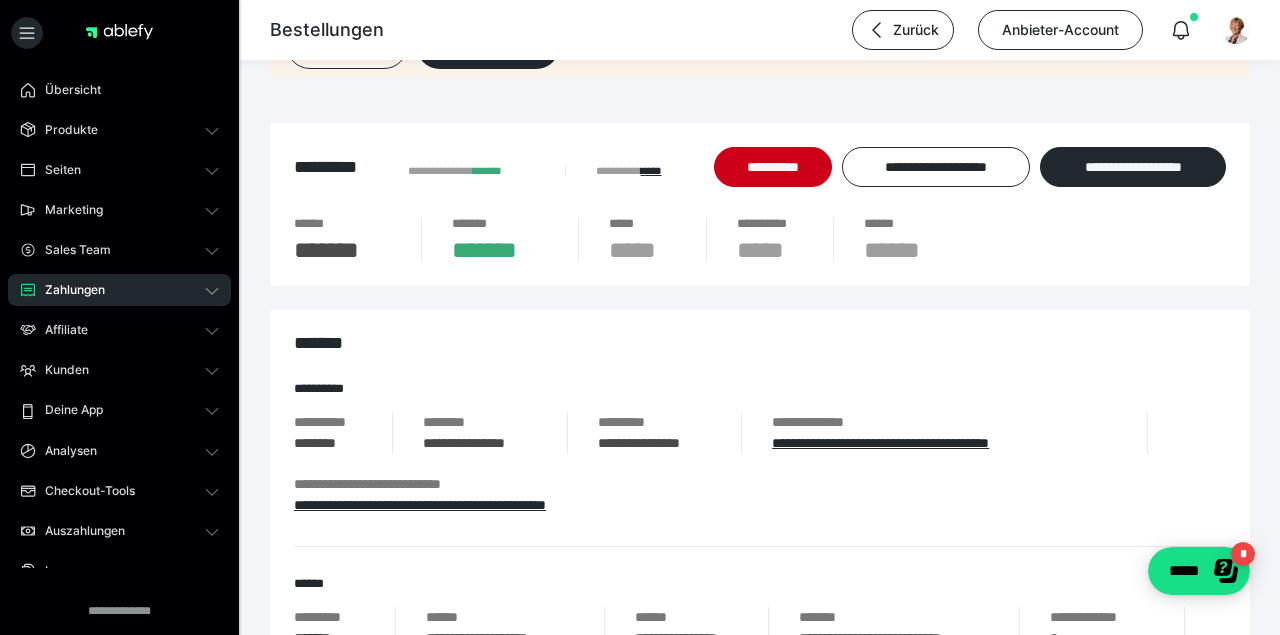click on "********" at bounding box center [328, 443] 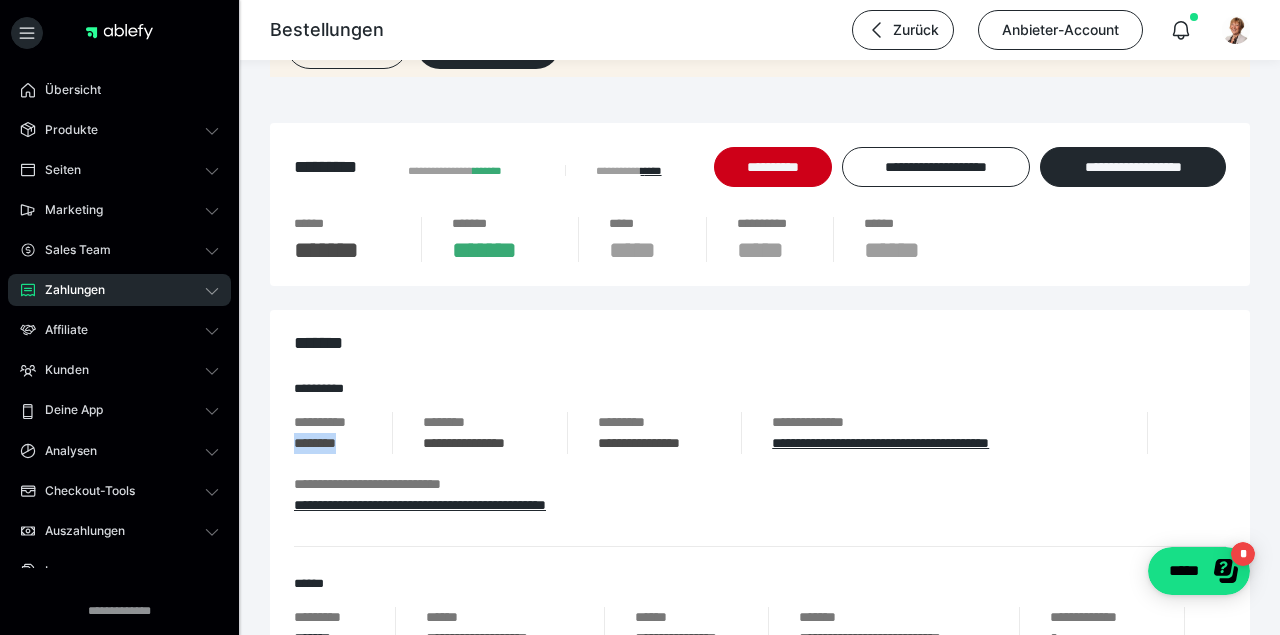 click on "********" at bounding box center [328, 443] 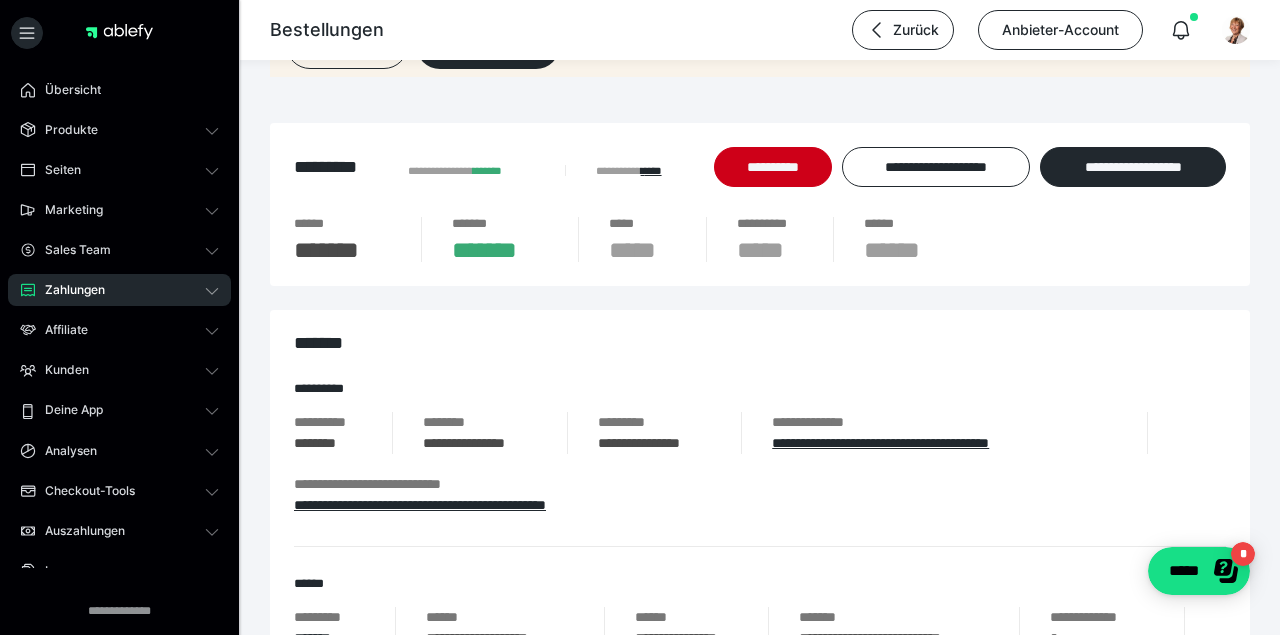 click on "**********" at bounding box center [760, 1921] 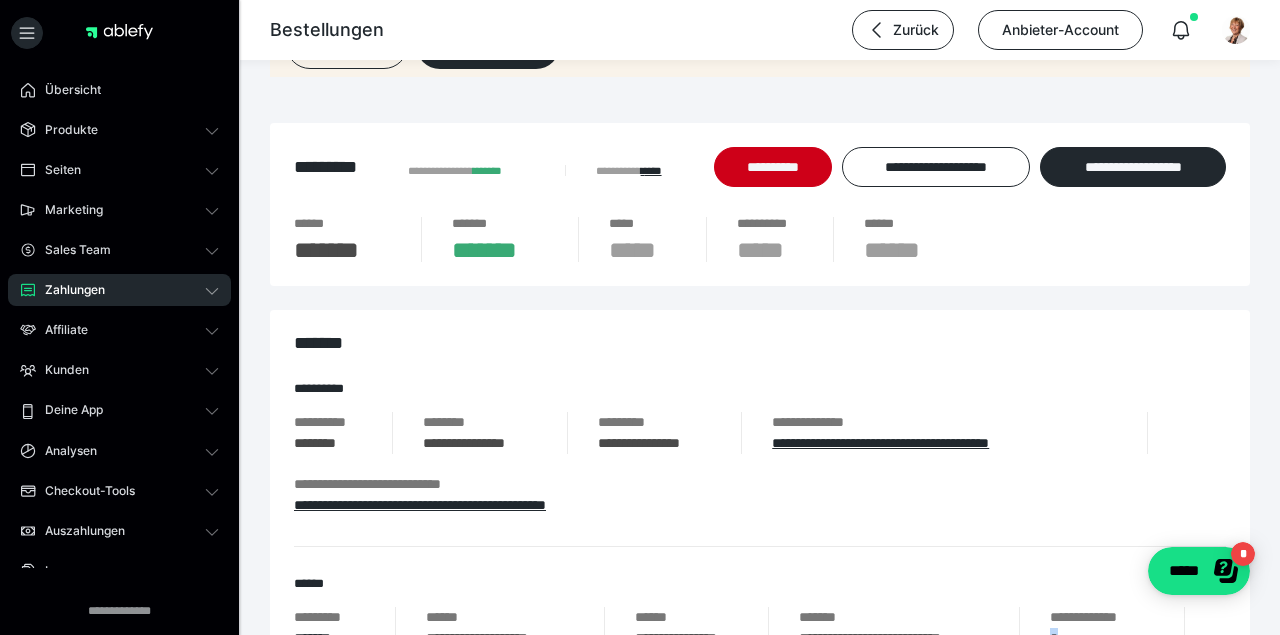 click on "**********" at bounding box center (760, 1921) 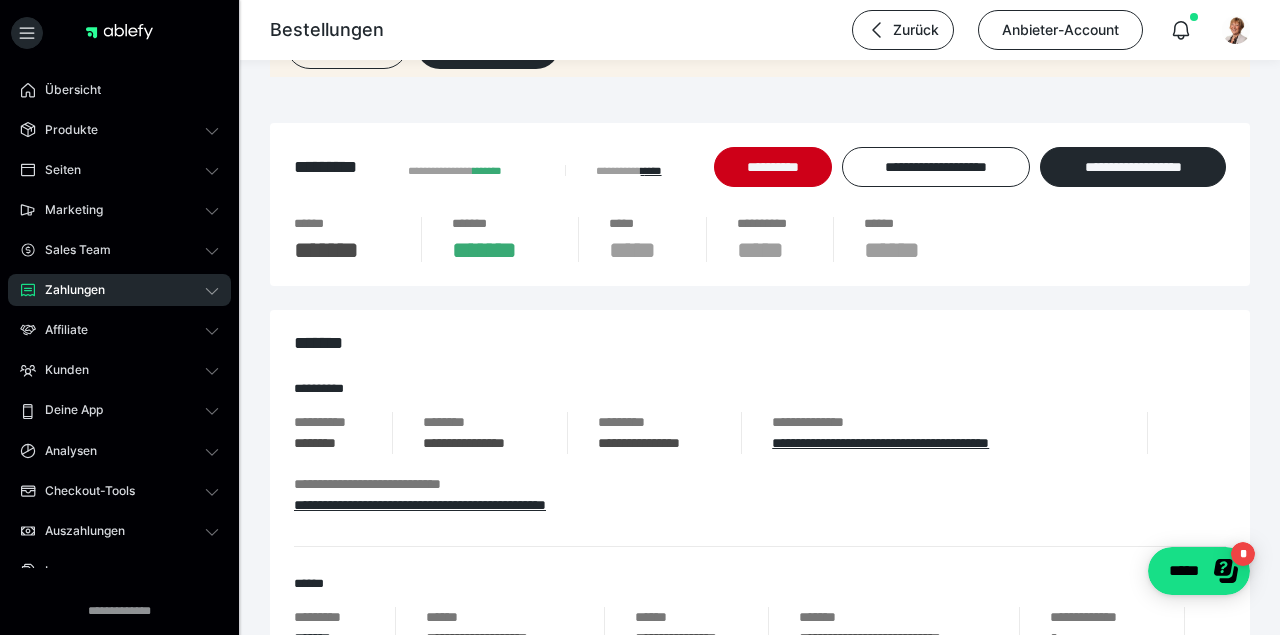 click on "**********" at bounding box center (760, 1921) 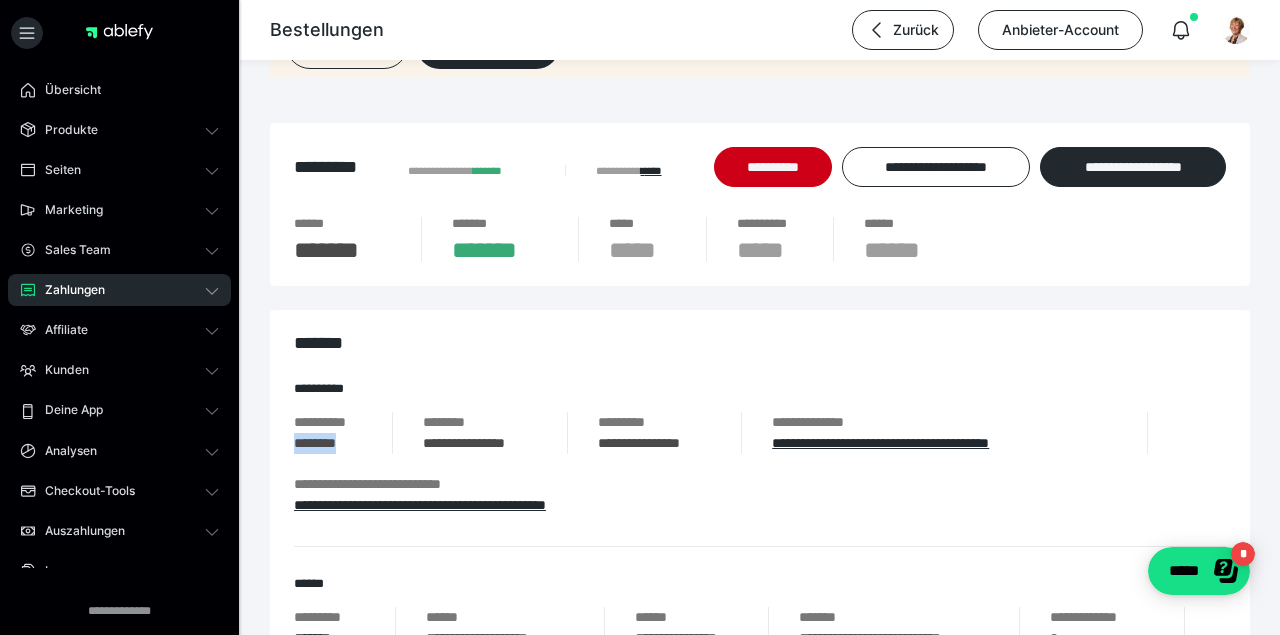 click on "********" at bounding box center (328, 443) 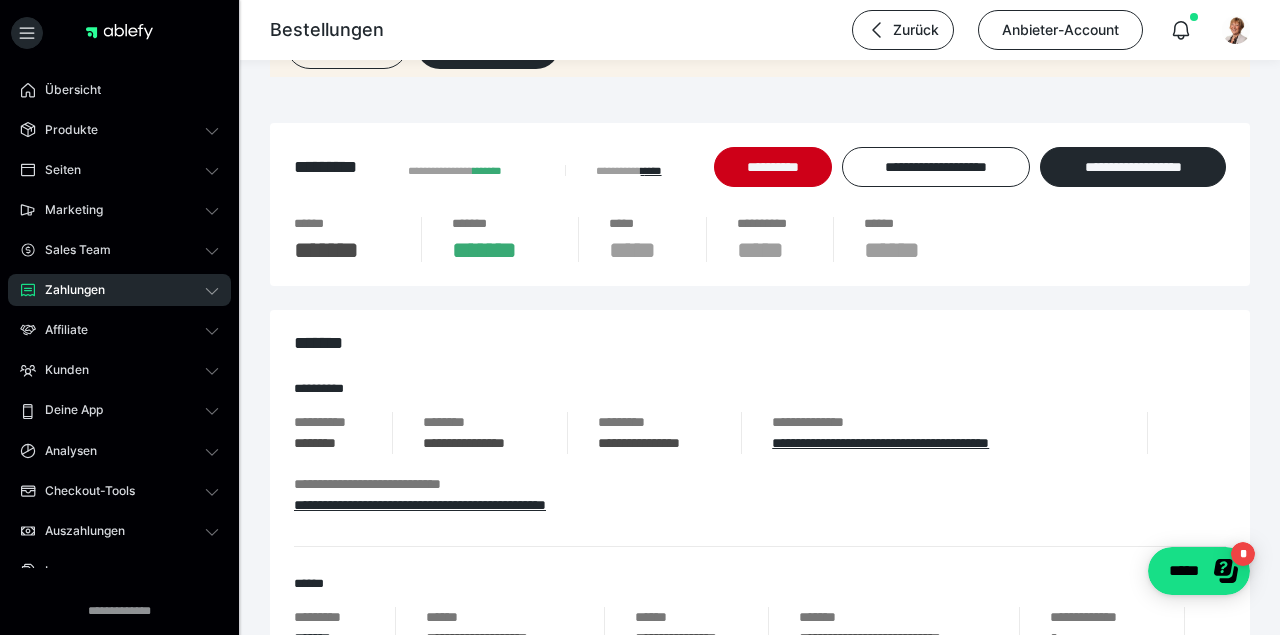 click on "********" at bounding box center [328, 443] 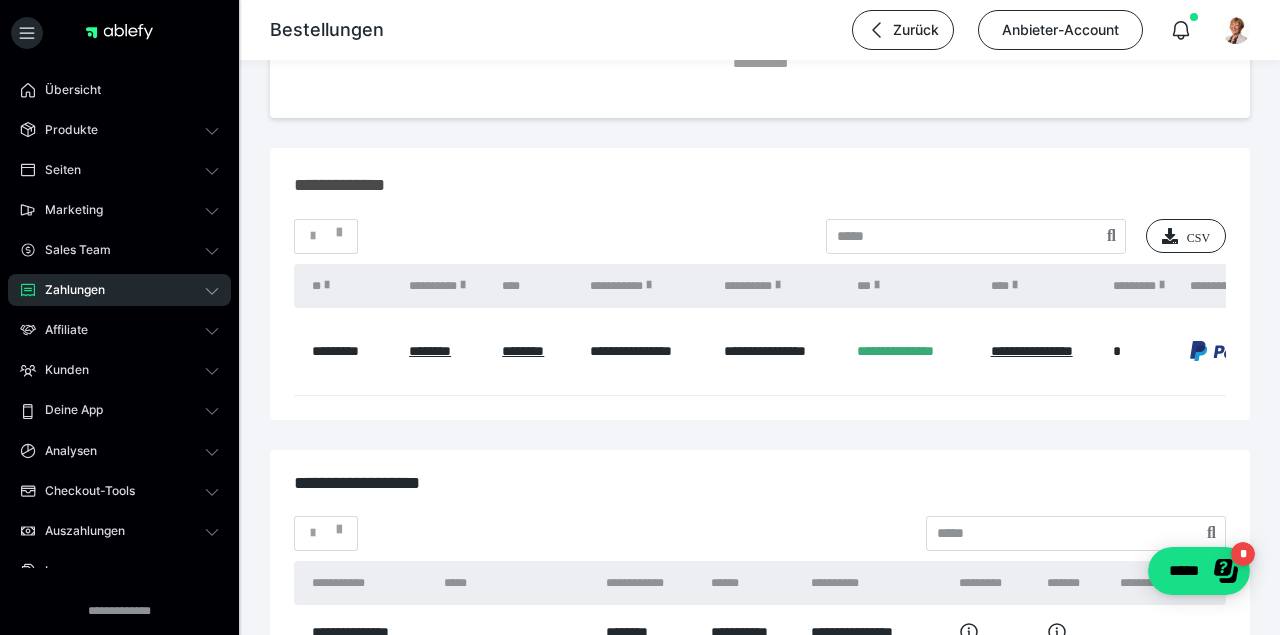 scroll, scrollTop: 2754, scrollLeft: 0, axis: vertical 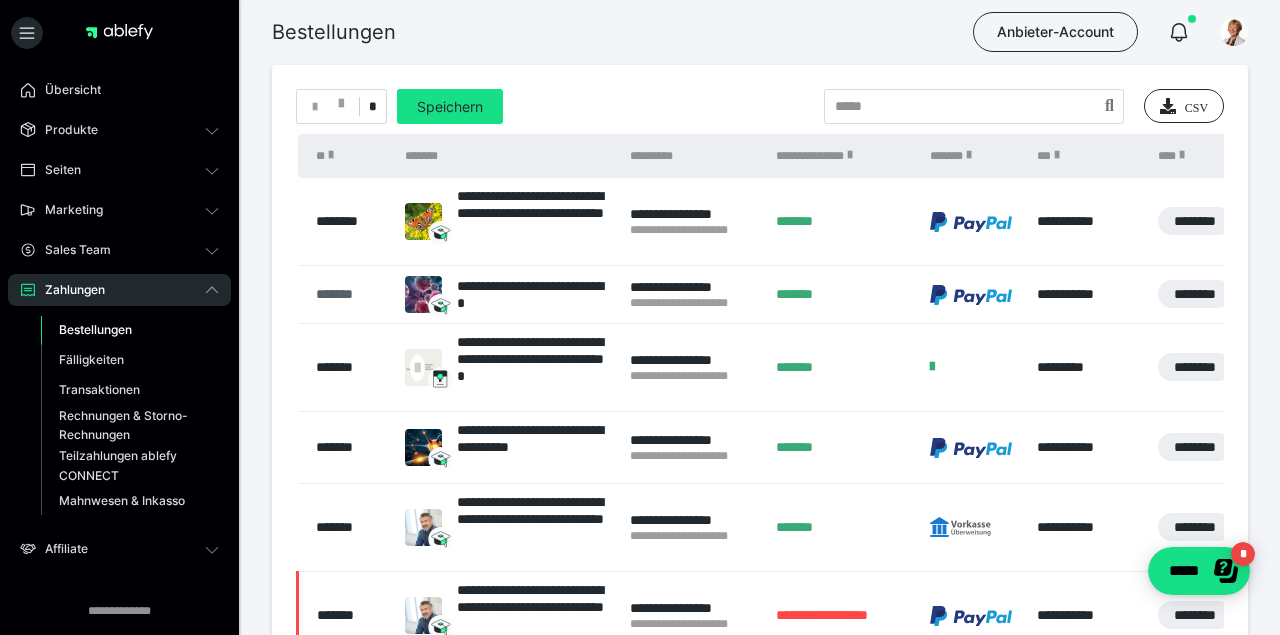 click on "*******" at bounding box center (350, 294) 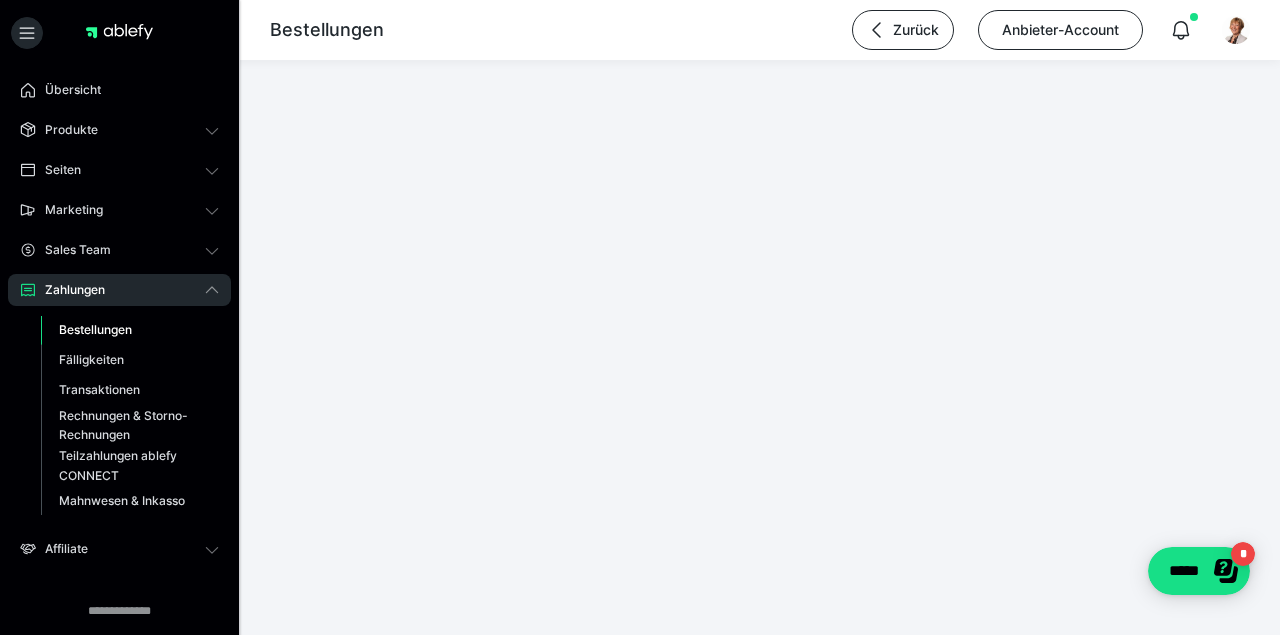 scroll, scrollTop: 0, scrollLeft: 0, axis: both 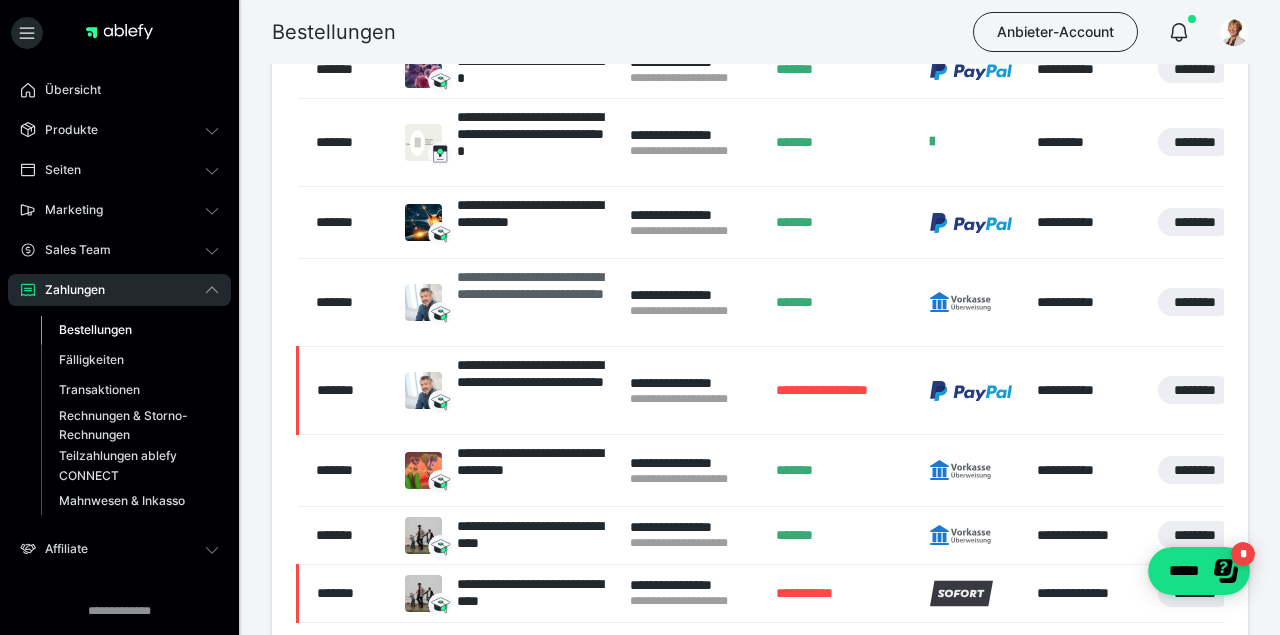 click on "**********" at bounding box center (533, 302) 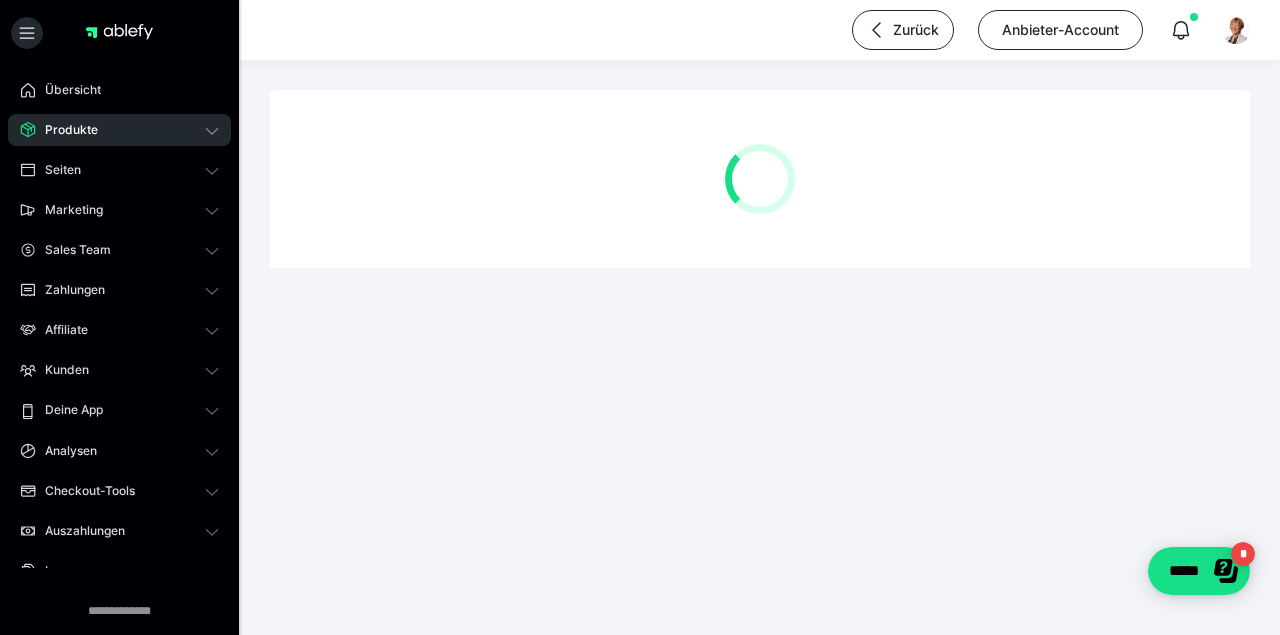 scroll, scrollTop: 0, scrollLeft: 0, axis: both 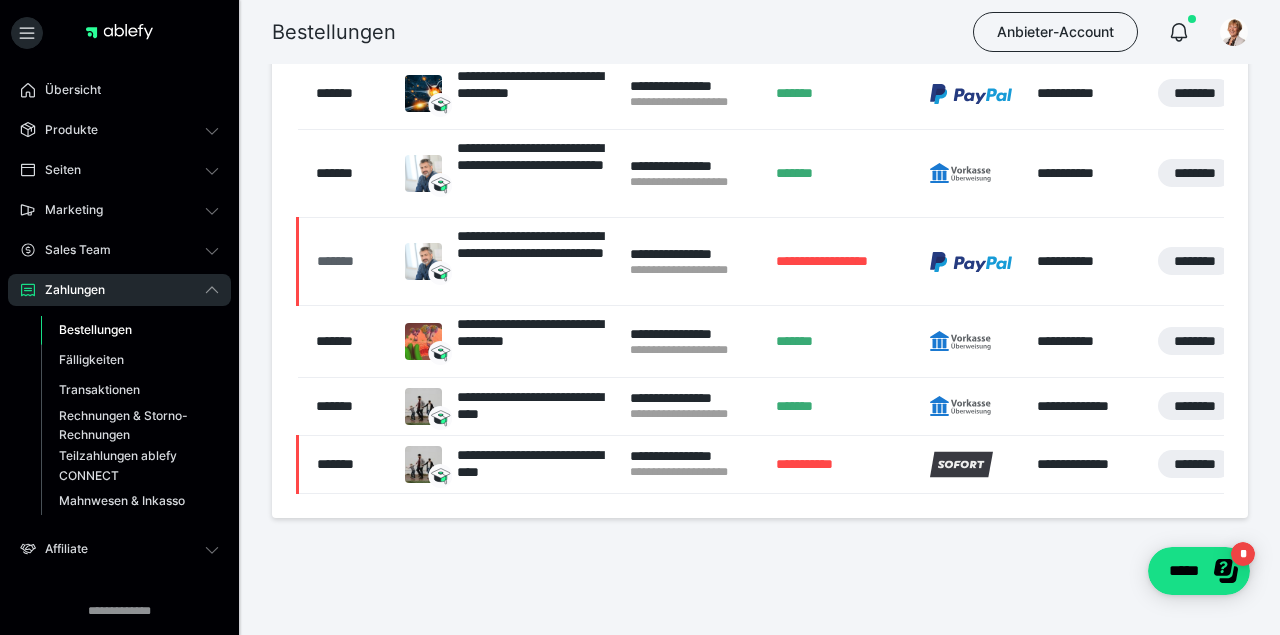 click on "*******" at bounding box center [351, 261] 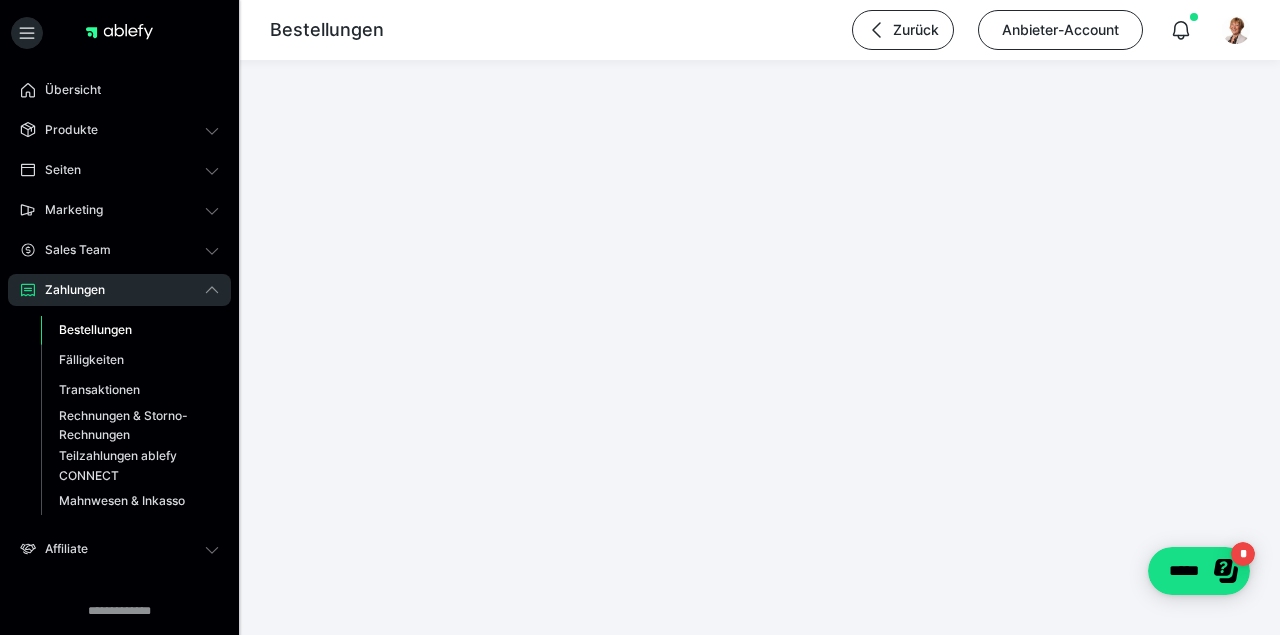 scroll, scrollTop: 0, scrollLeft: 0, axis: both 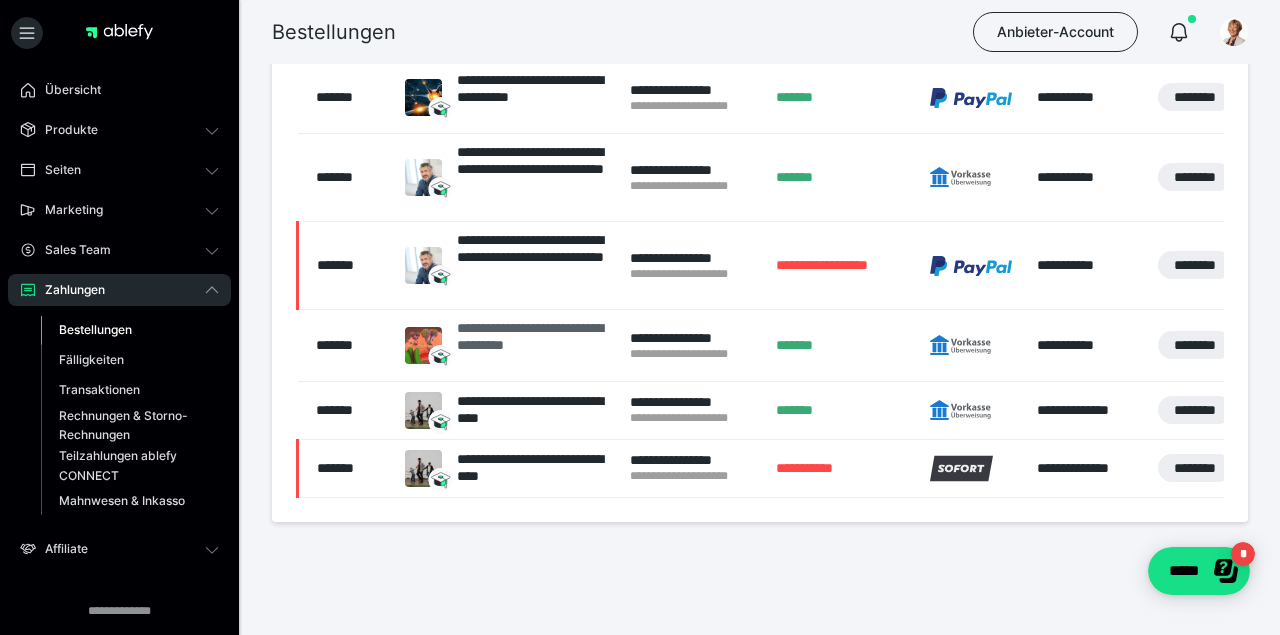 click on "**********" at bounding box center [533, 345] 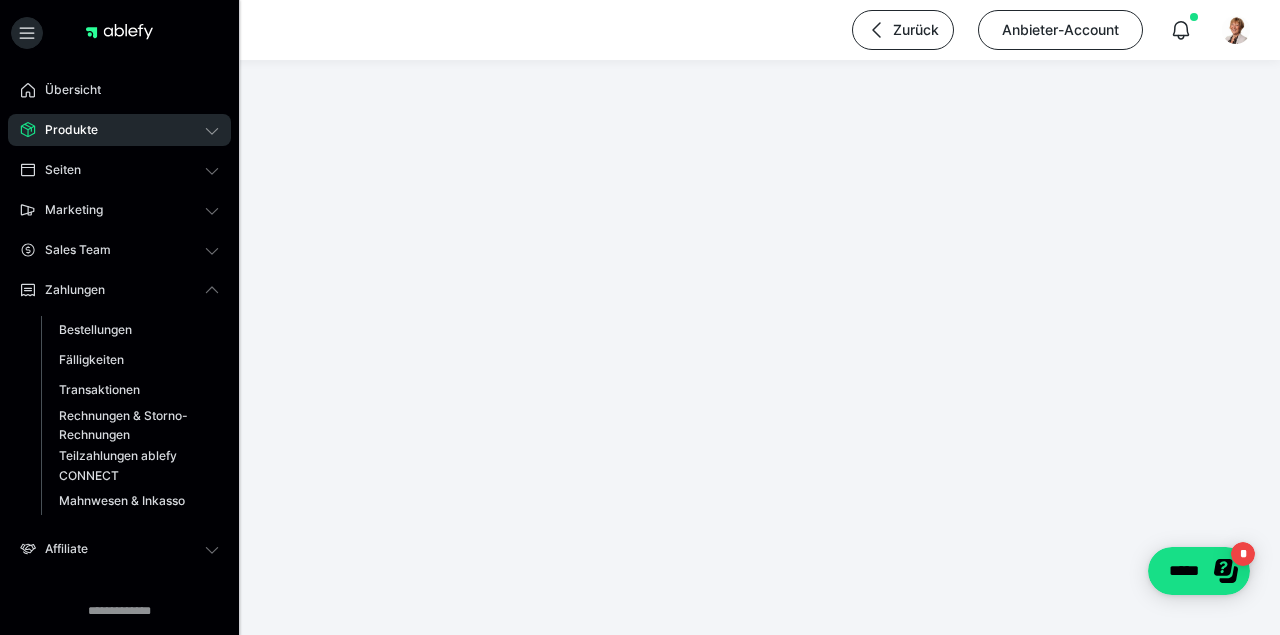 click at bounding box center [760, -450] 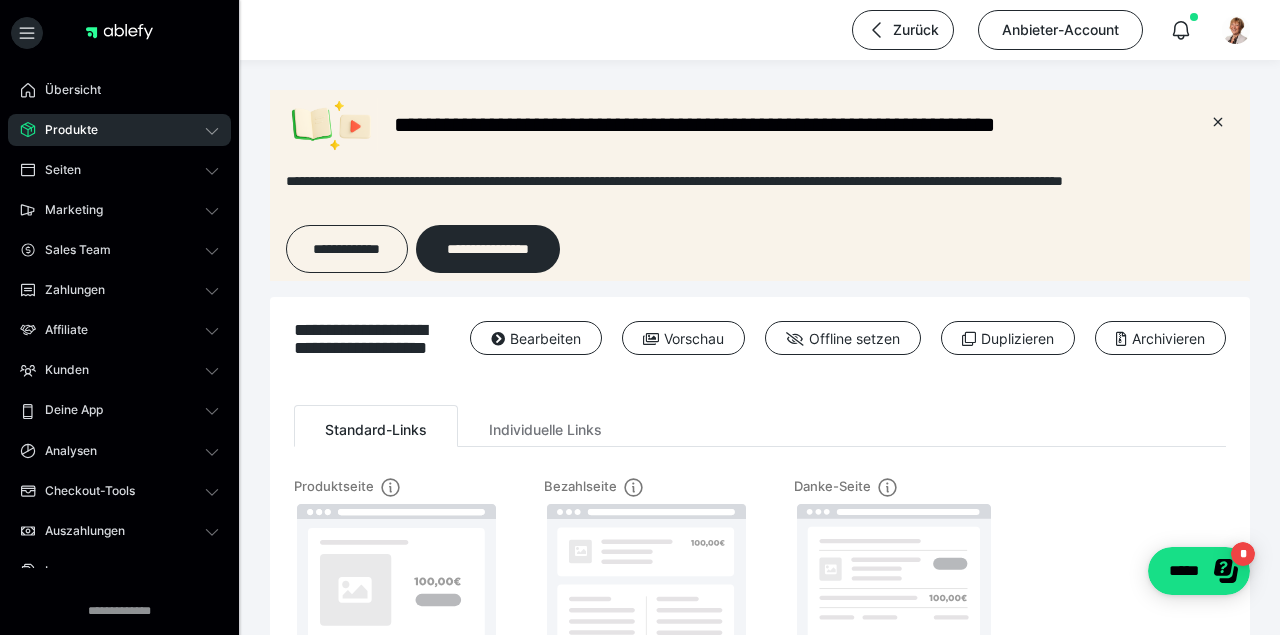 scroll, scrollTop: 0, scrollLeft: 0, axis: both 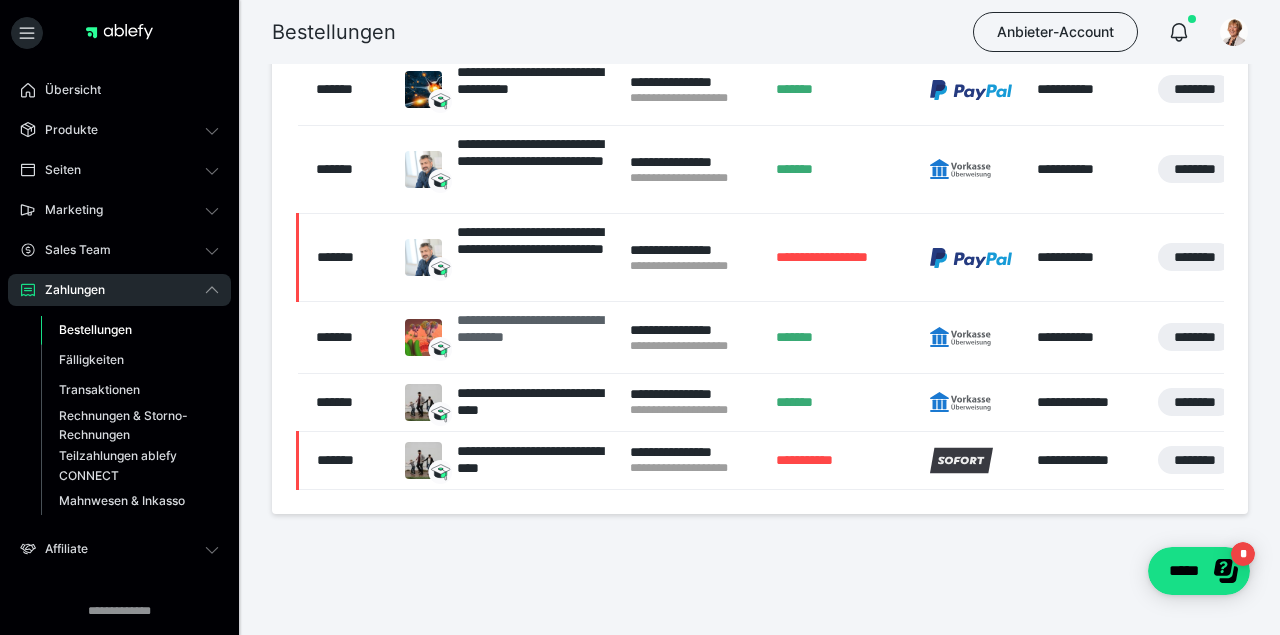 click on "**********" at bounding box center [533, 337] 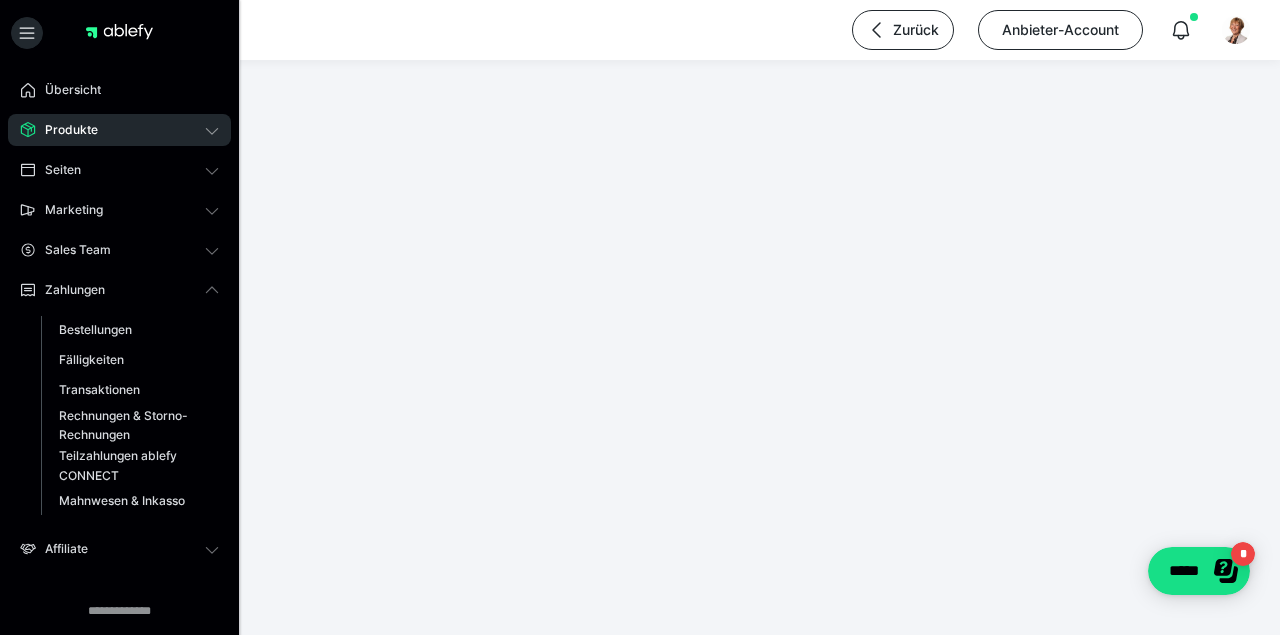 scroll, scrollTop: 0, scrollLeft: 0, axis: both 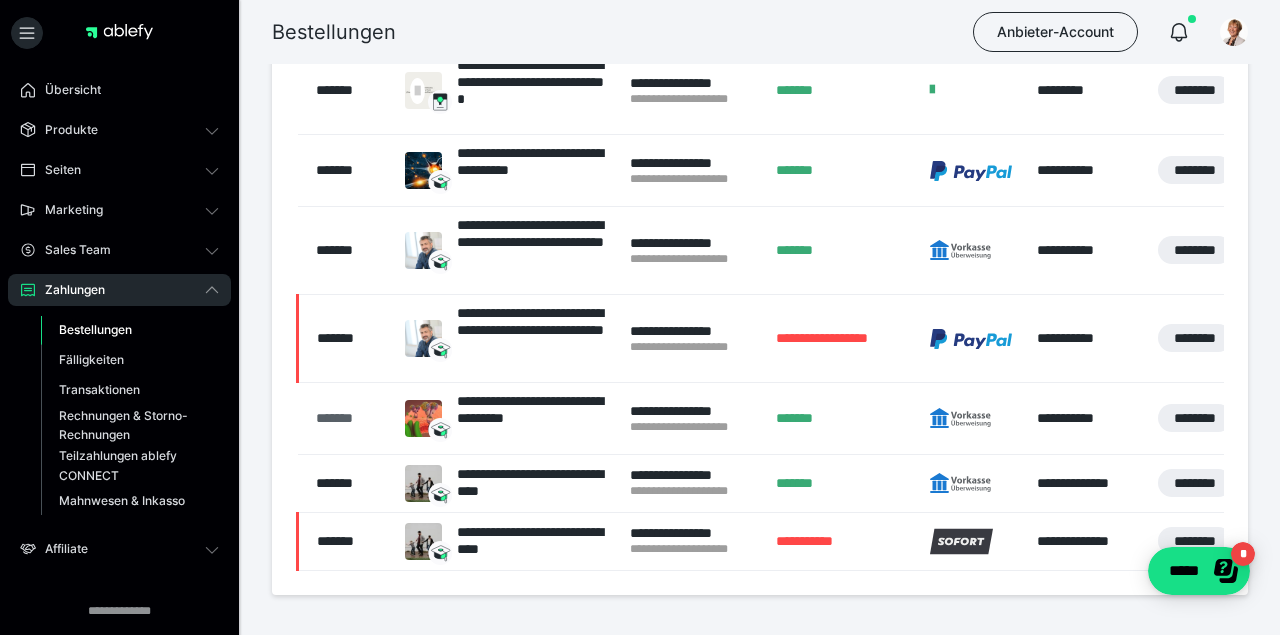 click on "*******" at bounding box center (350, 418) 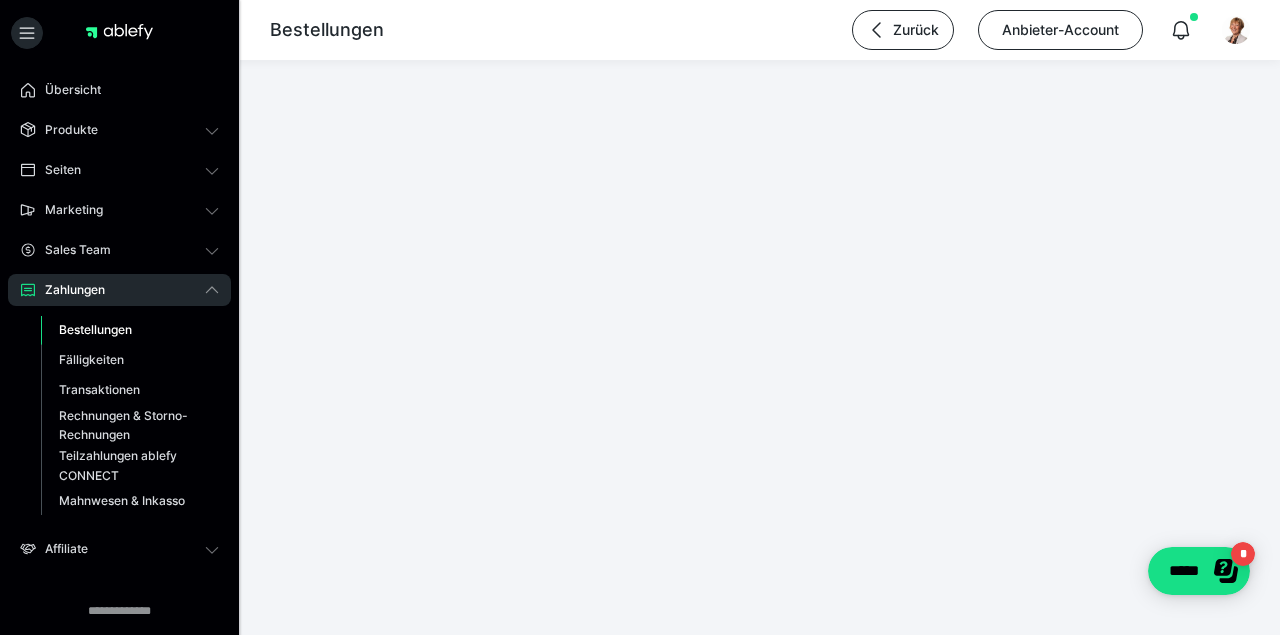 click on "**********" at bounding box center (640, 58) 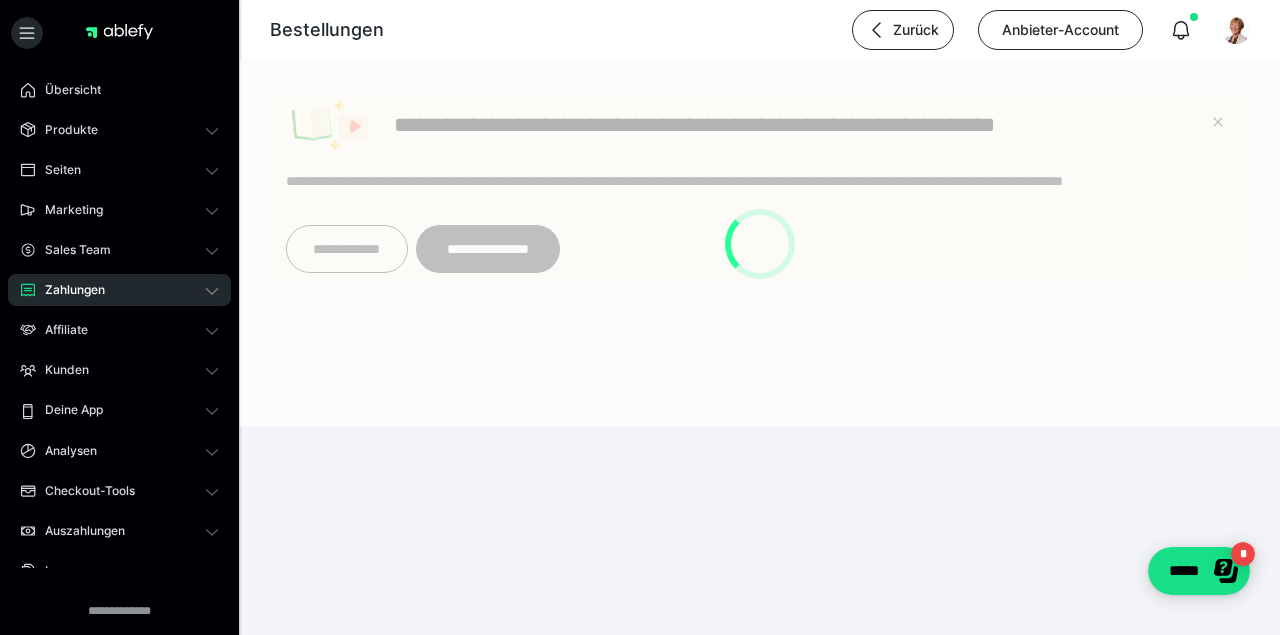 scroll, scrollTop: 0, scrollLeft: 0, axis: both 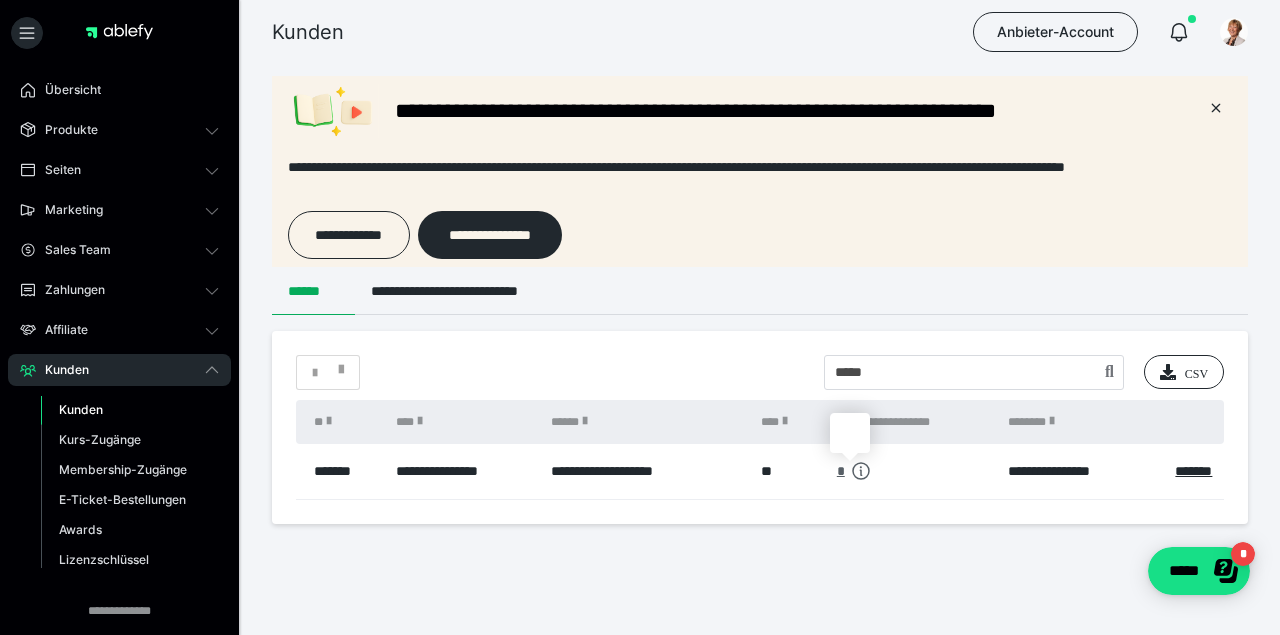 click 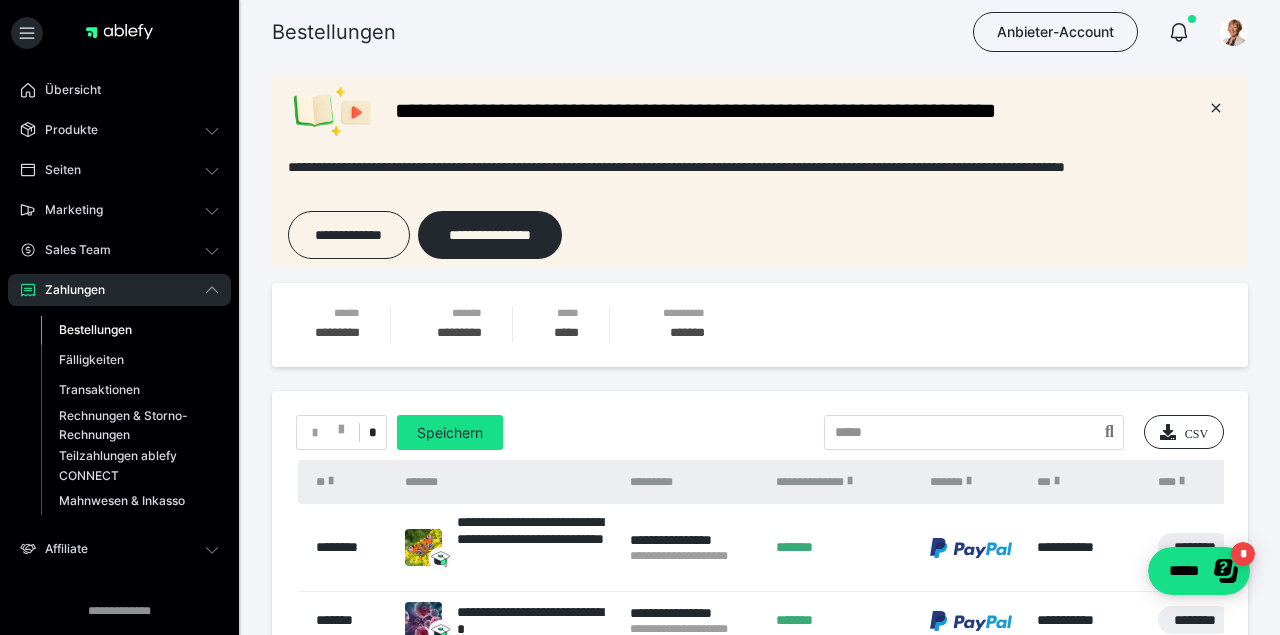 scroll, scrollTop: 0, scrollLeft: 0, axis: both 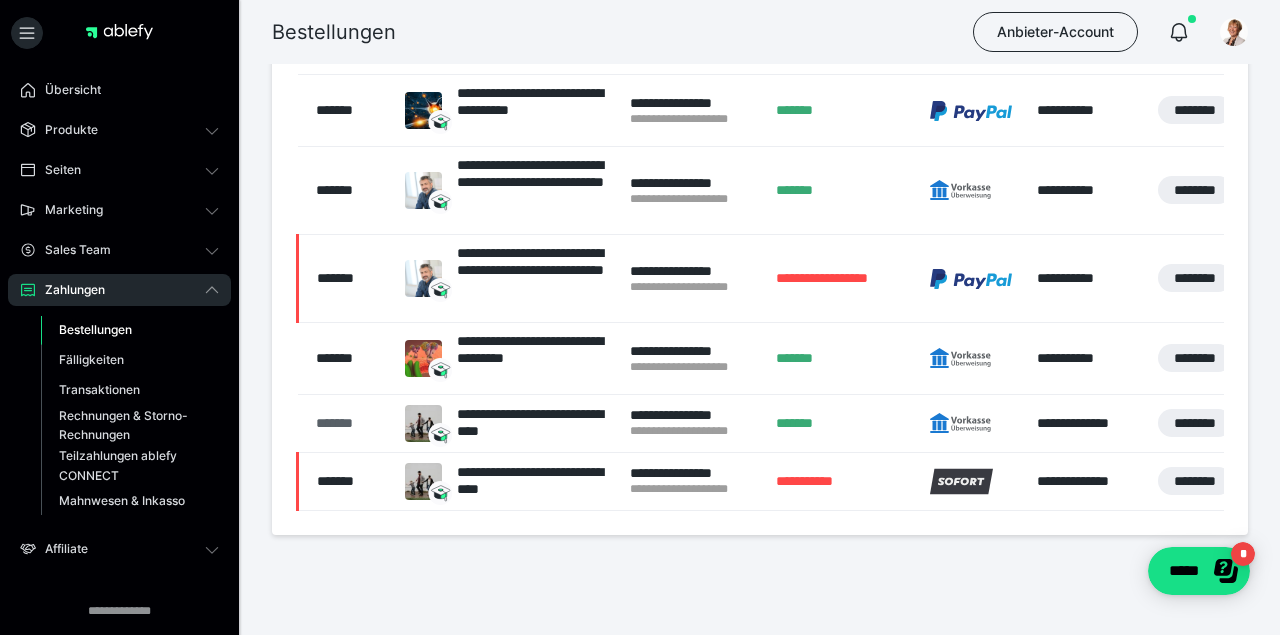 click on "*******" at bounding box center (350, 423) 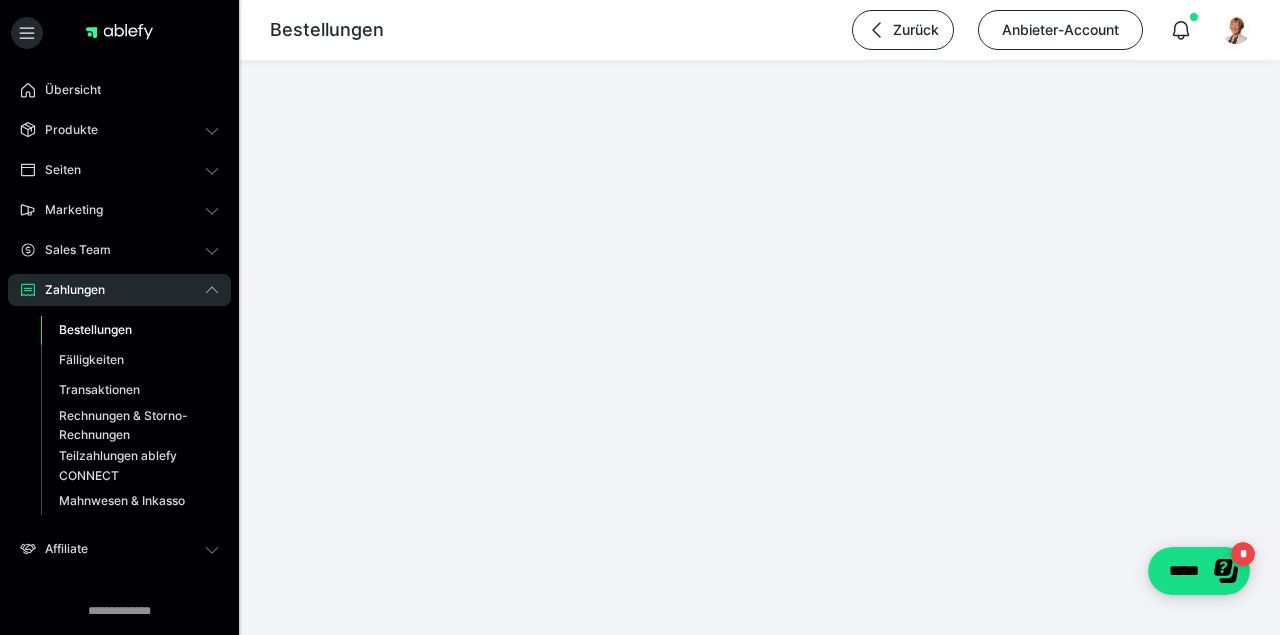 scroll, scrollTop: 0, scrollLeft: 0, axis: both 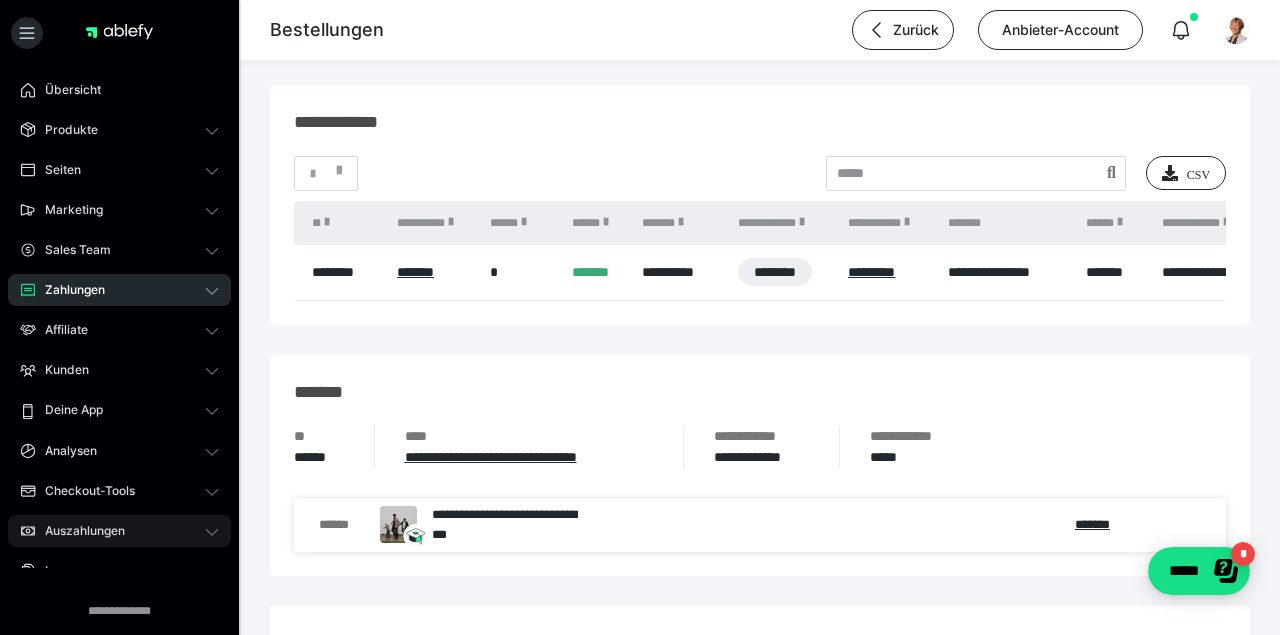 click 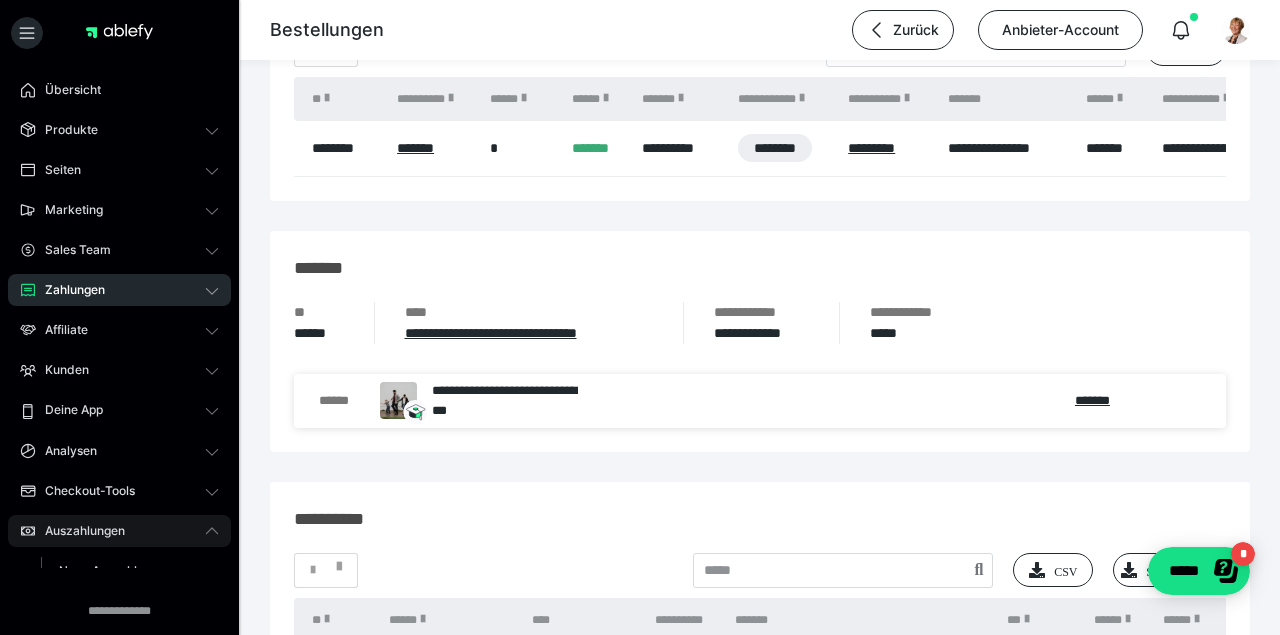 click 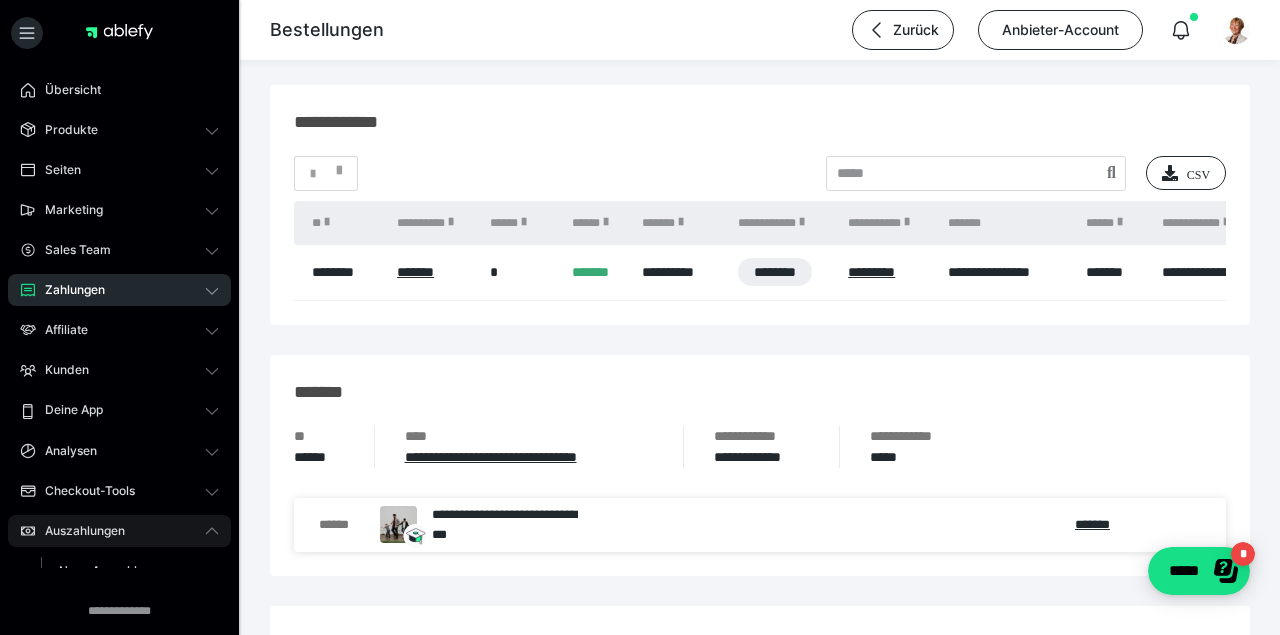 click on "Auszahlungen" at bounding box center [78, 531] 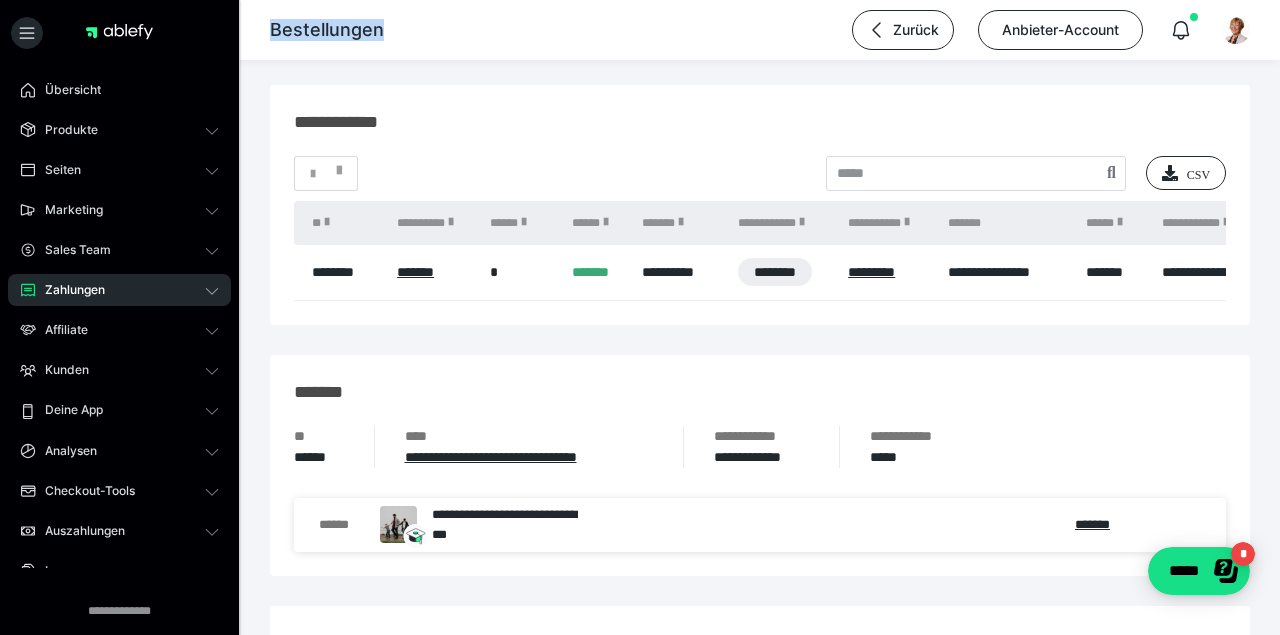 drag, startPoint x: 242, startPoint y: 523, endPoint x: 232, endPoint y: 584, distance: 61.81424 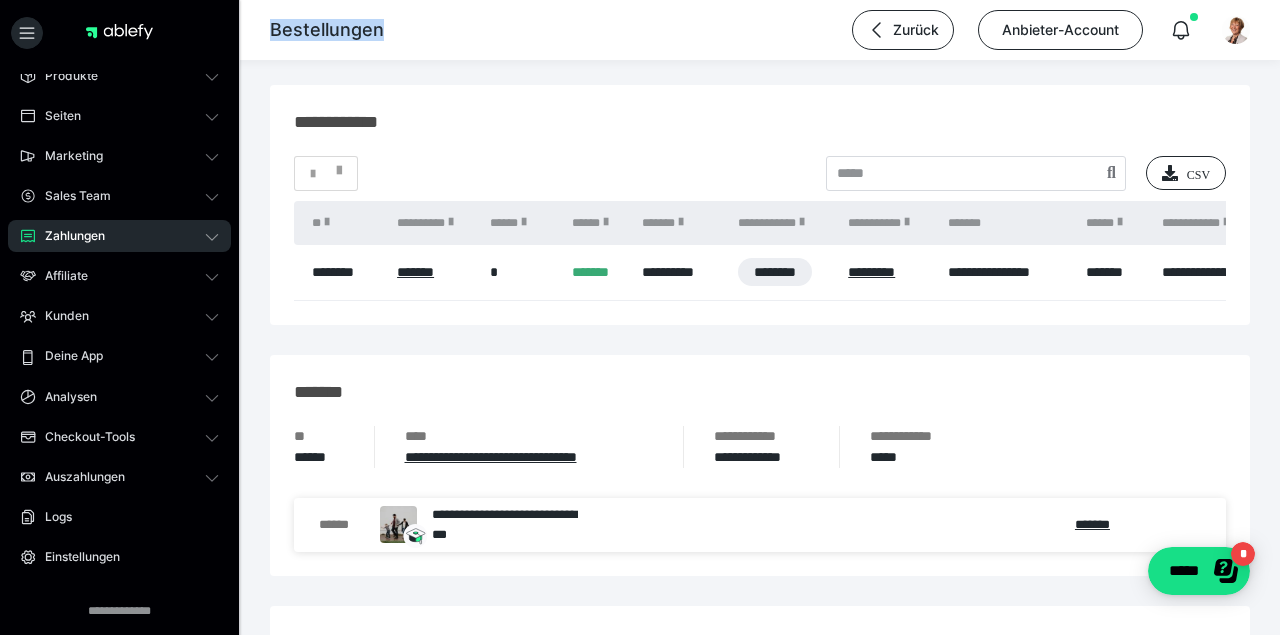scroll, scrollTop: 69, scrollLeft: 0, axis: vertical 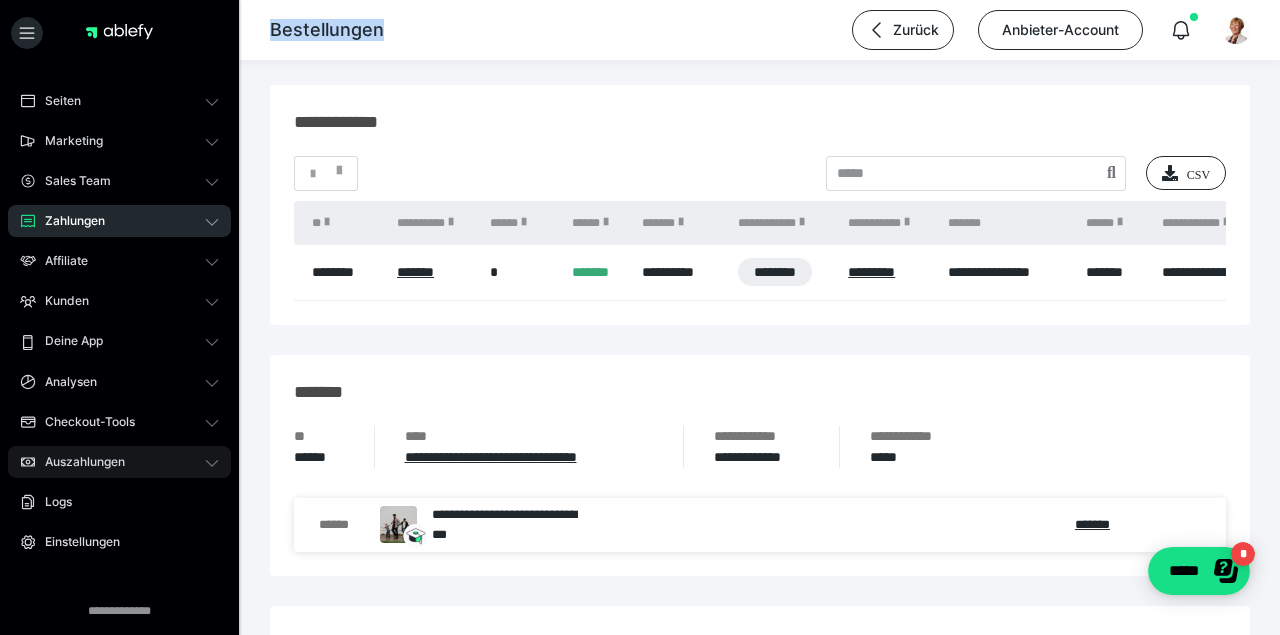 click 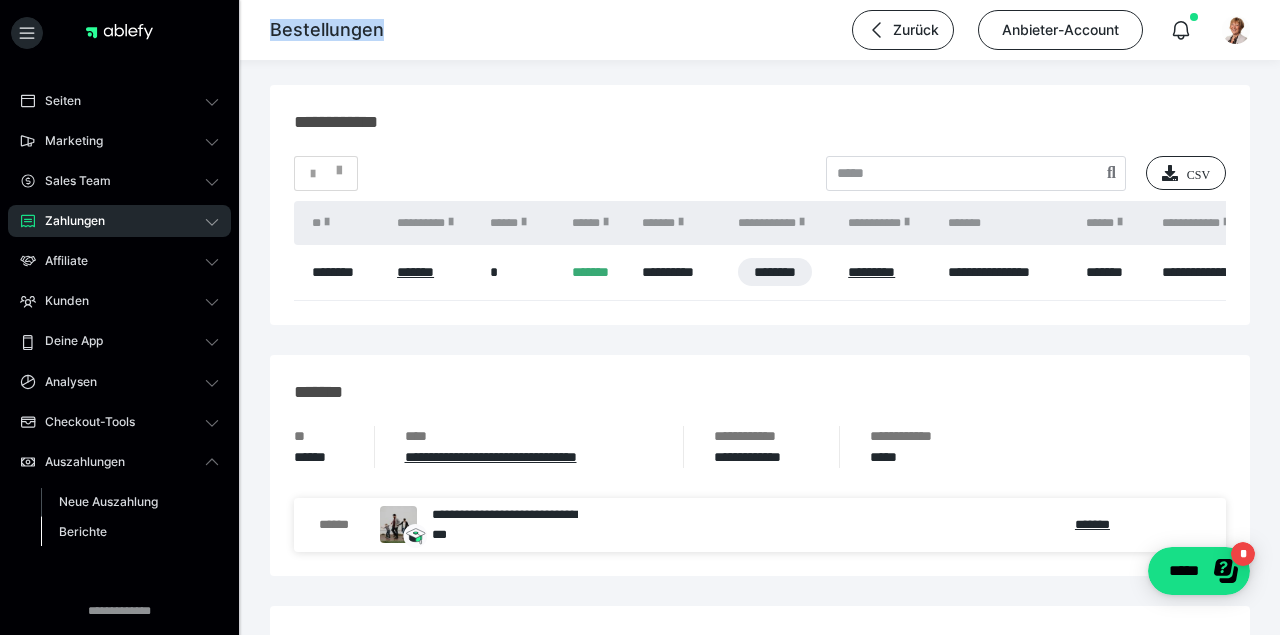 click on "Berichte" at bounding box center (83, 531) 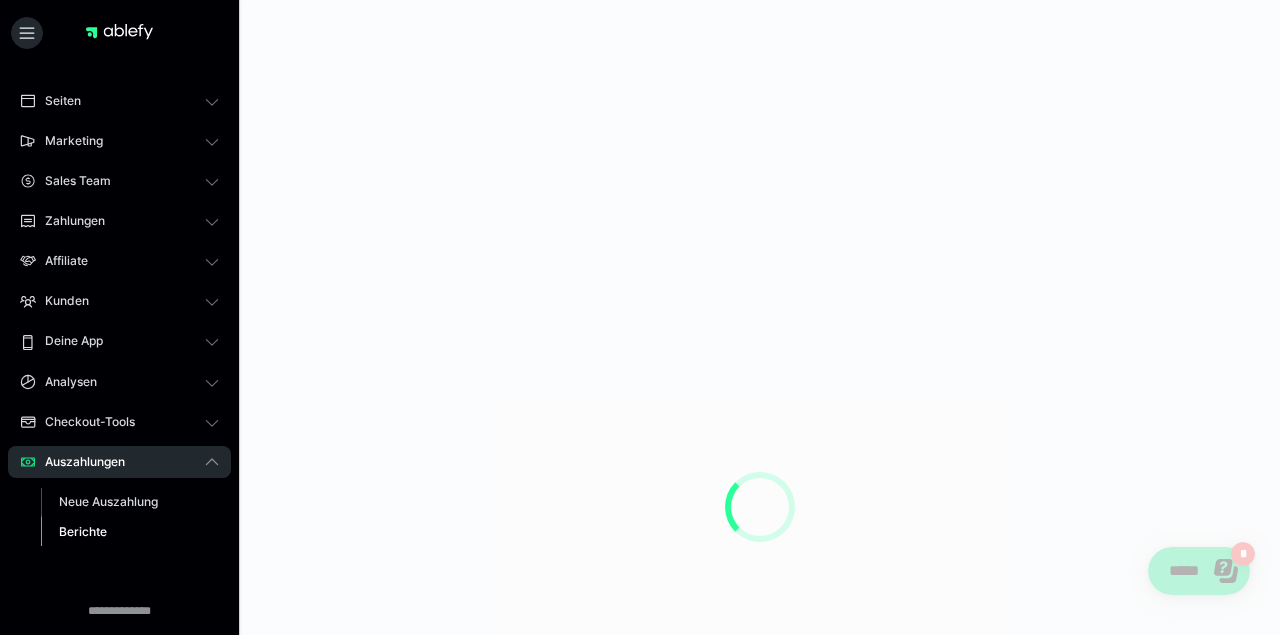 scroll, scrollTop: 0, scrollLeft: 0, axis: both 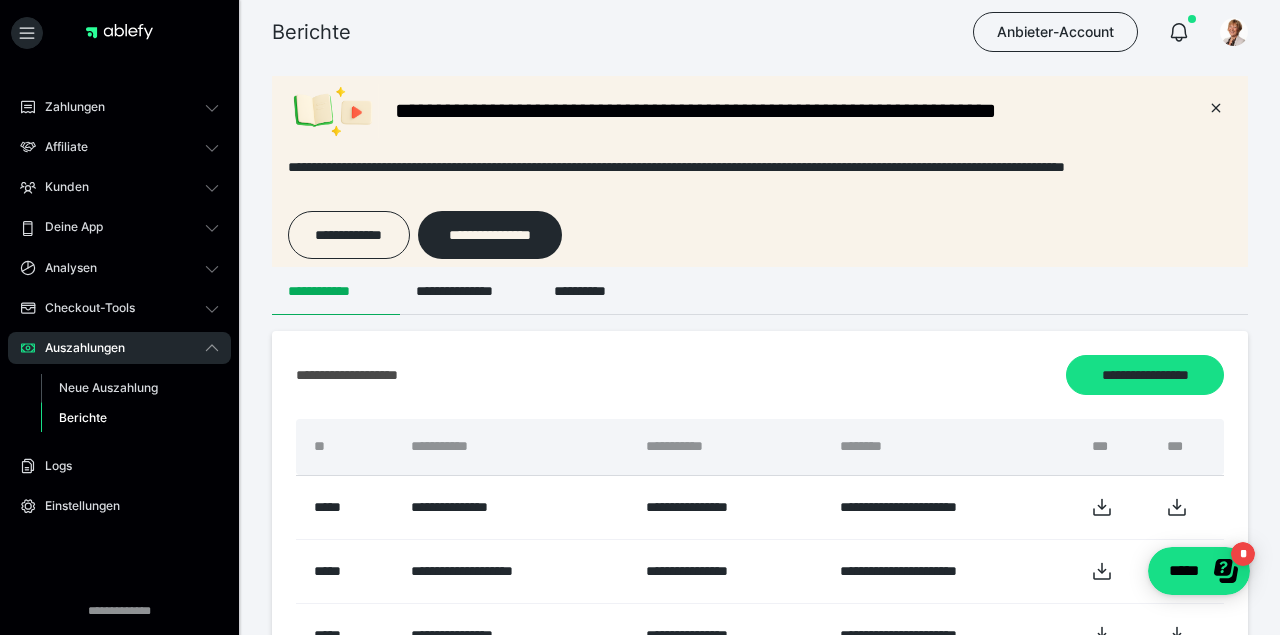 click on "**********" at bounding box center (336, 291) 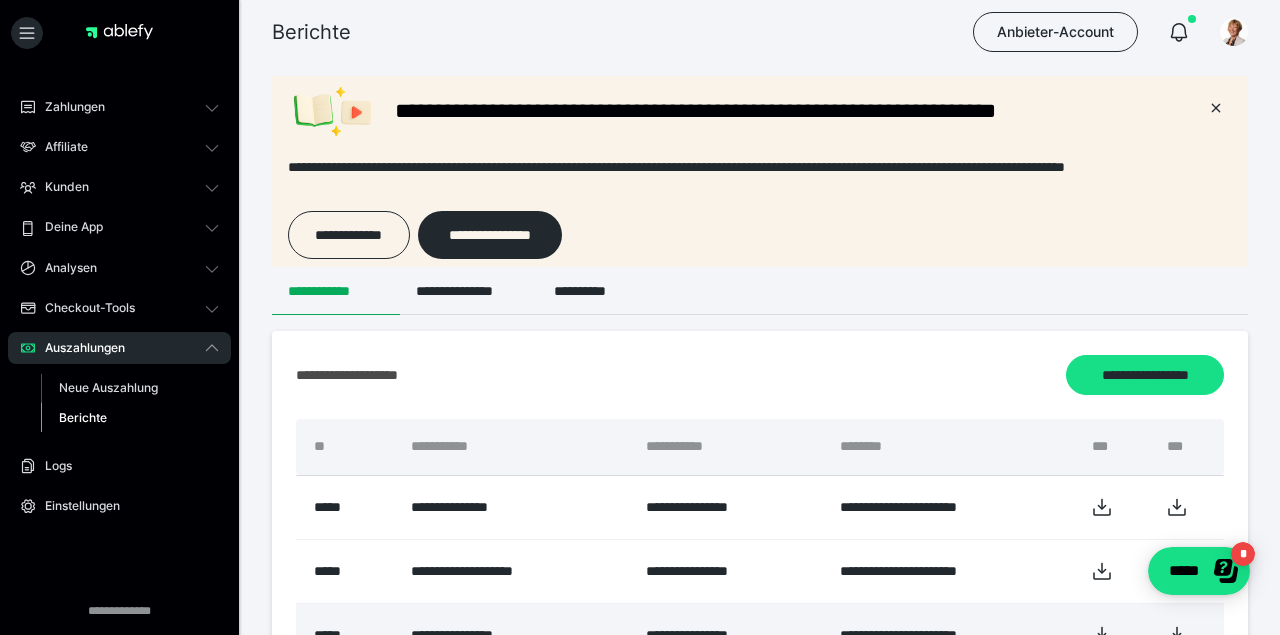 type 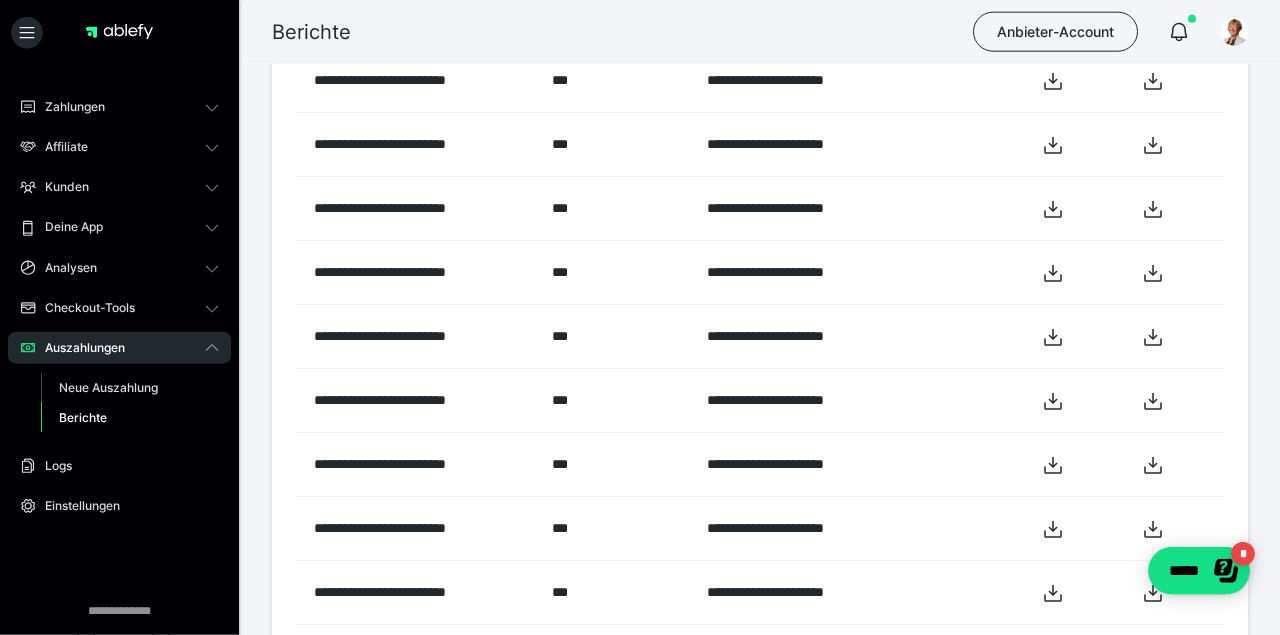 scroll, scrollTop: 1479, scrollLeft: 0, axis: vertical 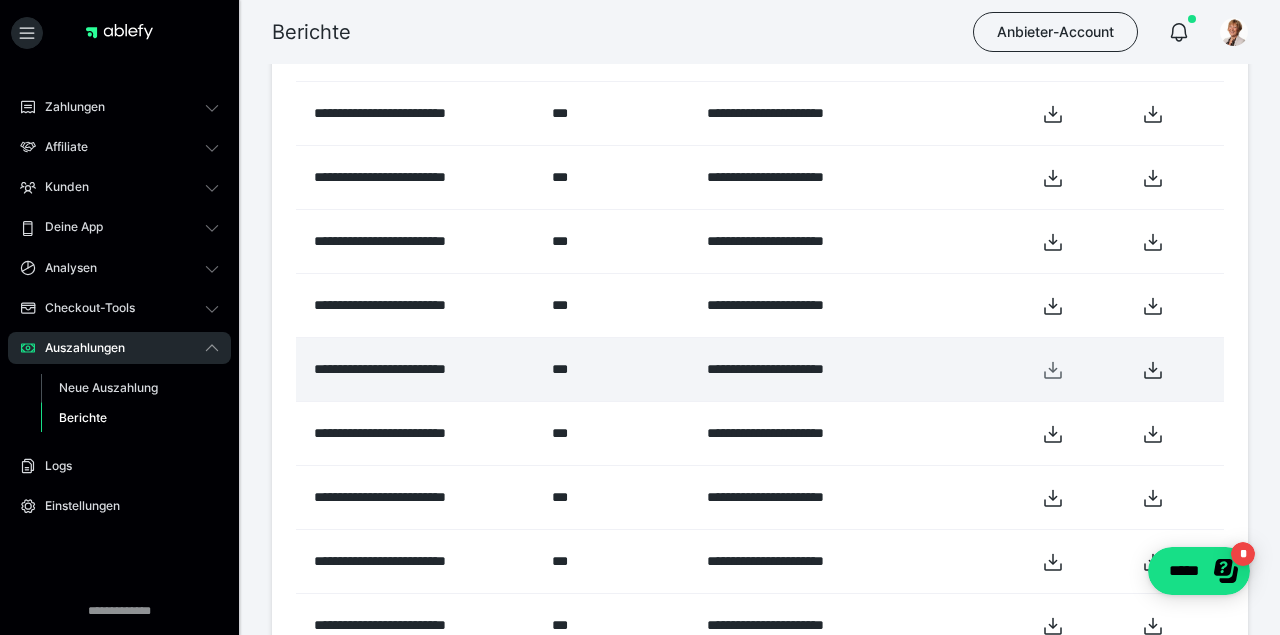 click 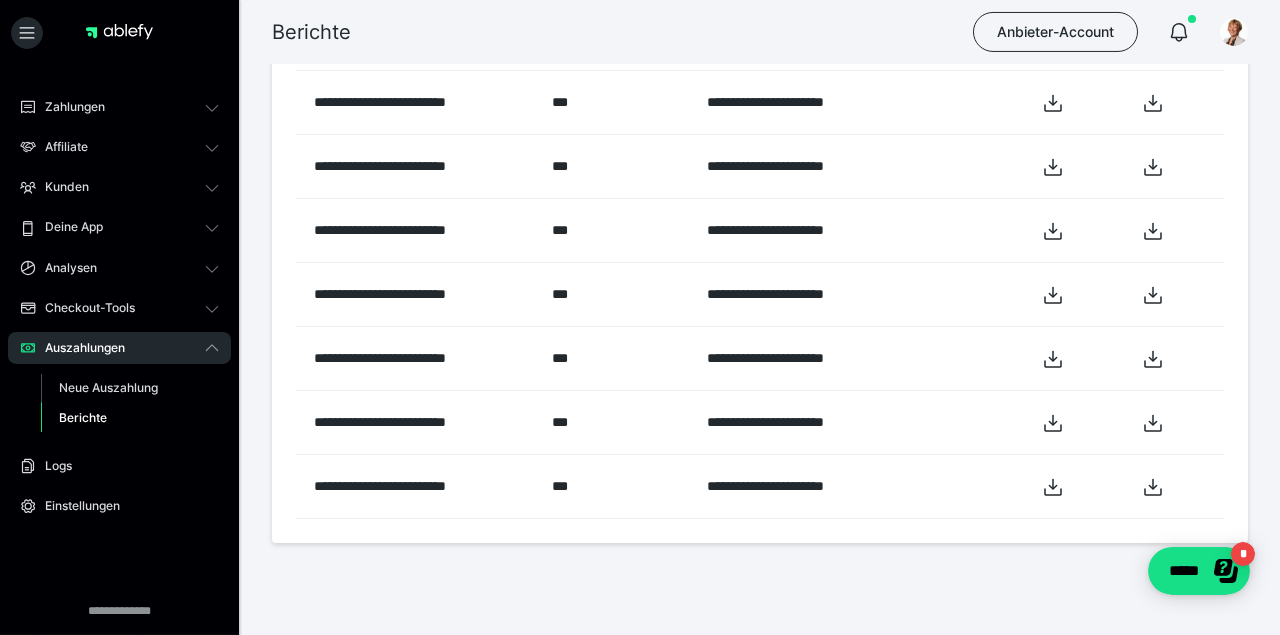 scroll, scrollTop: 3762, scrollLeft: 0, axis: vertical 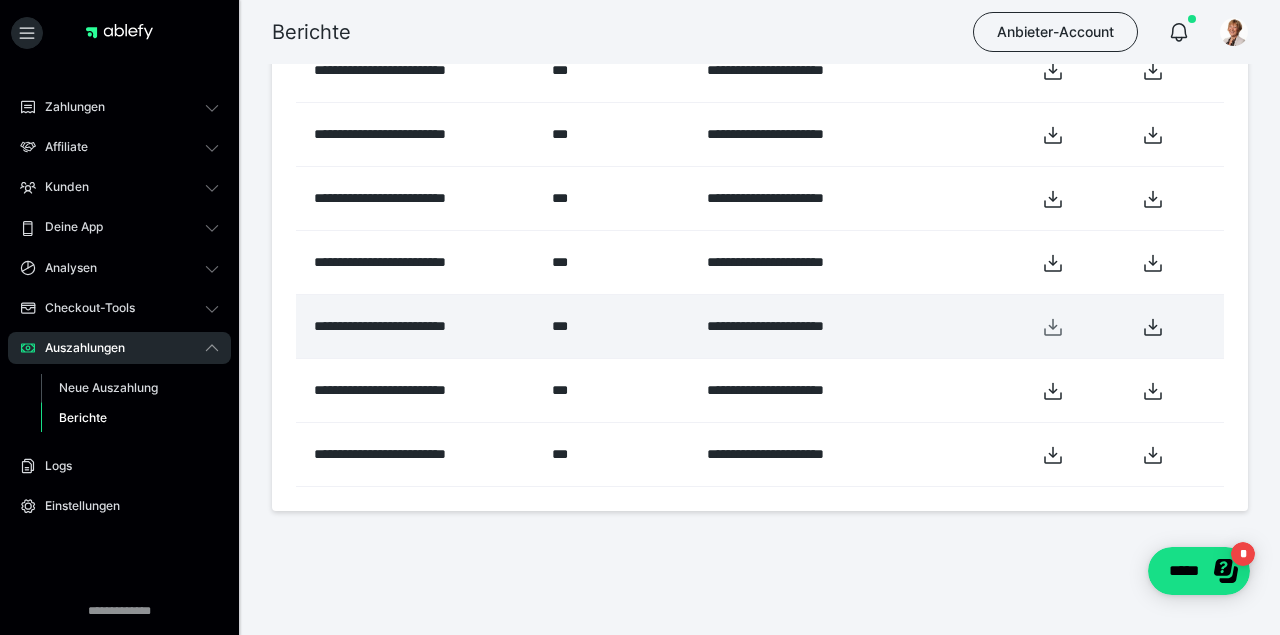 click 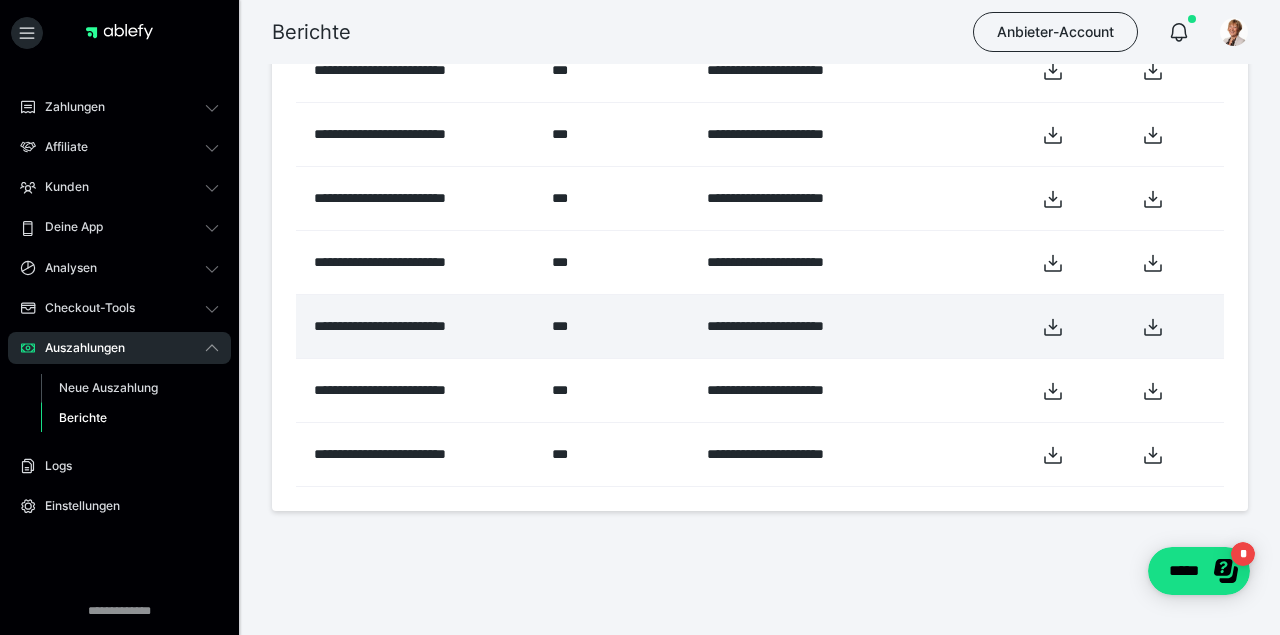 click on "**********" at bounding box center [416, 327] 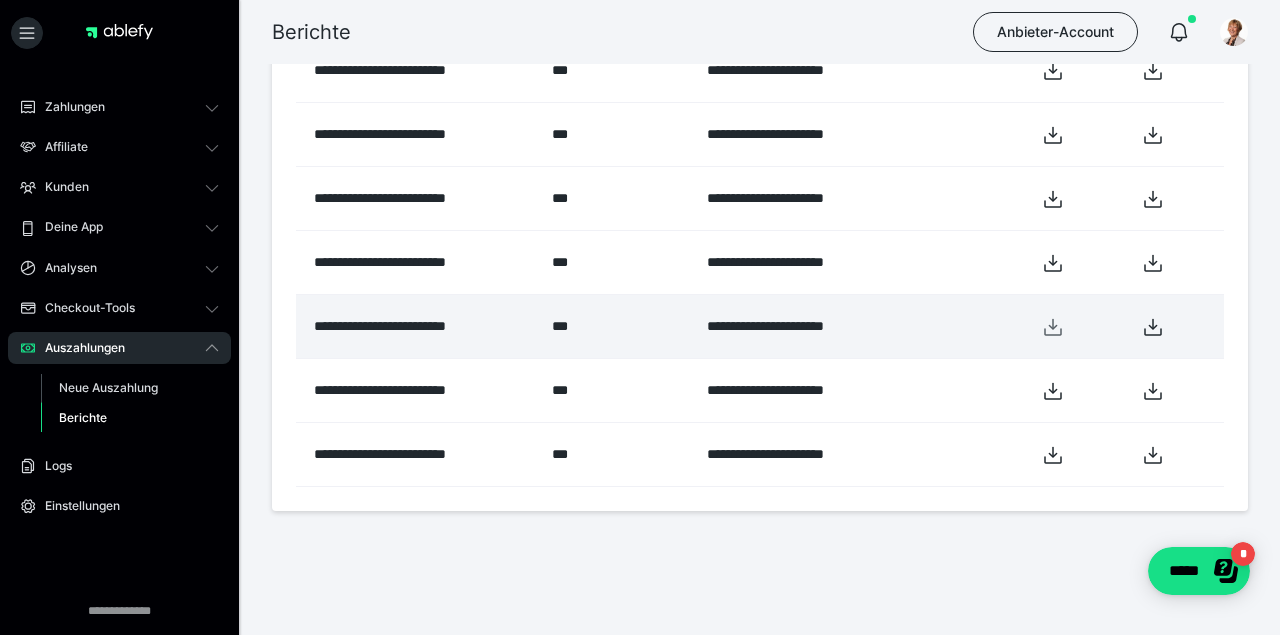 click 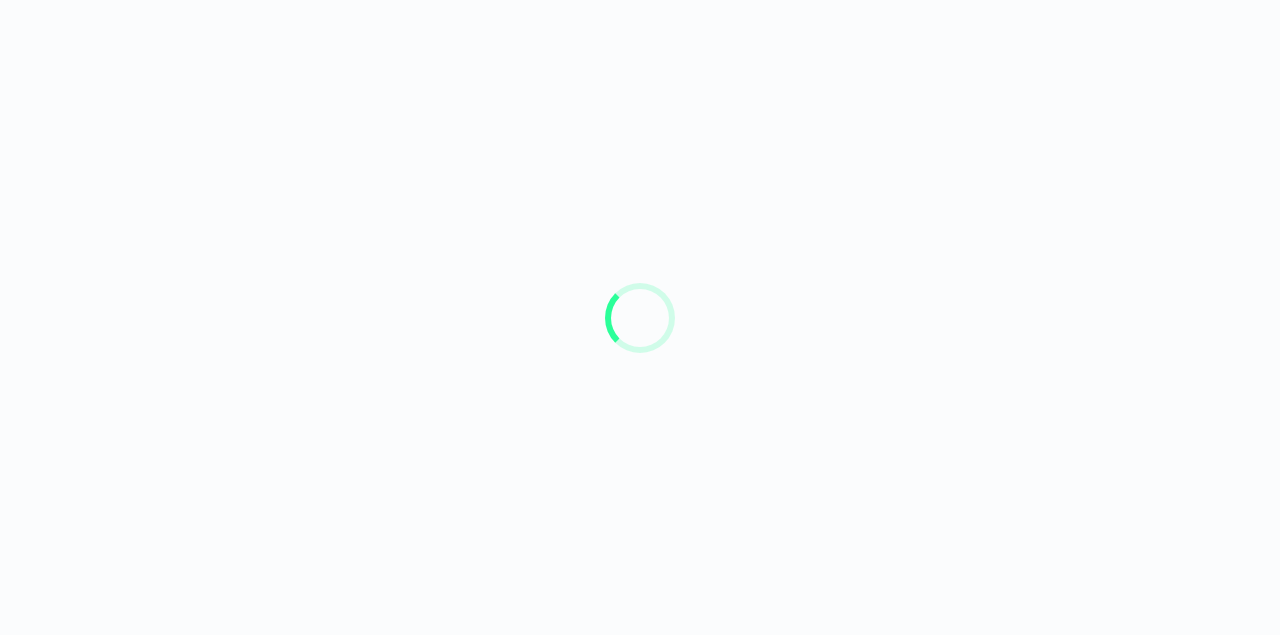 scroll, scrollTop: 0, scrollLeft: 0, axis: both 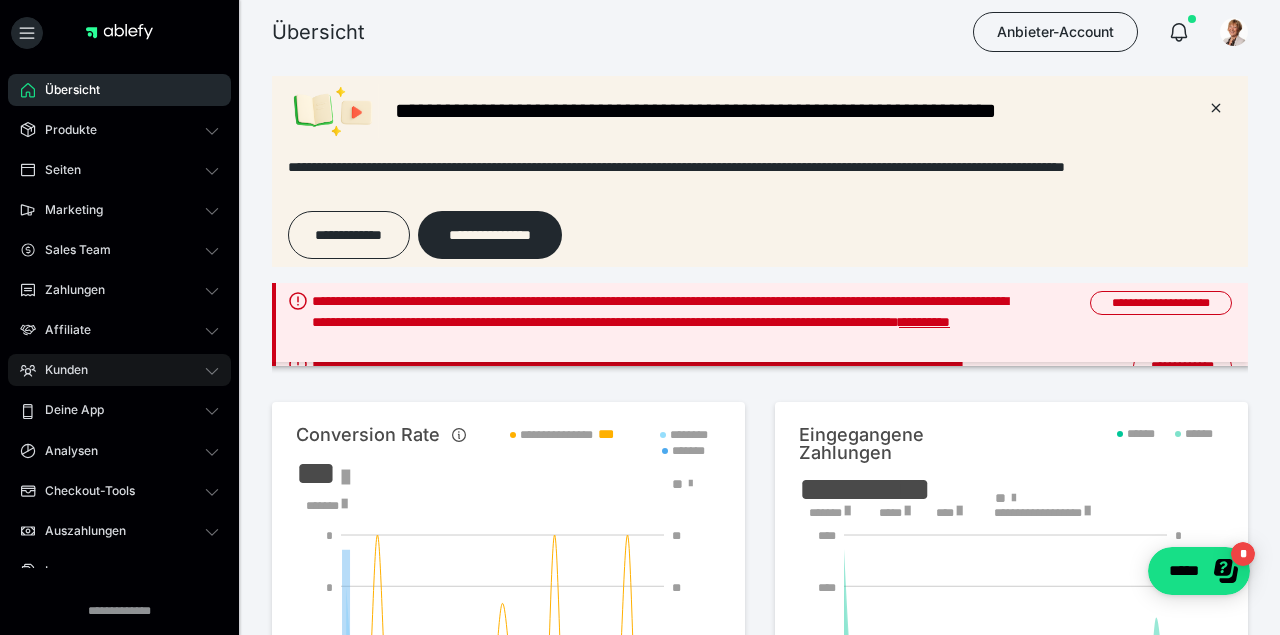 click 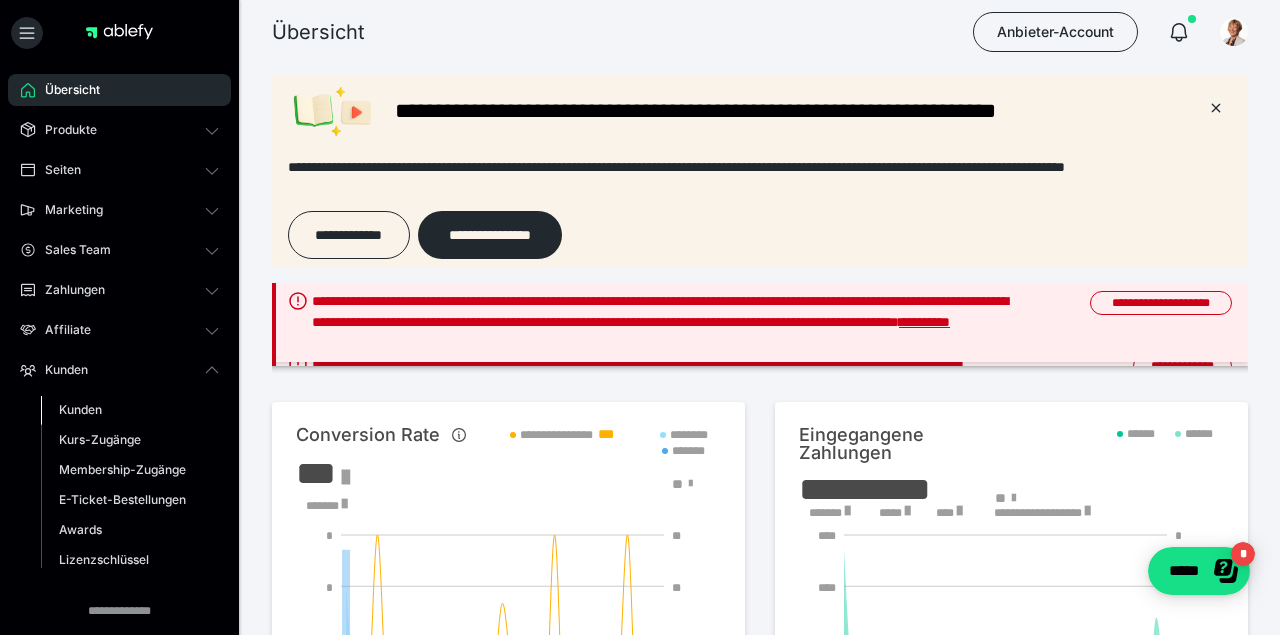 click on "Kunden" at bounding box center (130, 410) 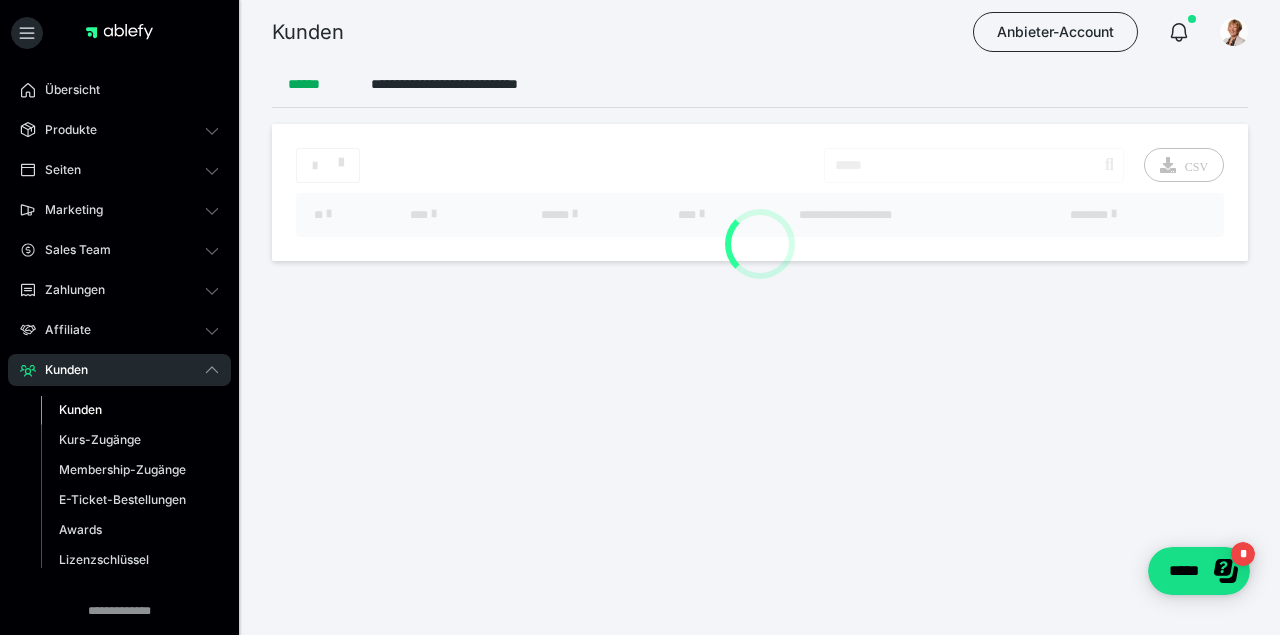 scroll, scrollTop: 0, scrollLeft: 0, axis: both 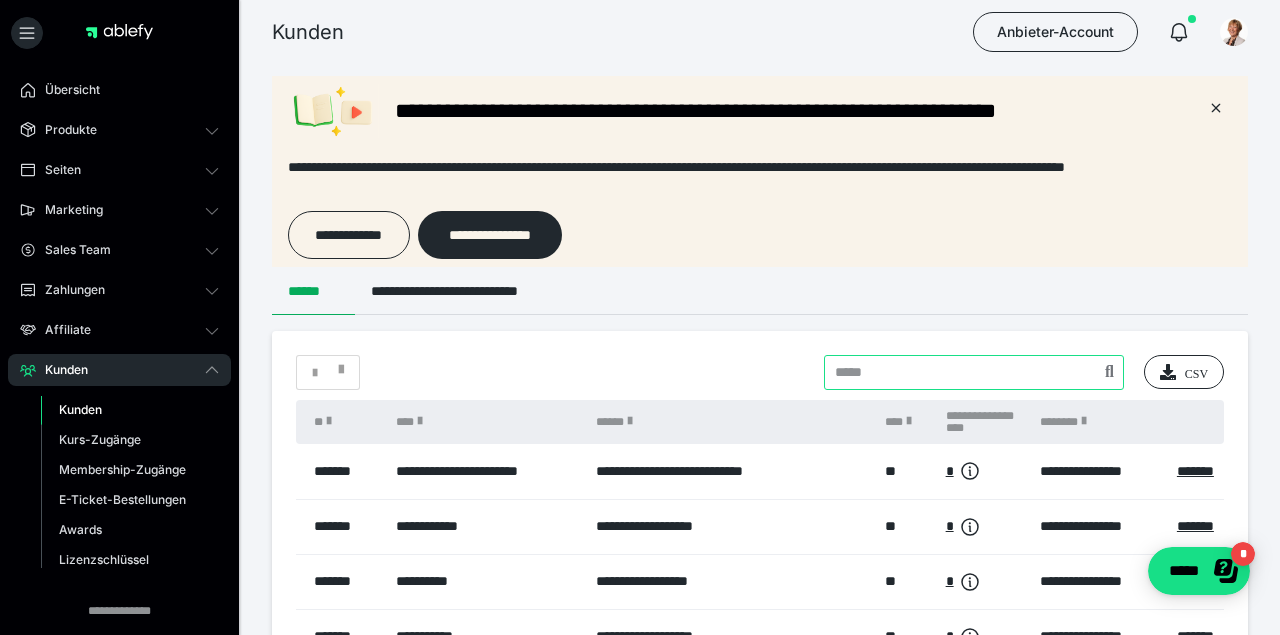 click at bounding box center [974, 372] 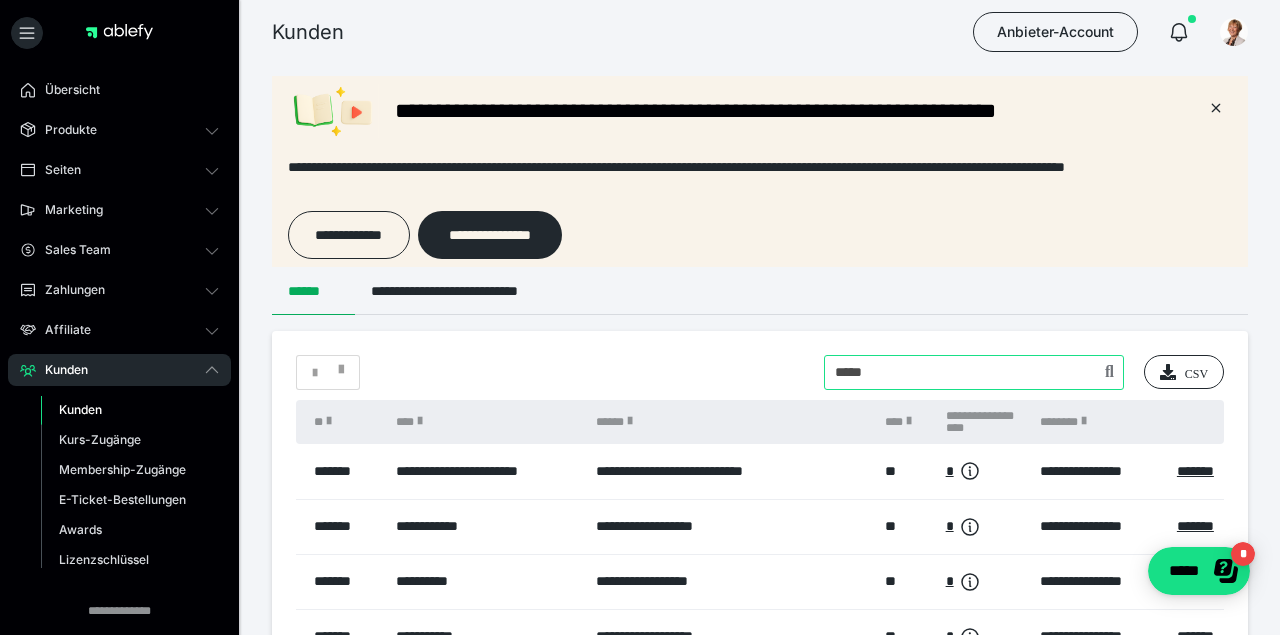 type on "*****" 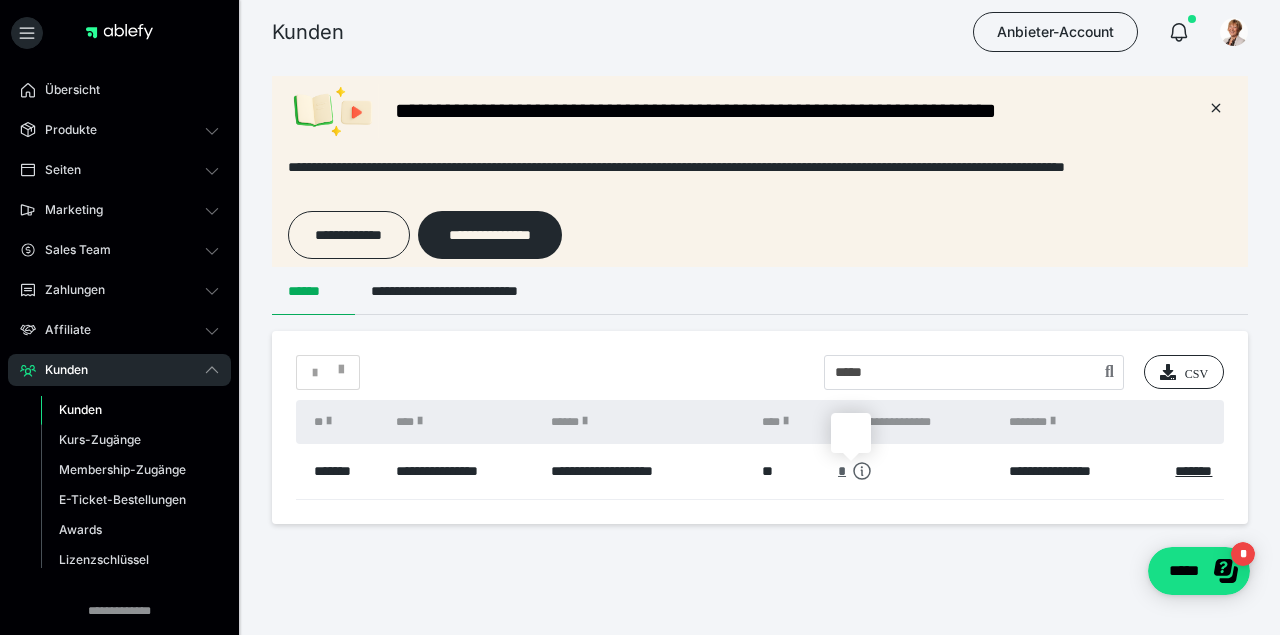 click 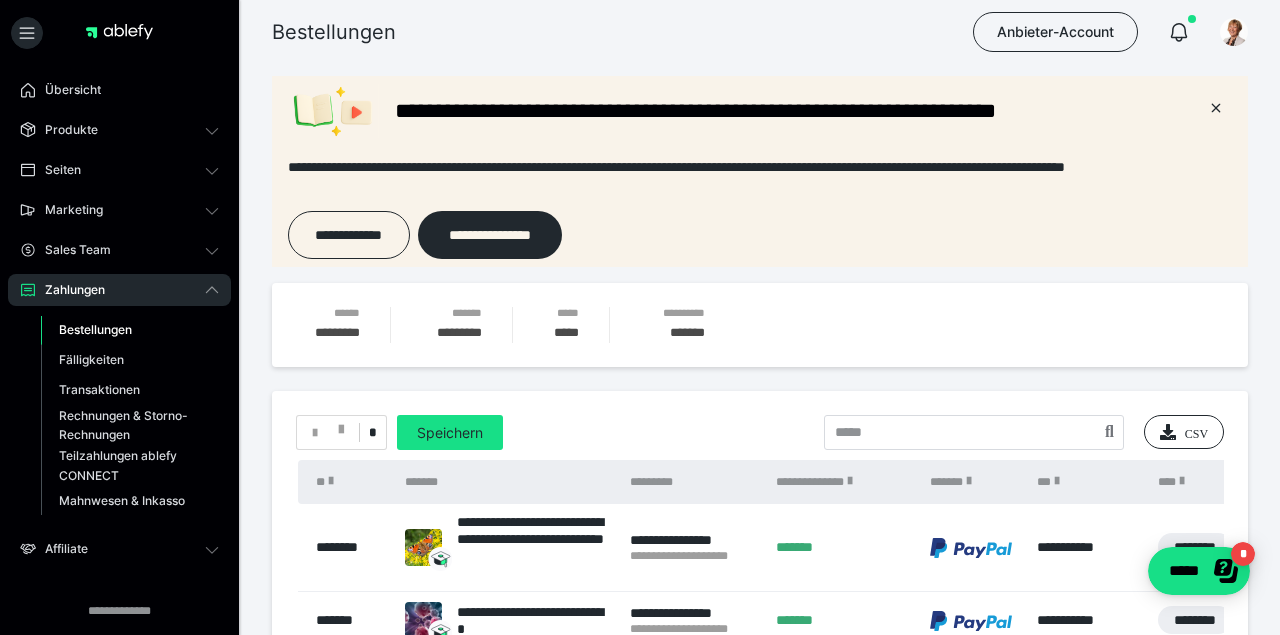 scroll, scrollTop: 0, scrollLeft: 0, axis: both 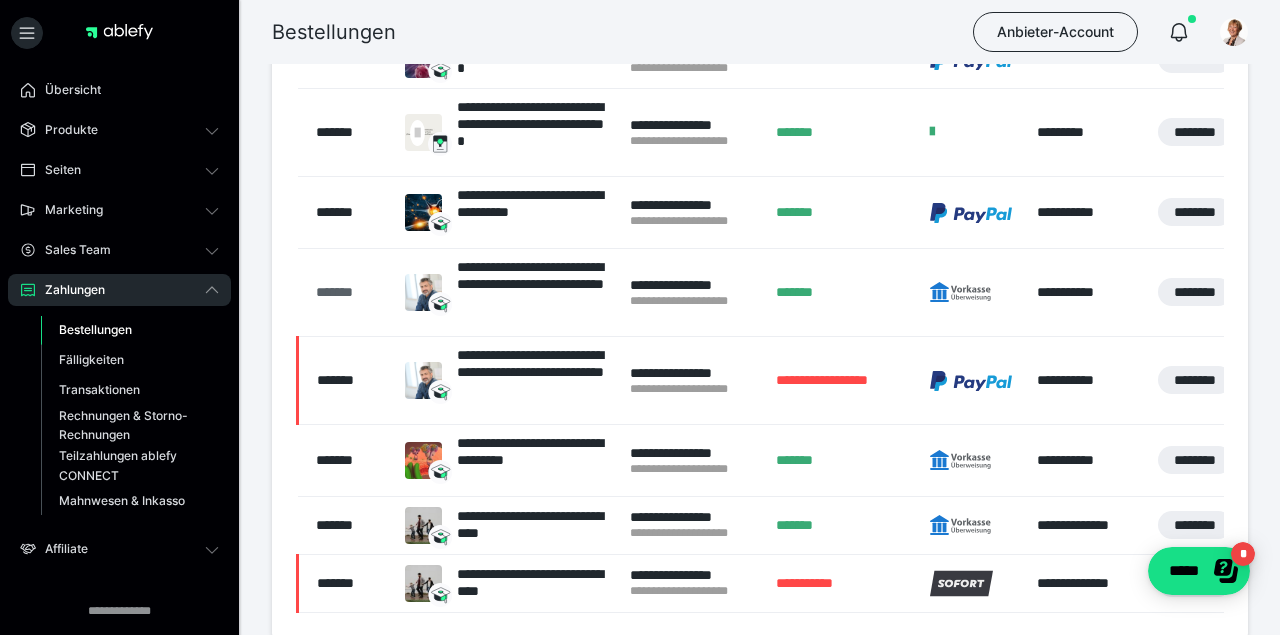 click on "*******" at bounding box center [350, 292] 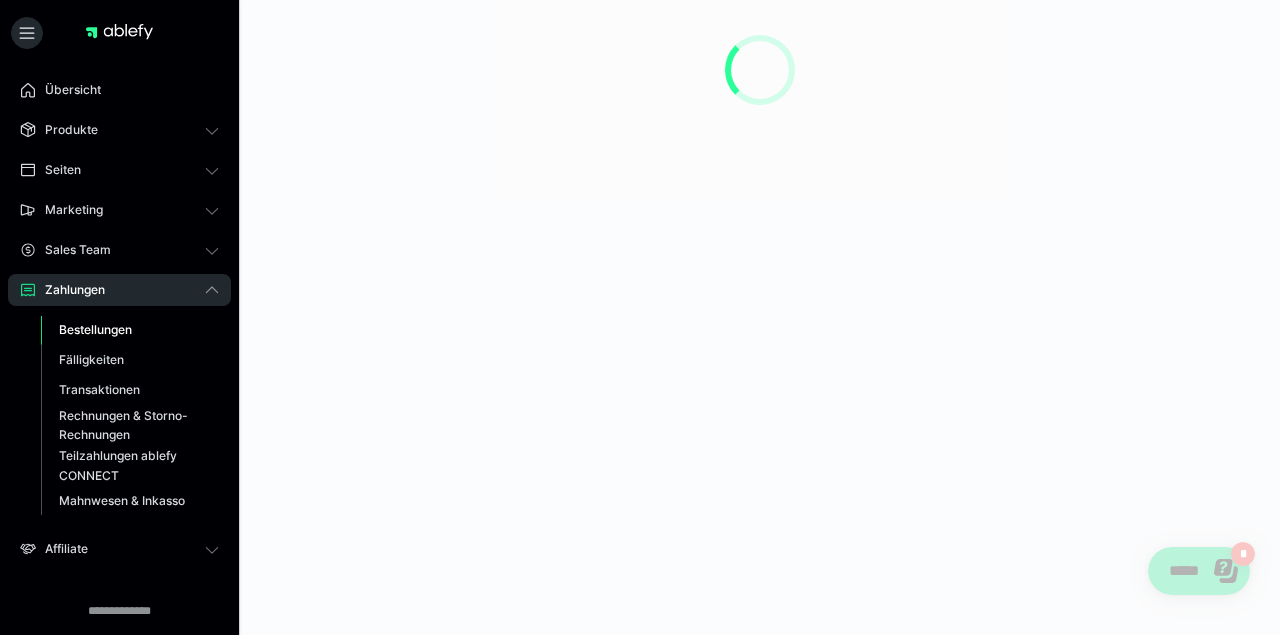 scroll, scrollTop: 0, scrollLeft: 0, axis: both 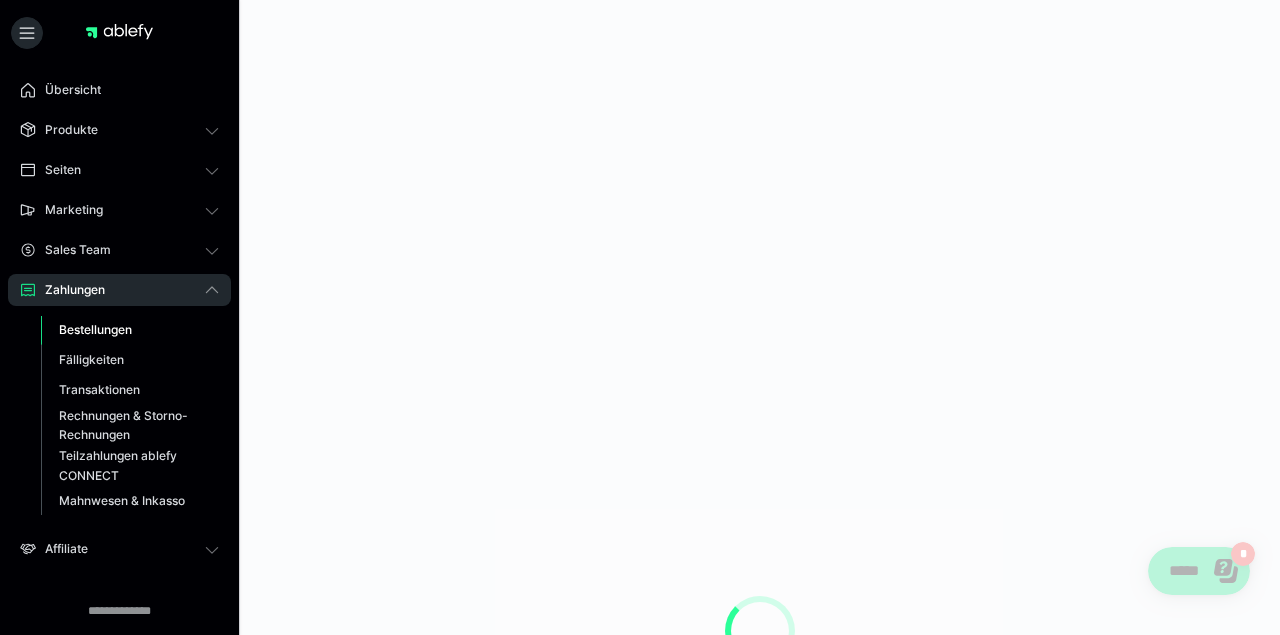 click at bounding box center (760, 631) 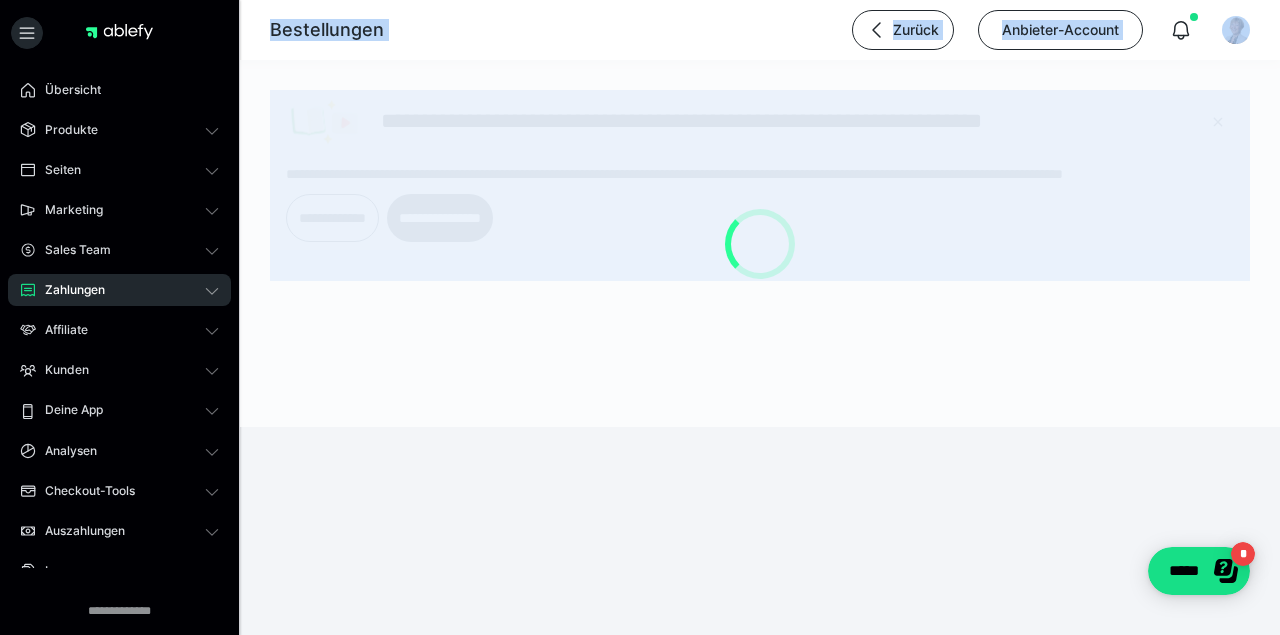 scroll, scrollTop: 0, scrollLeft: 0, axis: both 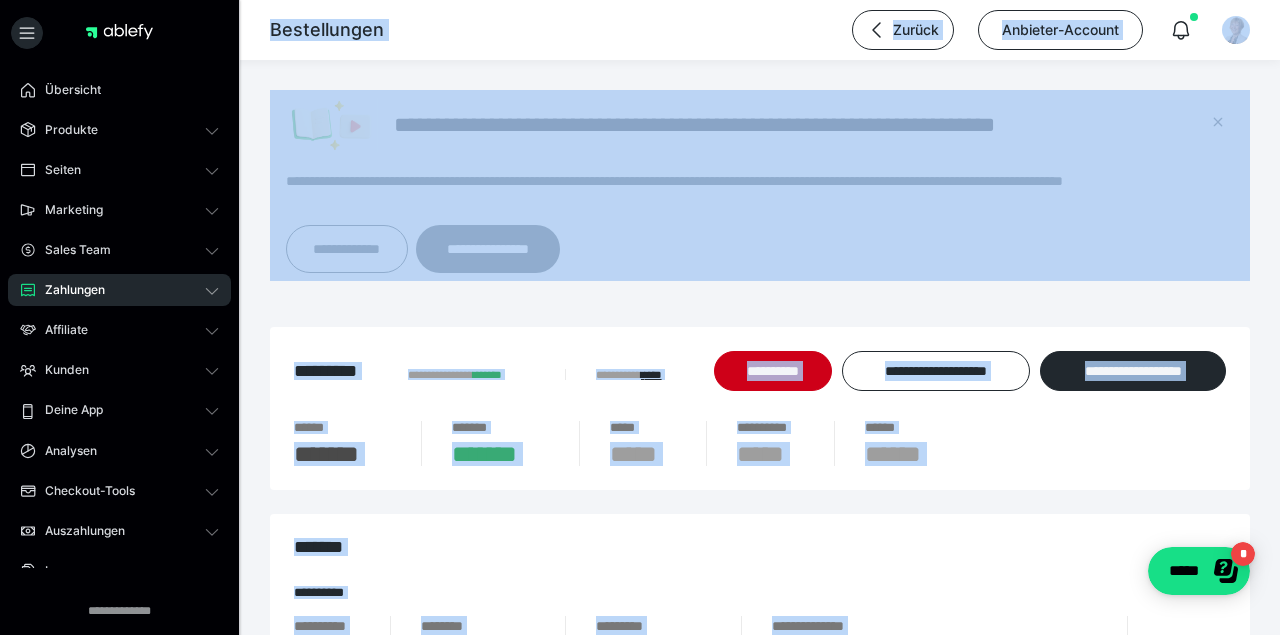 click on "**********" at bounding box center [760, 1100] 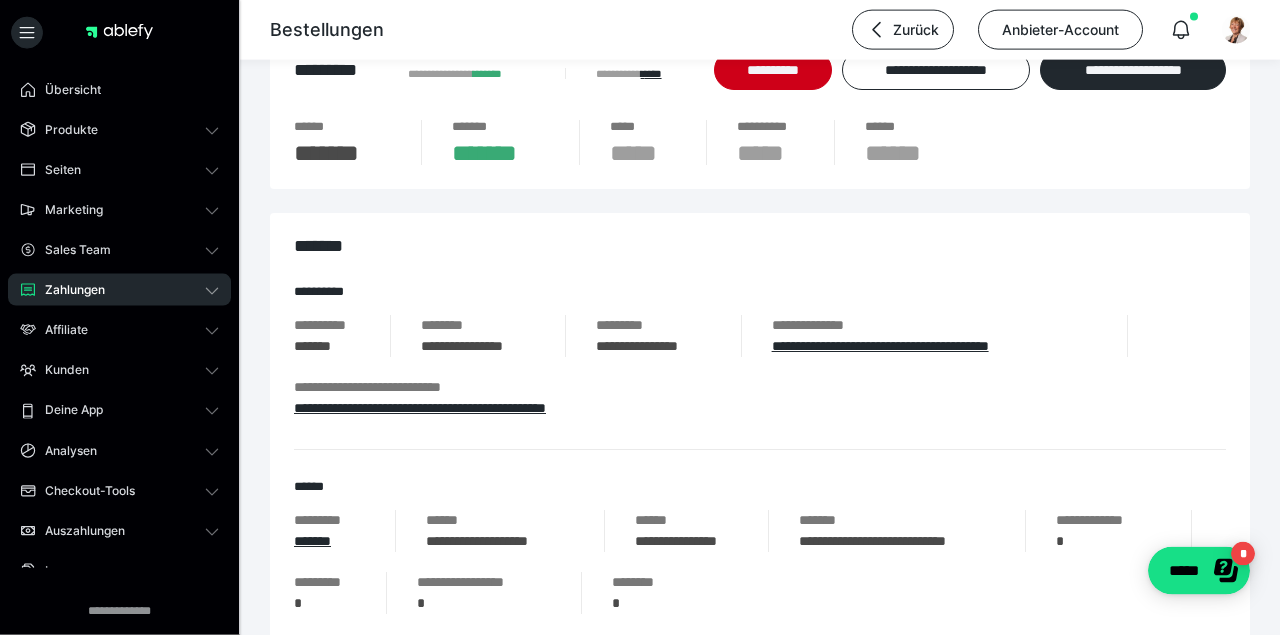 scroll, scrollTop: 306, scrollLeft: 0, axis: vertical 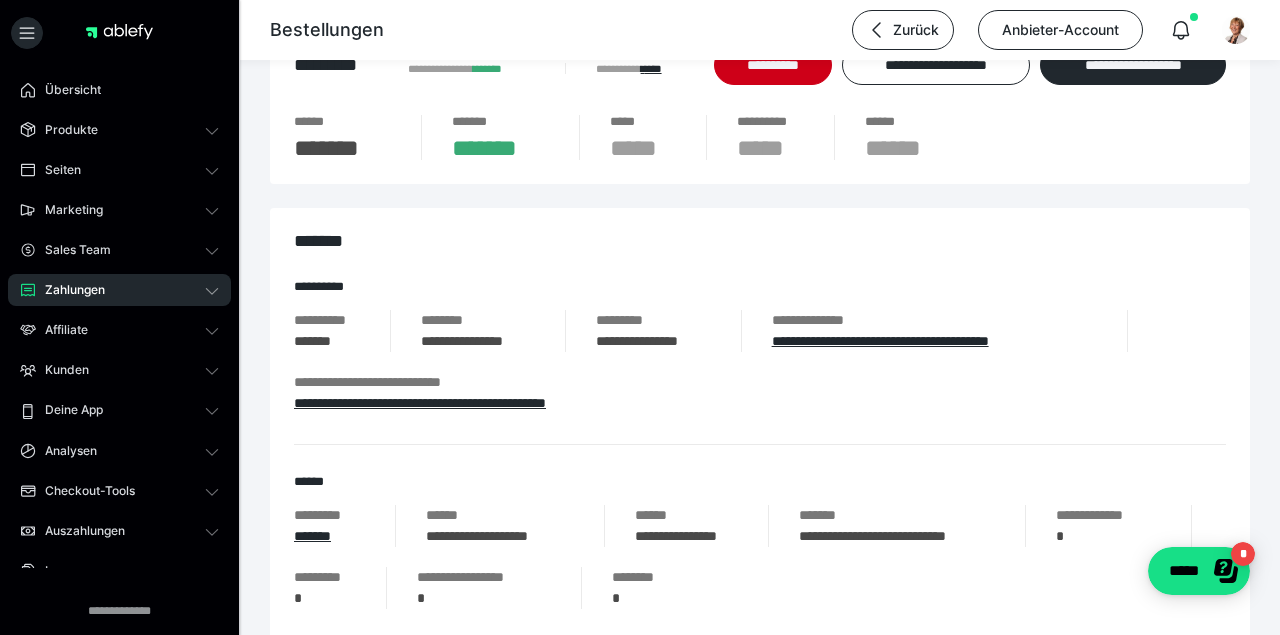 click on "*******" at bounding box center [327, 341] 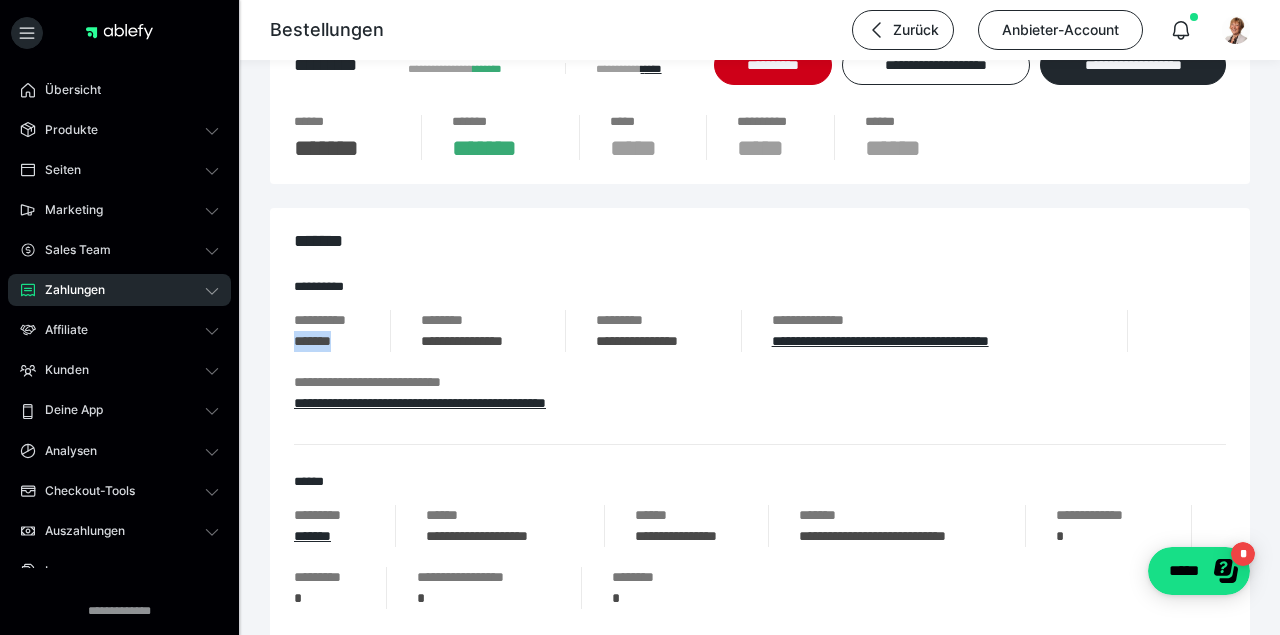 click on "*******" at bounding box center (327, 341) 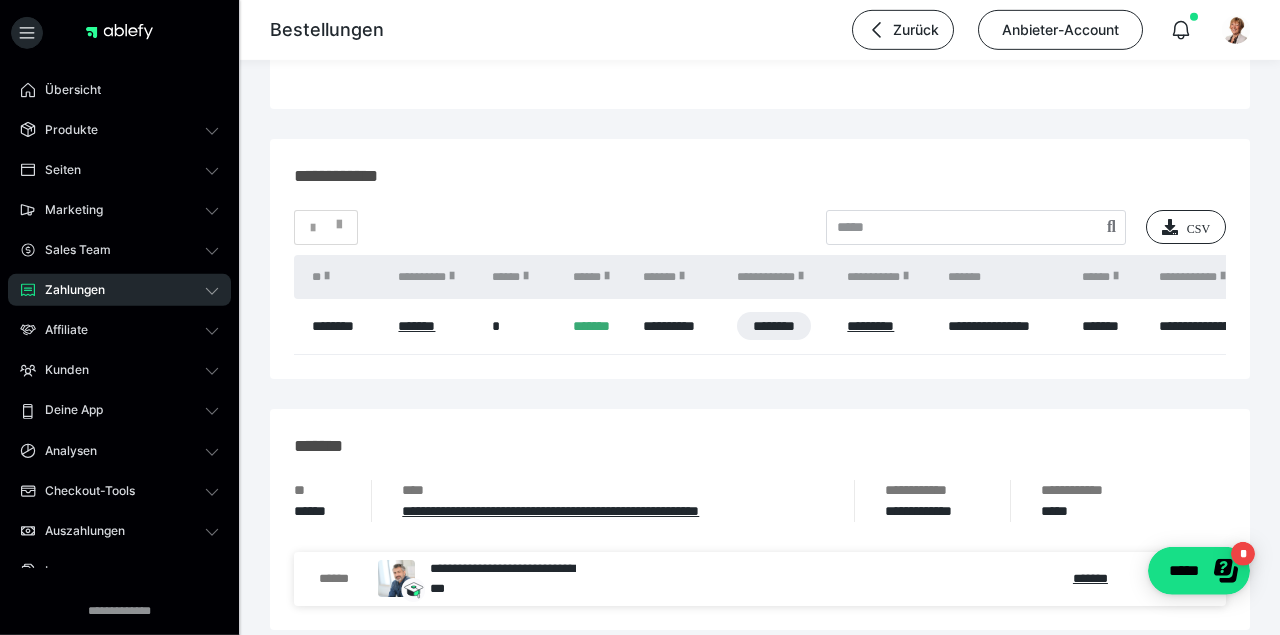 scroll, scrollTop: 1581, scrollLeft: 0, axis: vertical 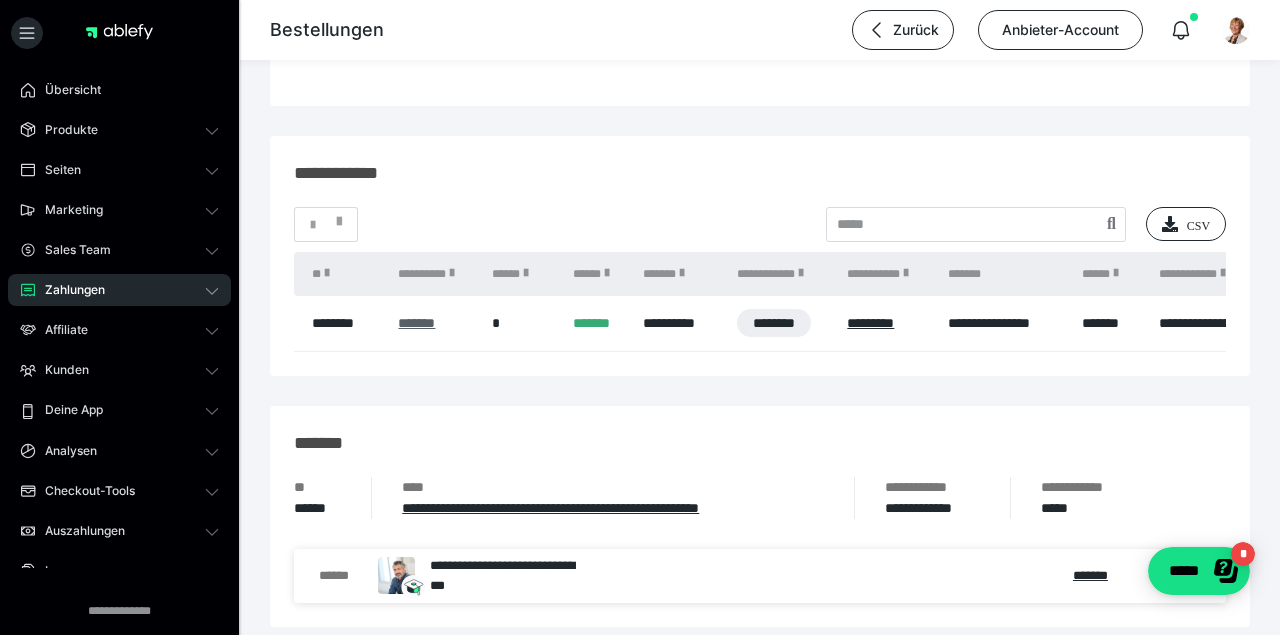 click on "*******" at bounding box center (416, 323) 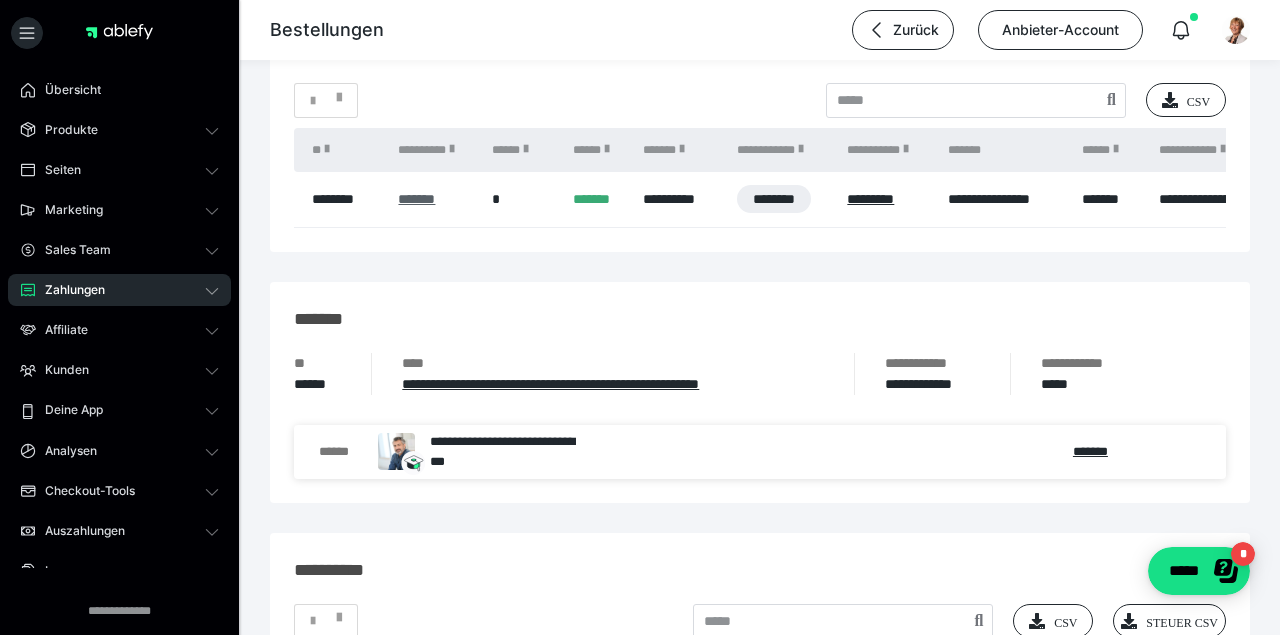 click on "*******" at bounding box center (416, 199) 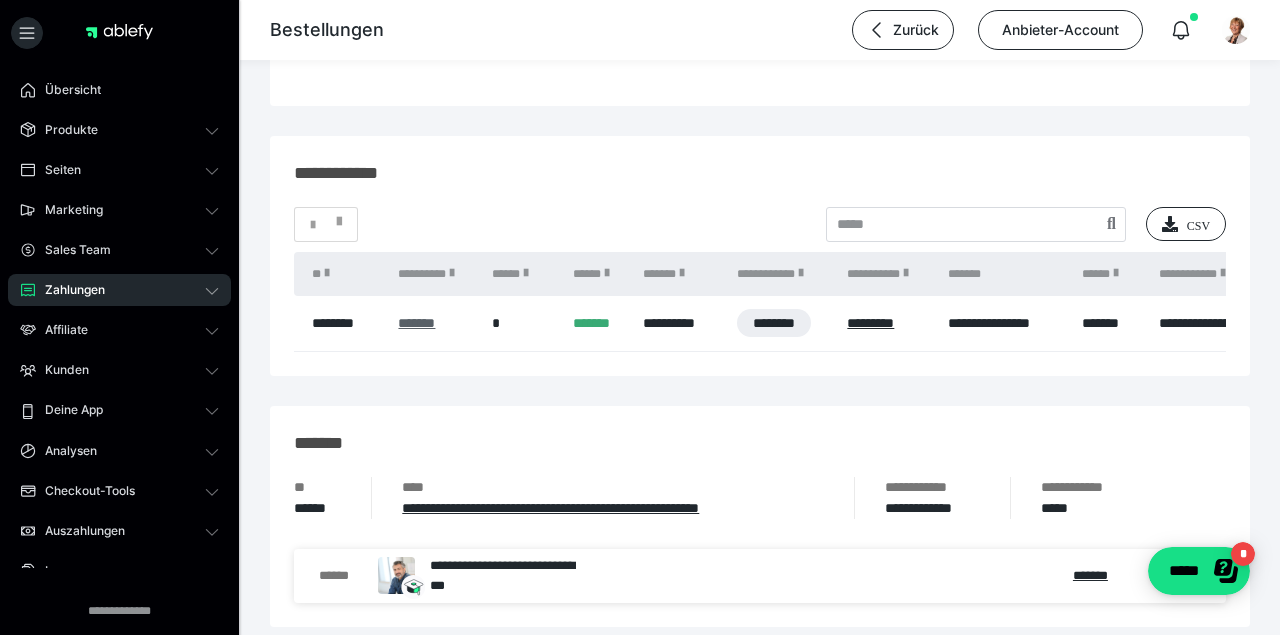 click on "*******" at bounding box center [416, 323] 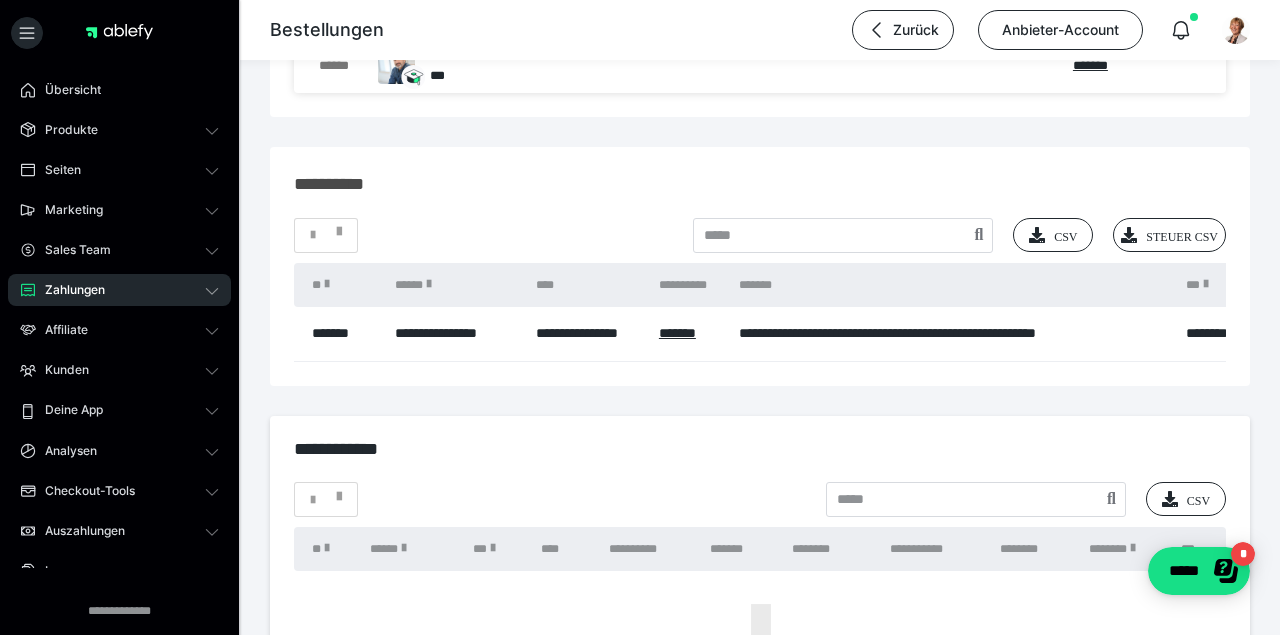 scroll, scrollTop: 2142, scrollLeft: 0, axis: vertical 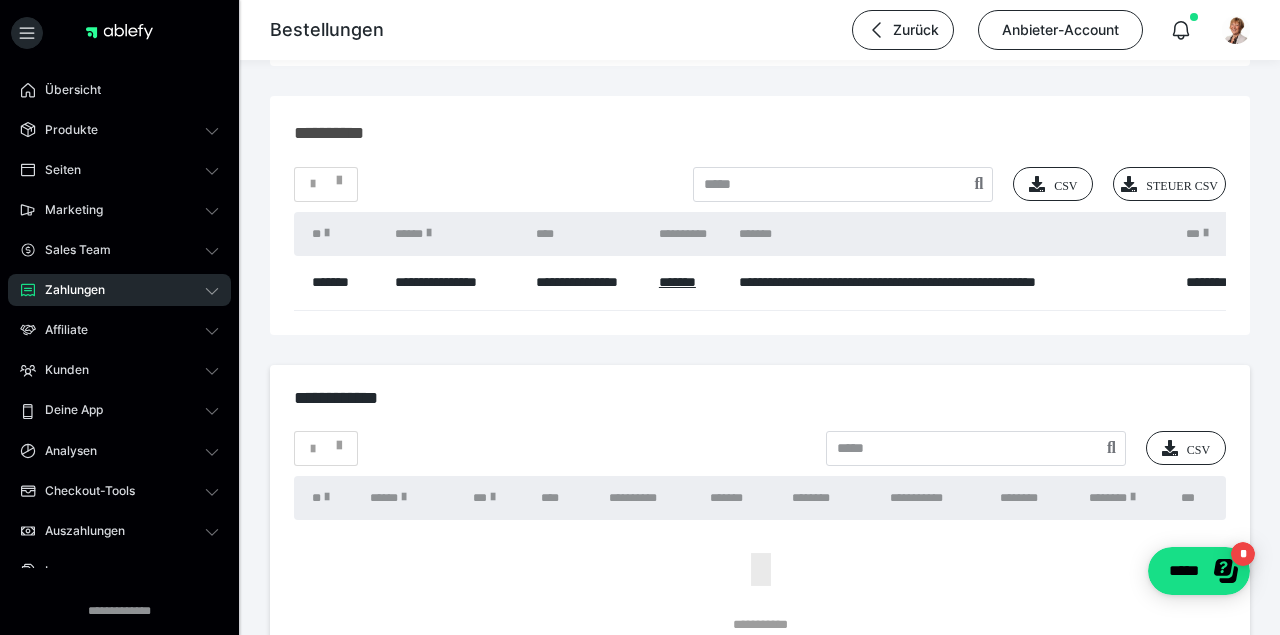 click on "********" at bounding box center (782, -238) 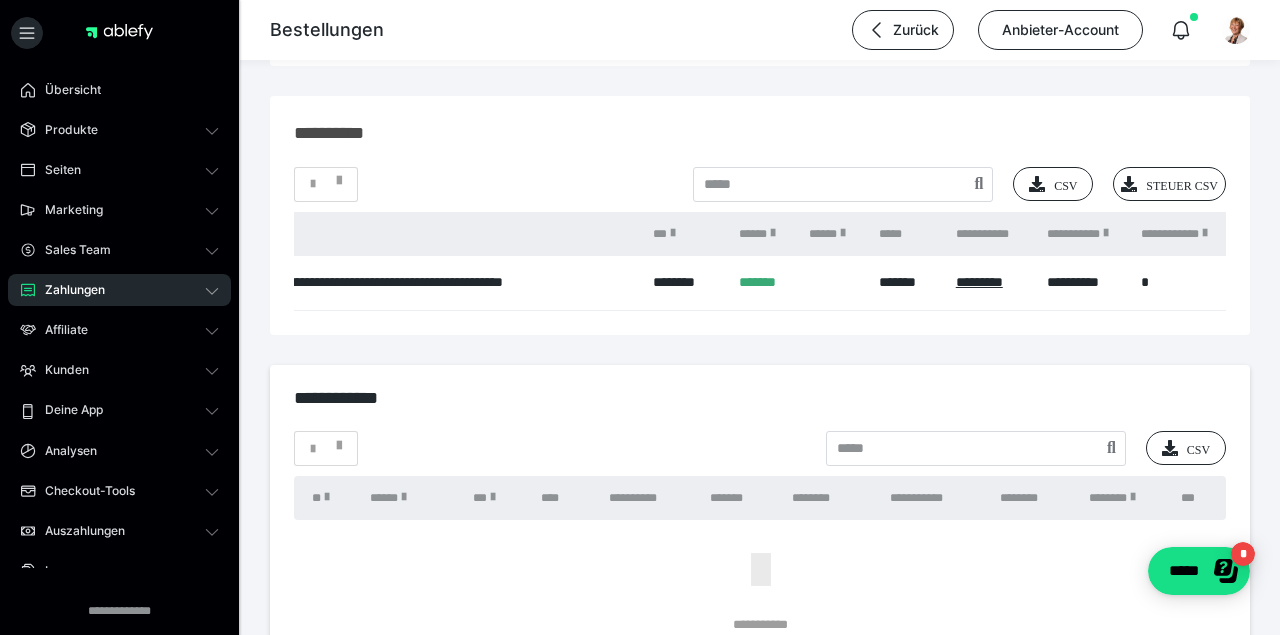 scroll, scrollTop: 0, scrollLeft: 542, axis: horizontal 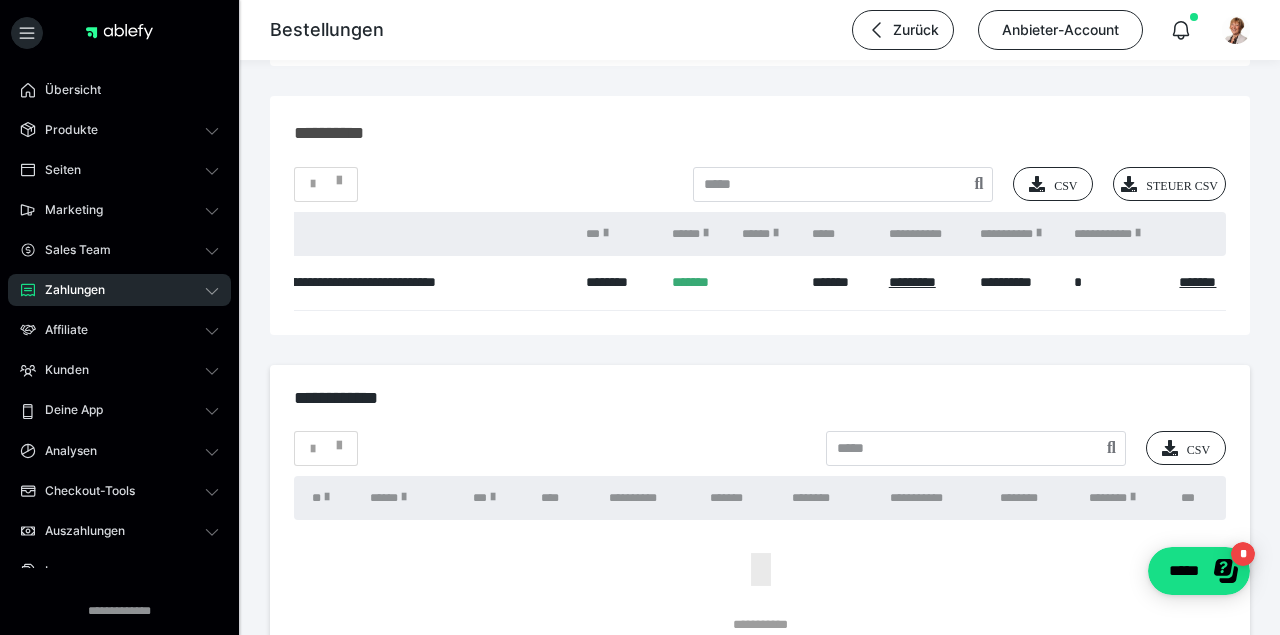 drag, startPoint x: 1214, startPoint y: 308, endPoint x: 1193, endPoint y: 285, distance: 31.144823 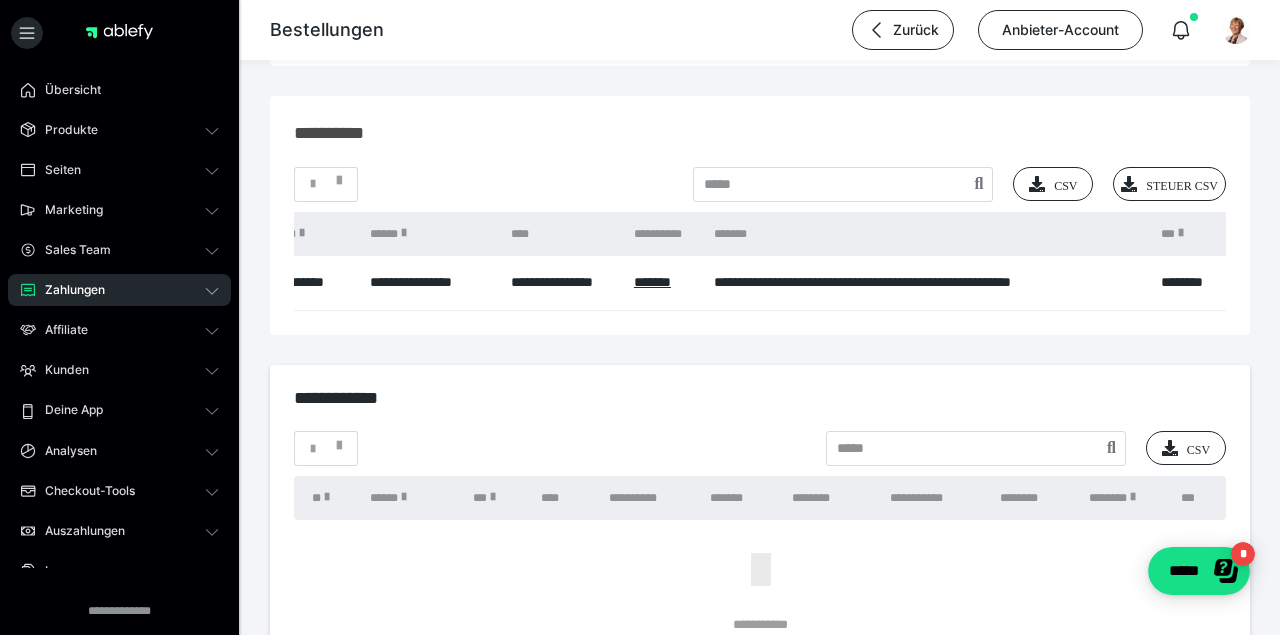 scroll, scrollTop: 0, scrollLeft: 0, axis: both 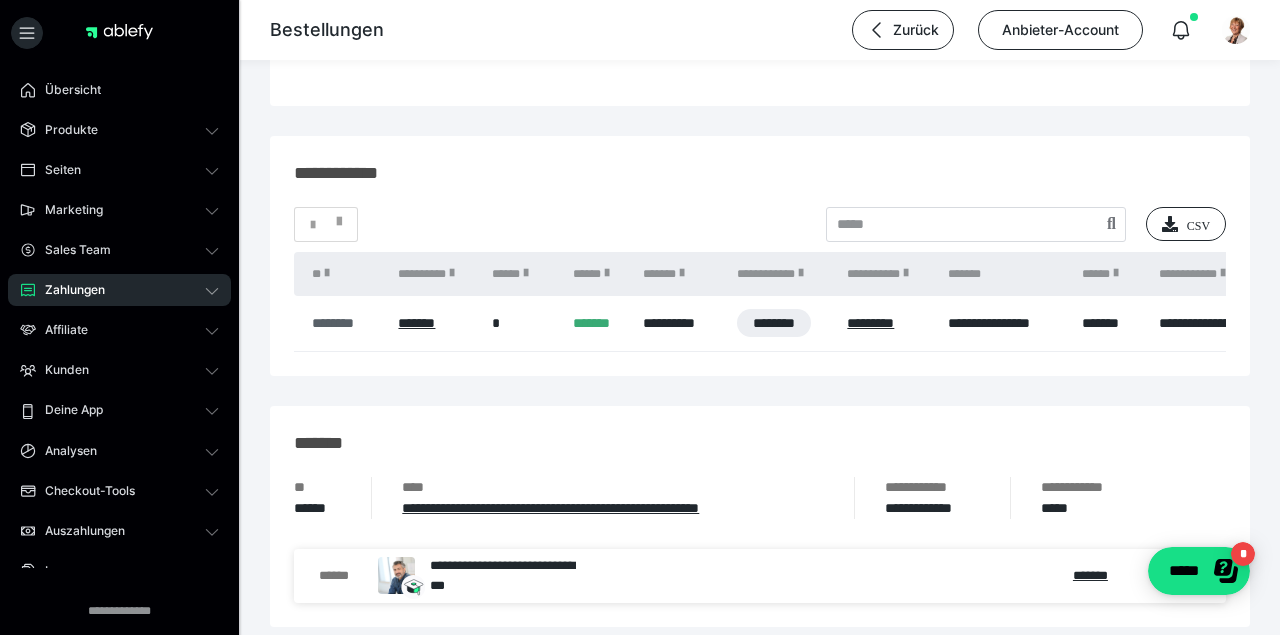 click on "********" at bounding box center (345, 323) 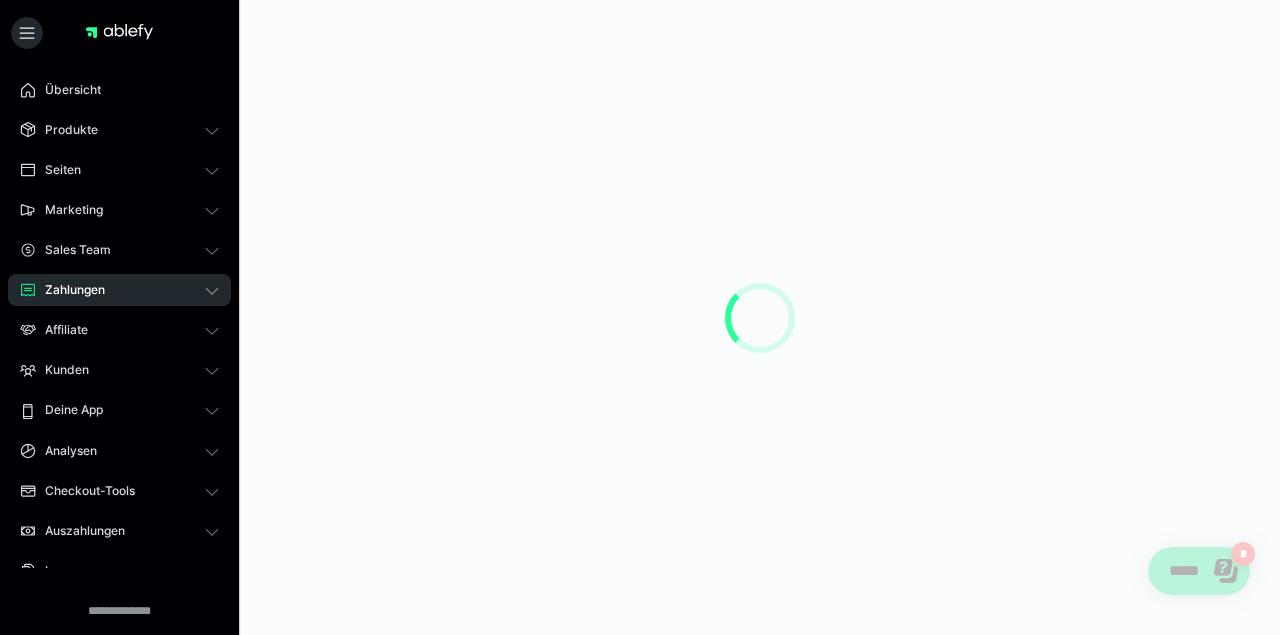 click at bounding box center (760, 317) 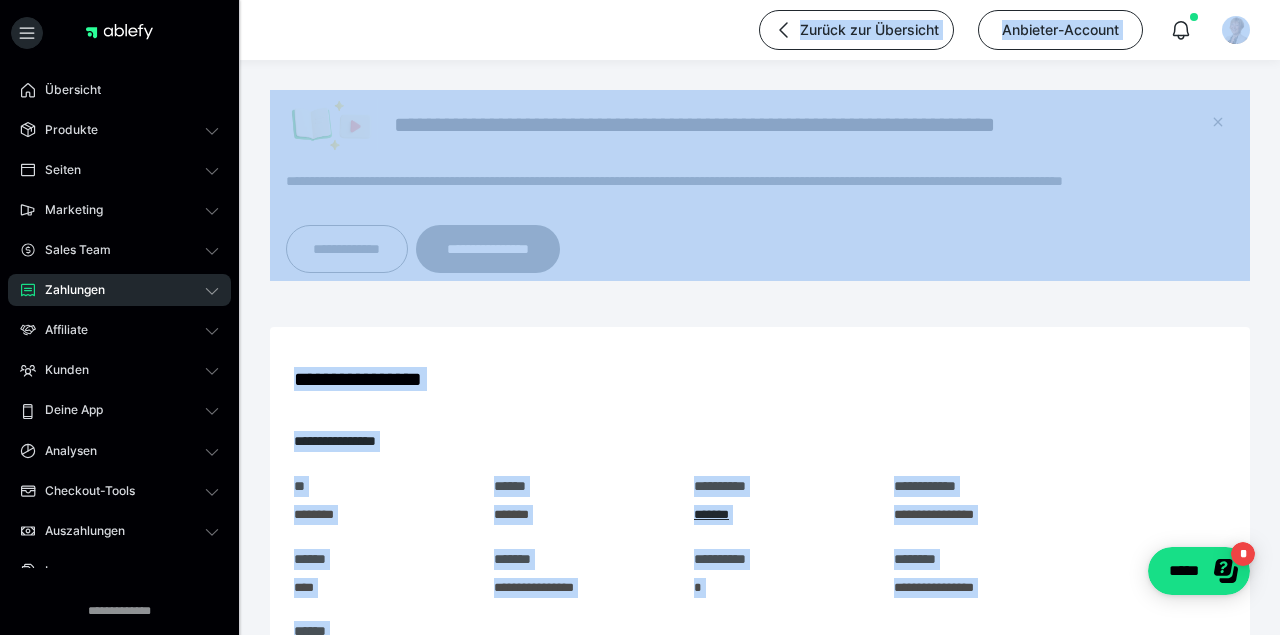 scroll, scrollTop: 0, scrollLeft: 0, axis: both 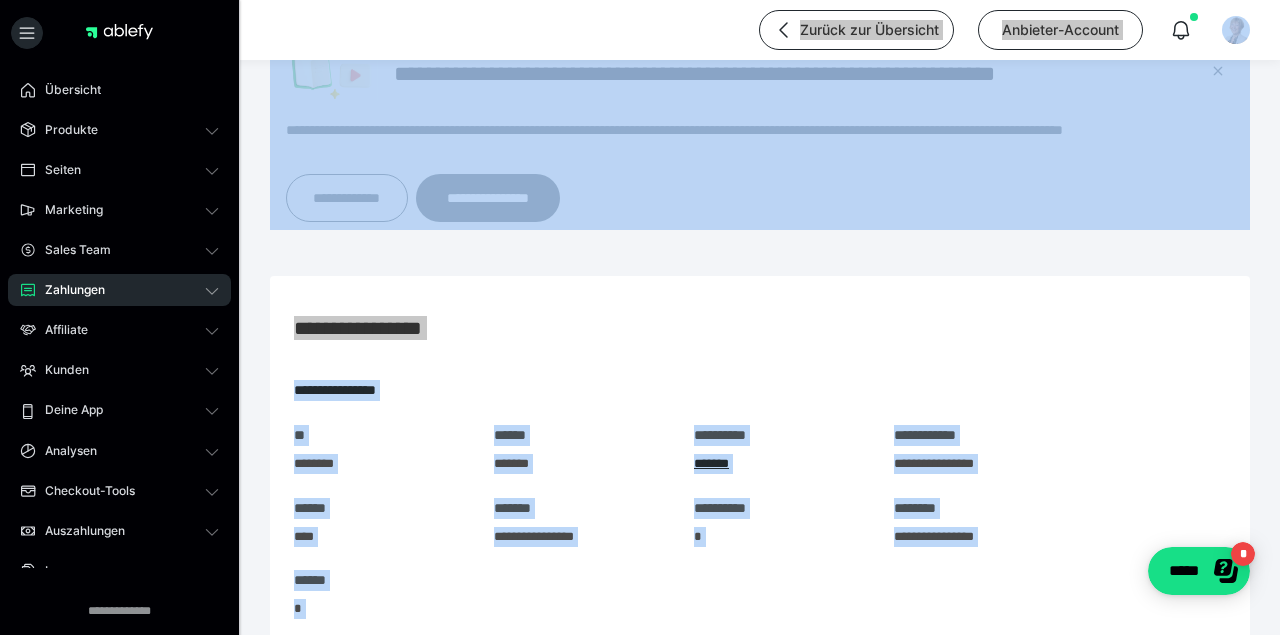 click on "**********" at bounding box center [760, 483] 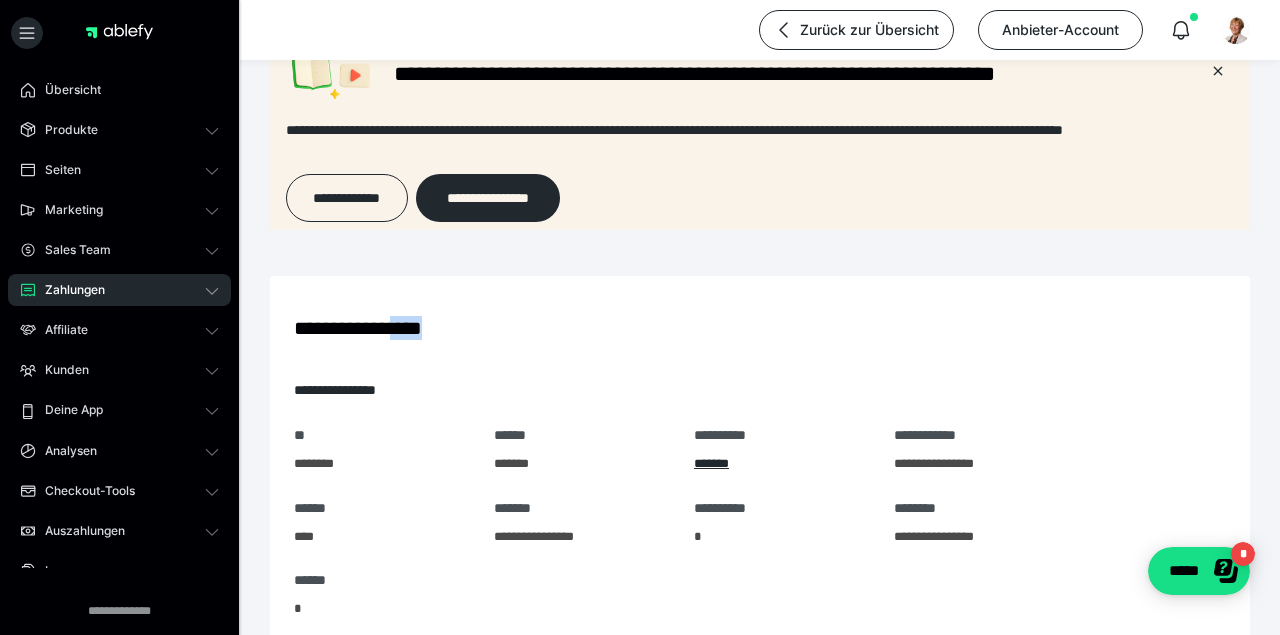 click on "**********" at bounding box center [760, 483] 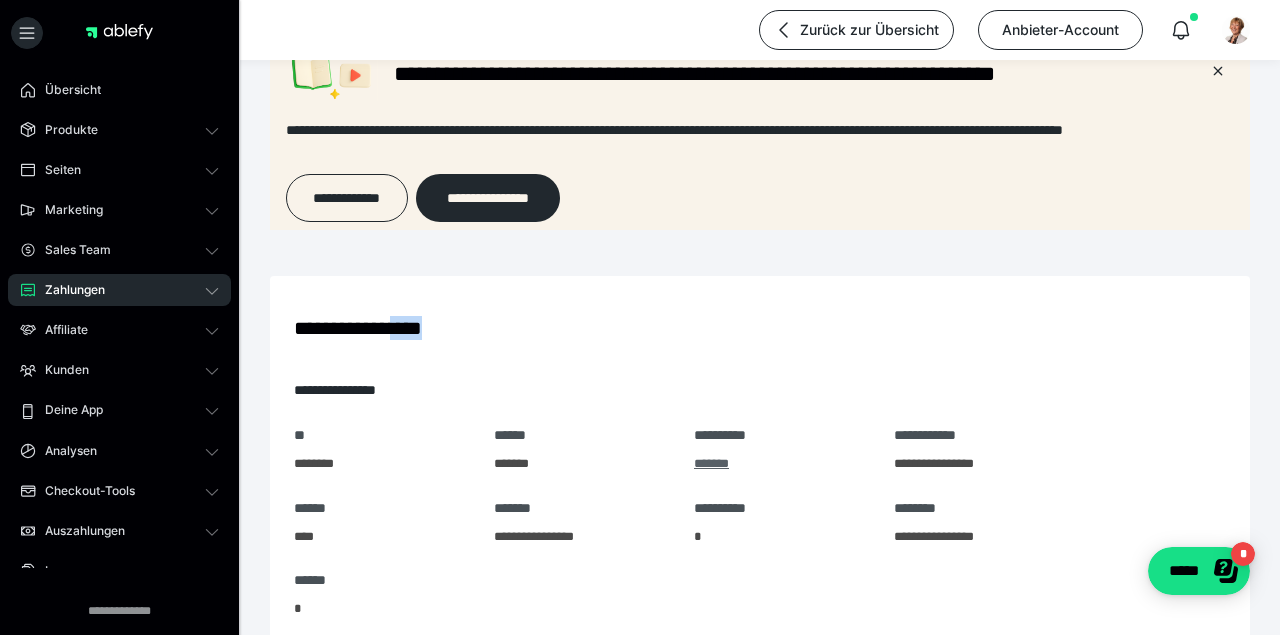 click on "*******" at bounding box center [711, 463] 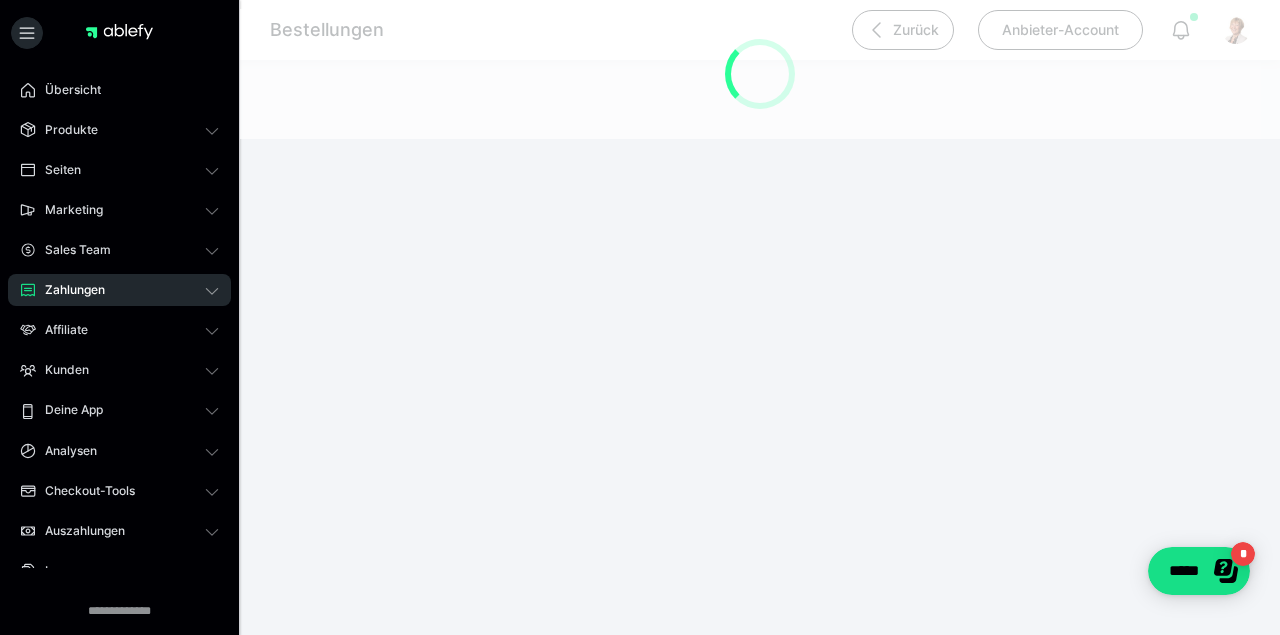 click on "**********" at bounding box center (640, 848) 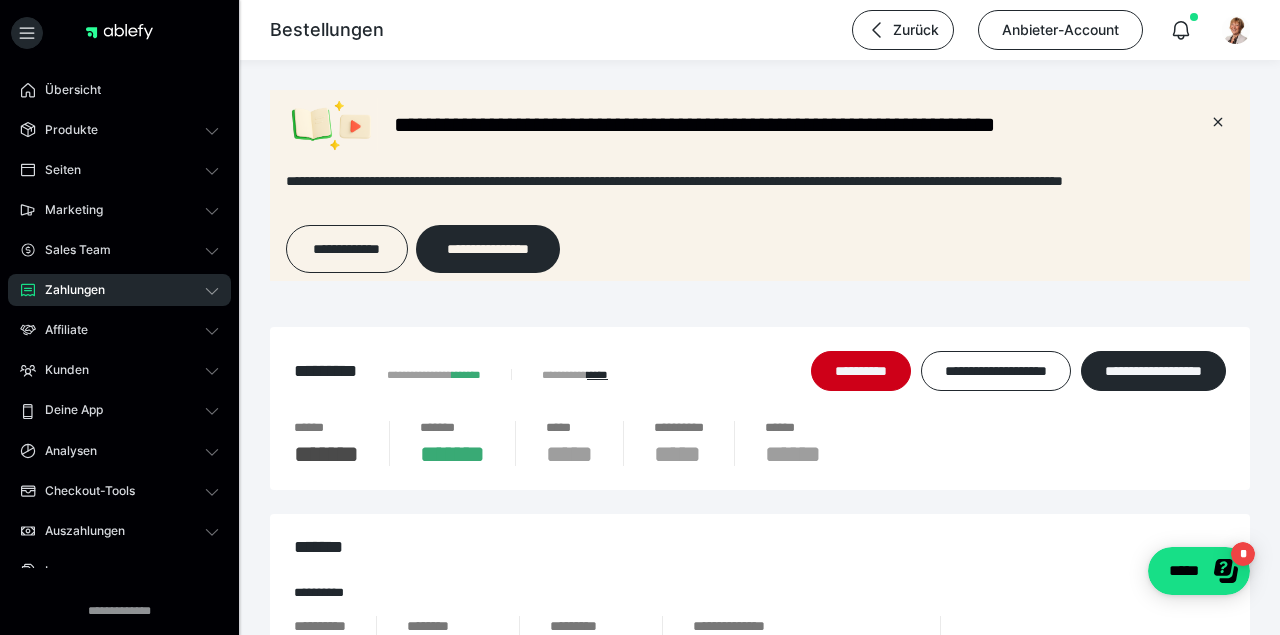 scroll, scrollTop: 0, scrollLeft: 0, axis: both 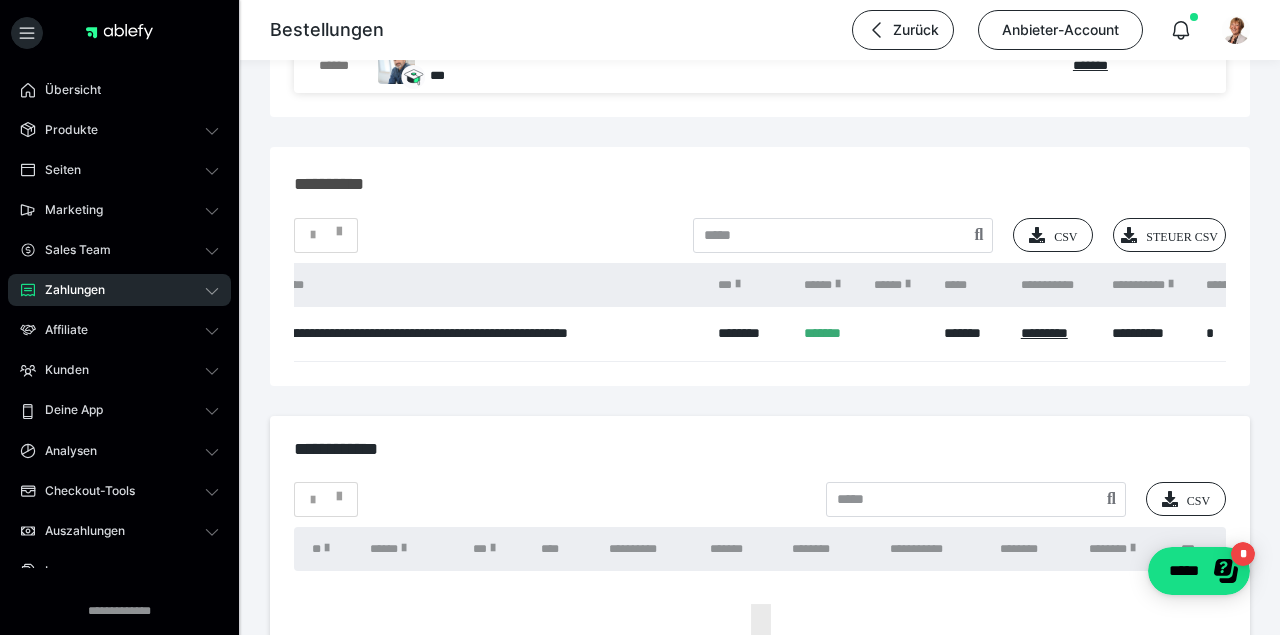 click on "********" at bounding box center [782, -187] 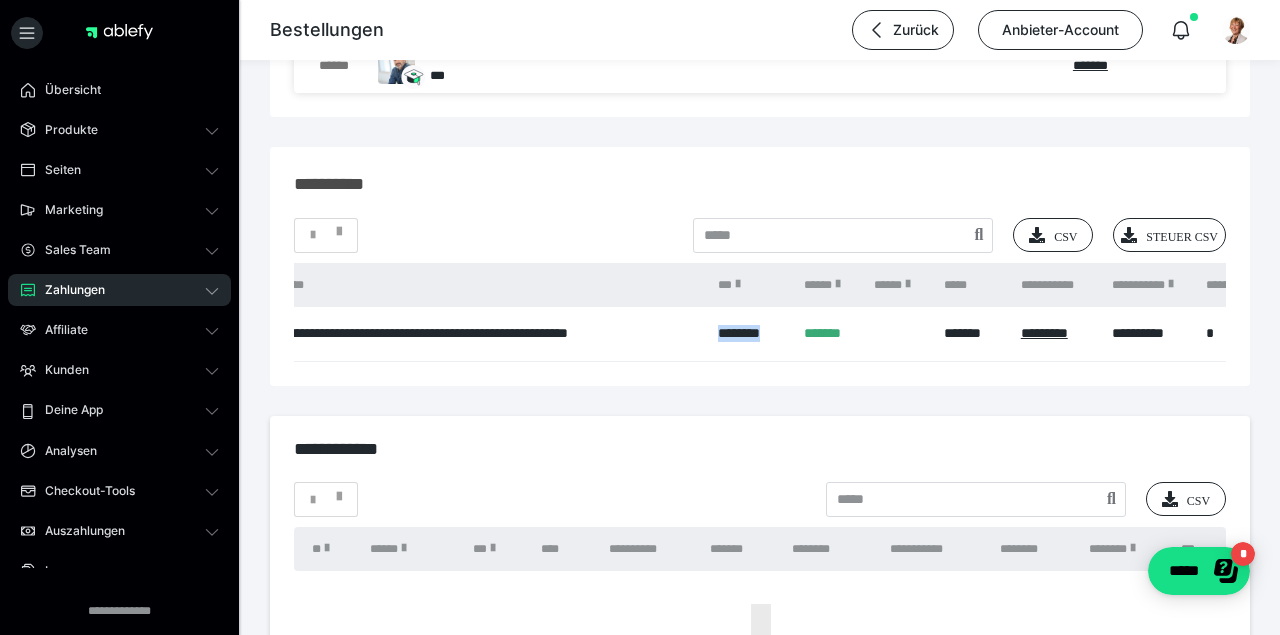 click on "********" at bounding box center [782, -187] 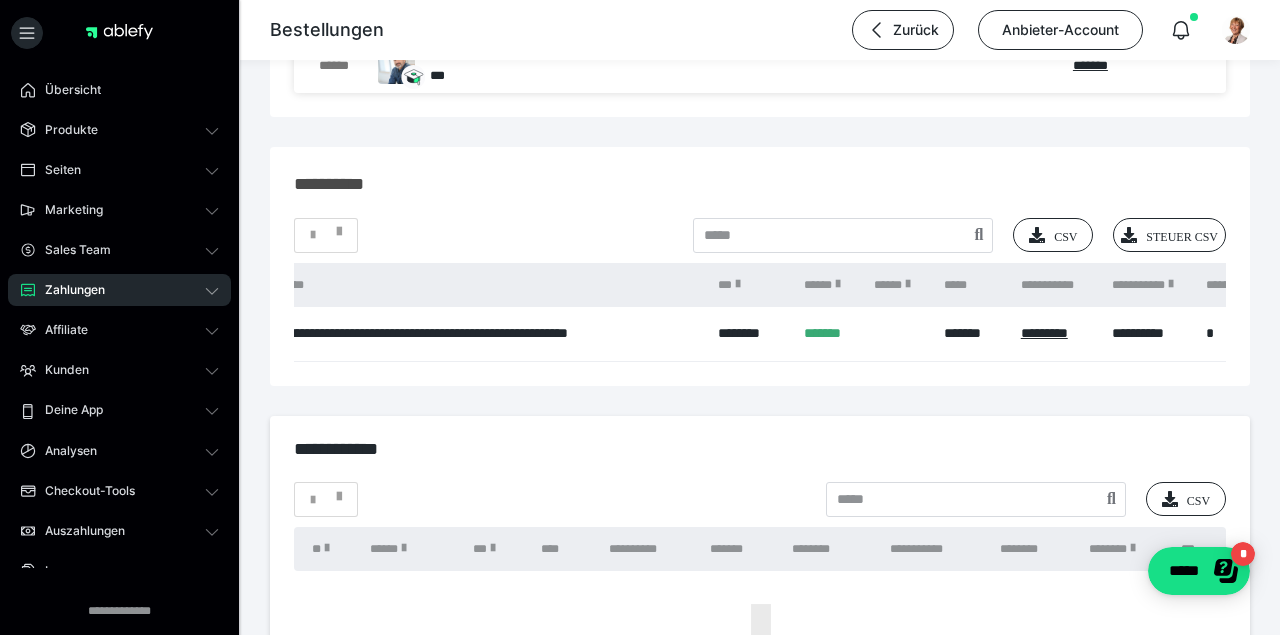 click on "********" at bounding box center (782, -187) 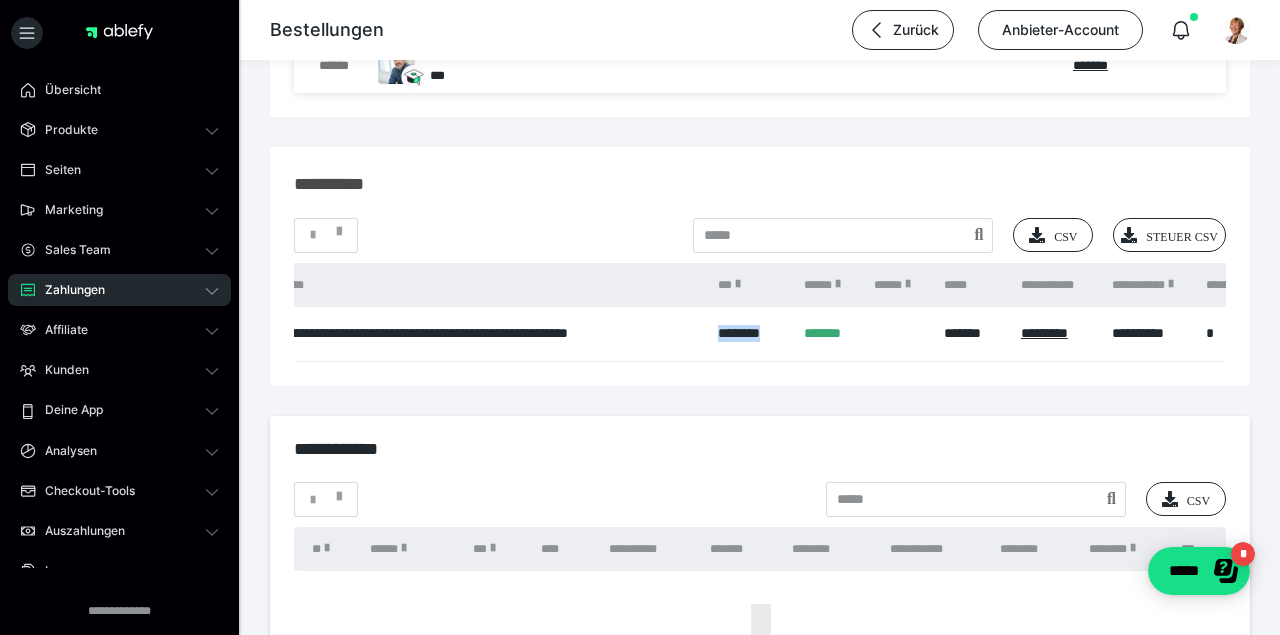 click on "********" at bounding box center (782, -187) 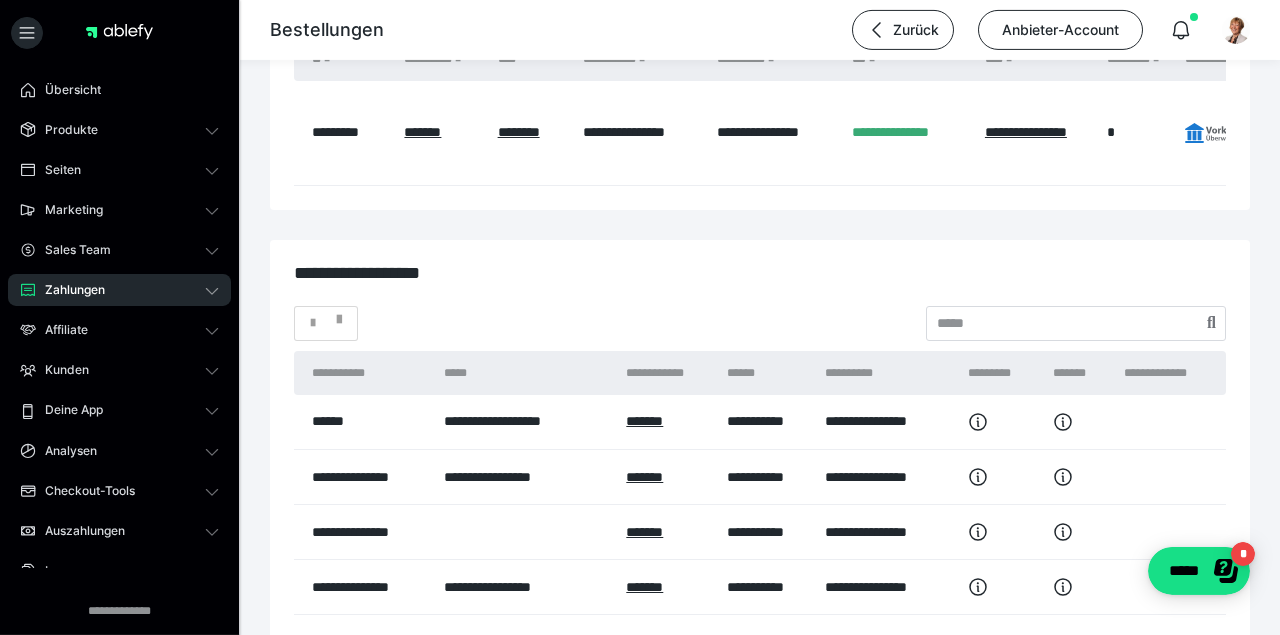 scroll, scrollTop: 2793, scrollLeft: 0, axis: vertical 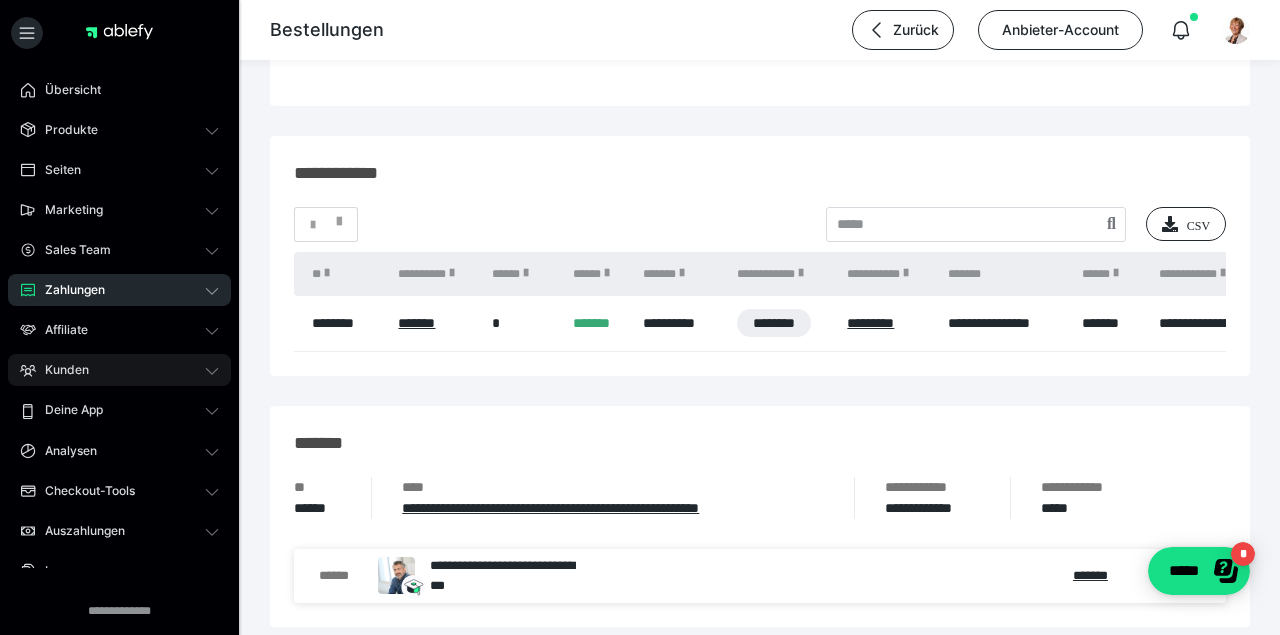click 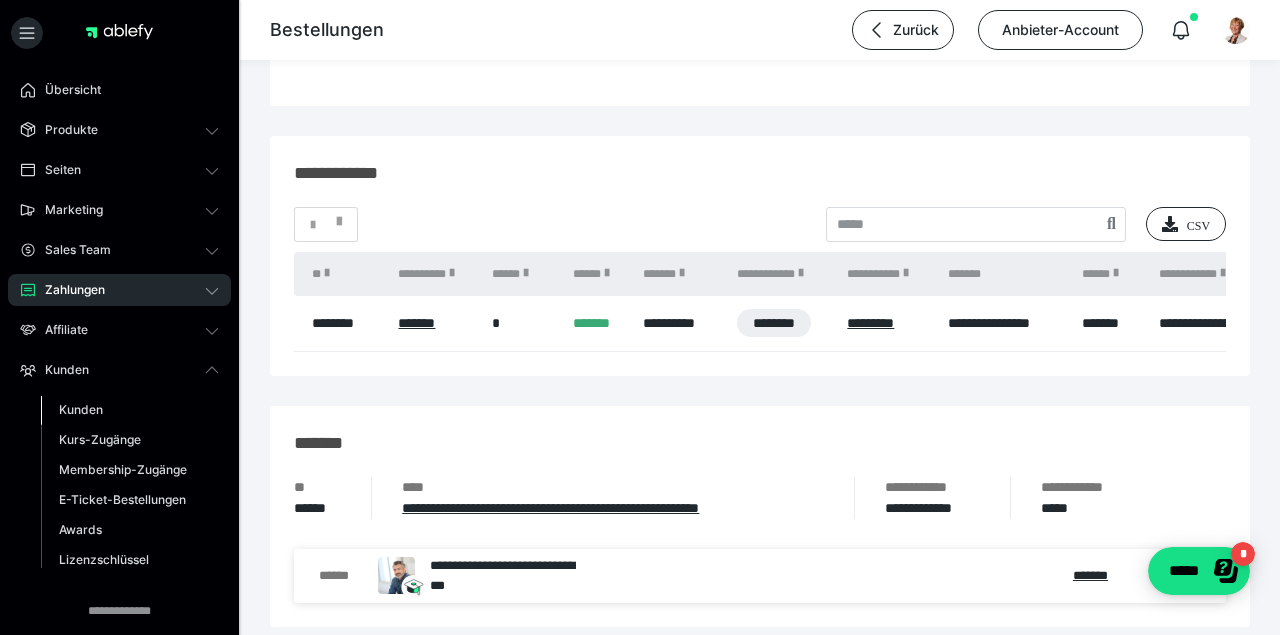 click on "Kunden" at bounding box center [81, 409] 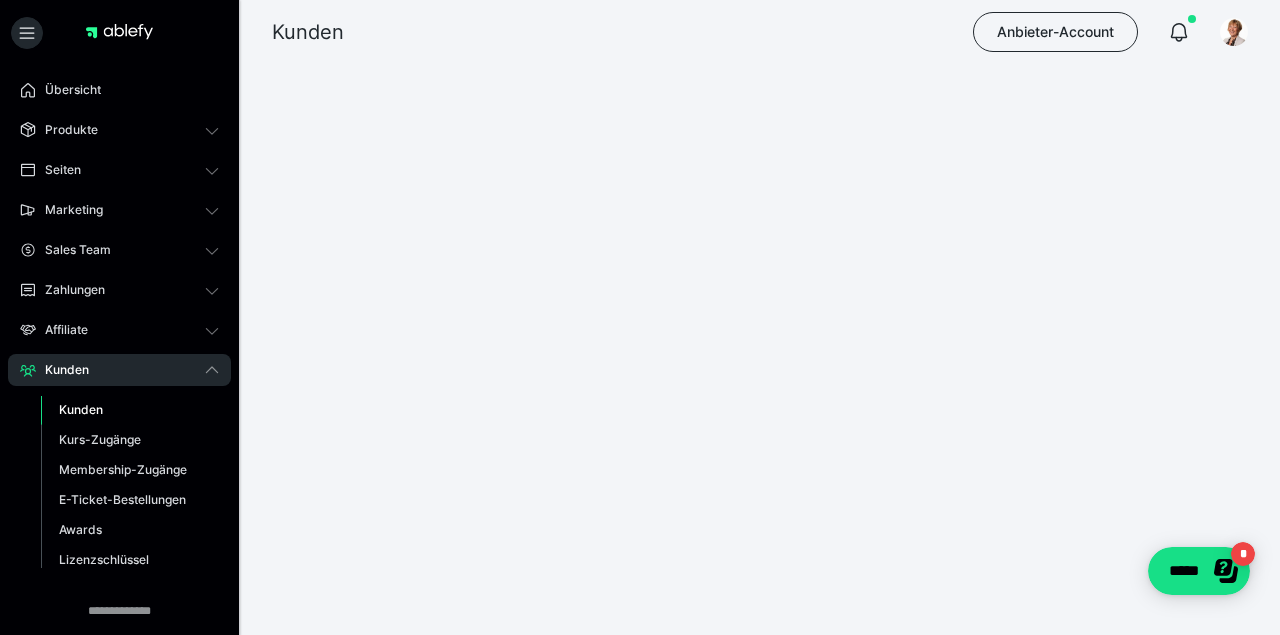 scroll, scrollTop: 0, scrollLeft: 0, axis: both 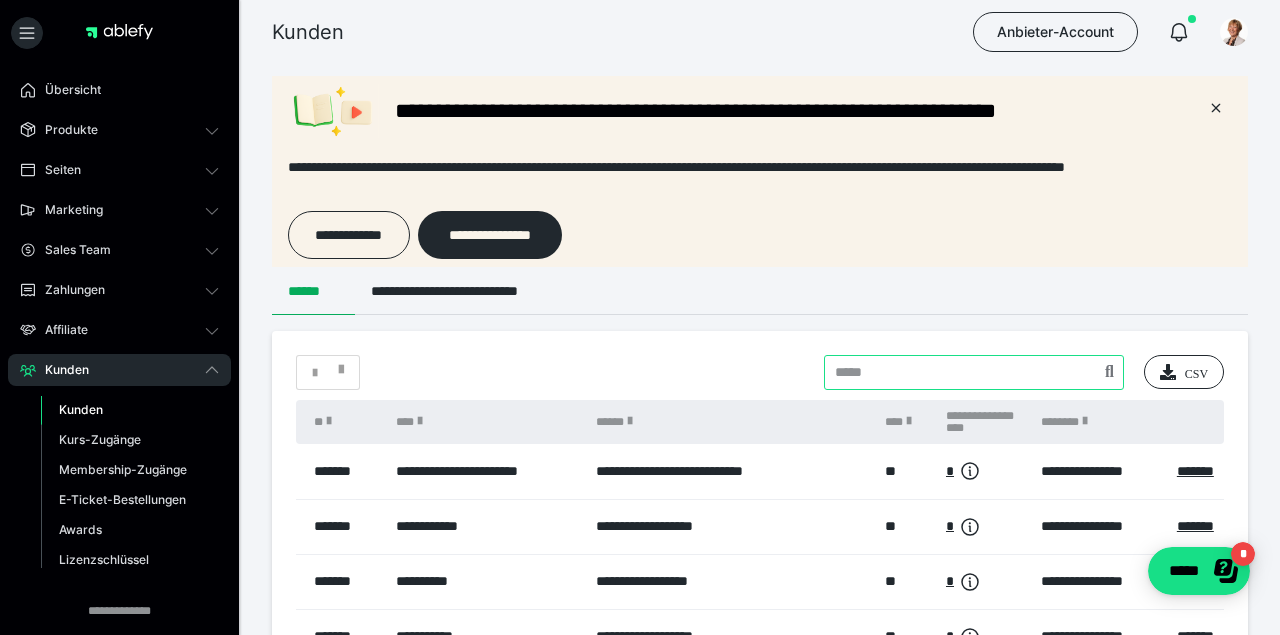 click at bounding box center [974, 372] 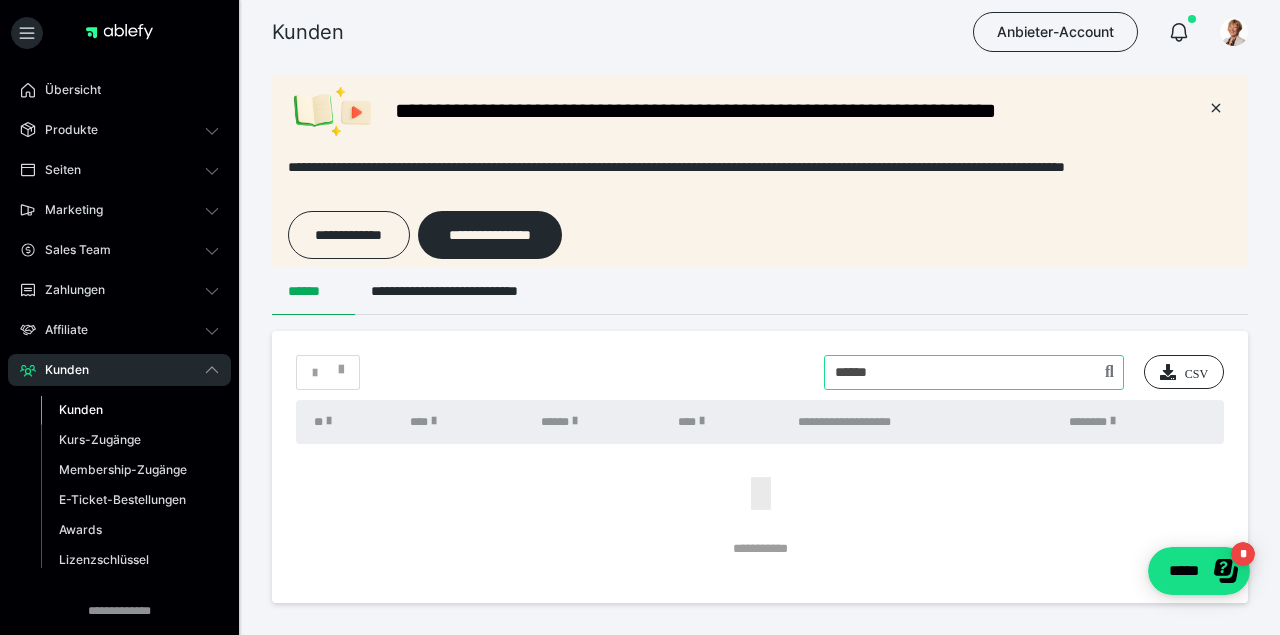 click at bounding box center (974, 372) 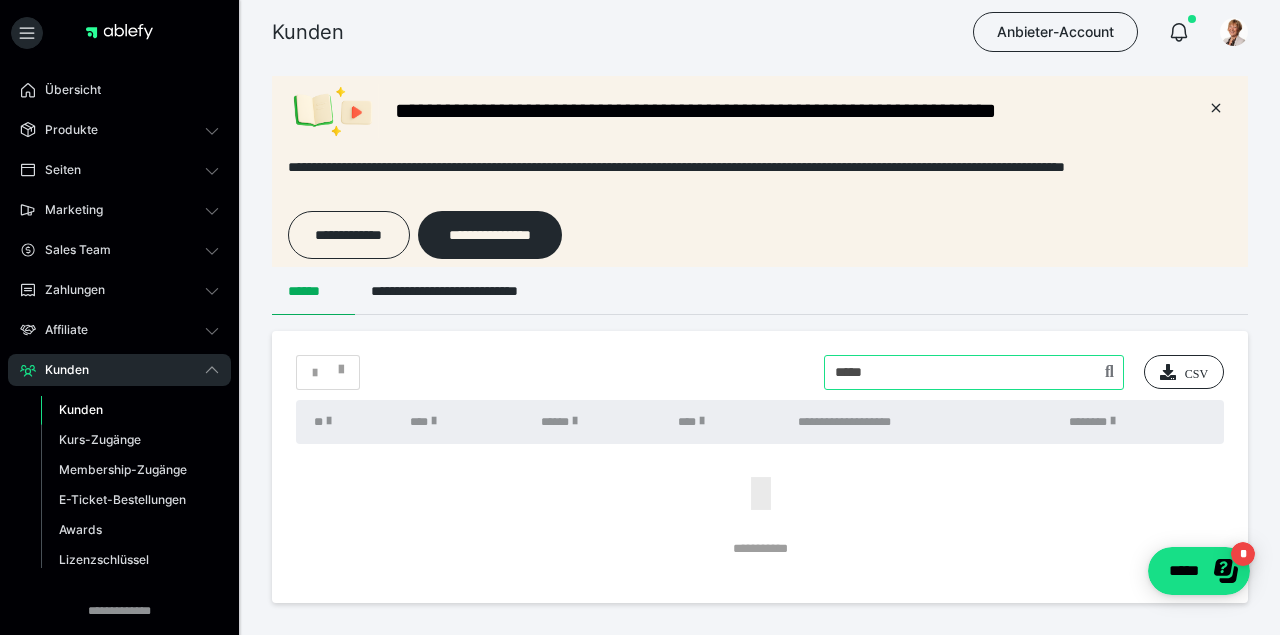 type on "*****" 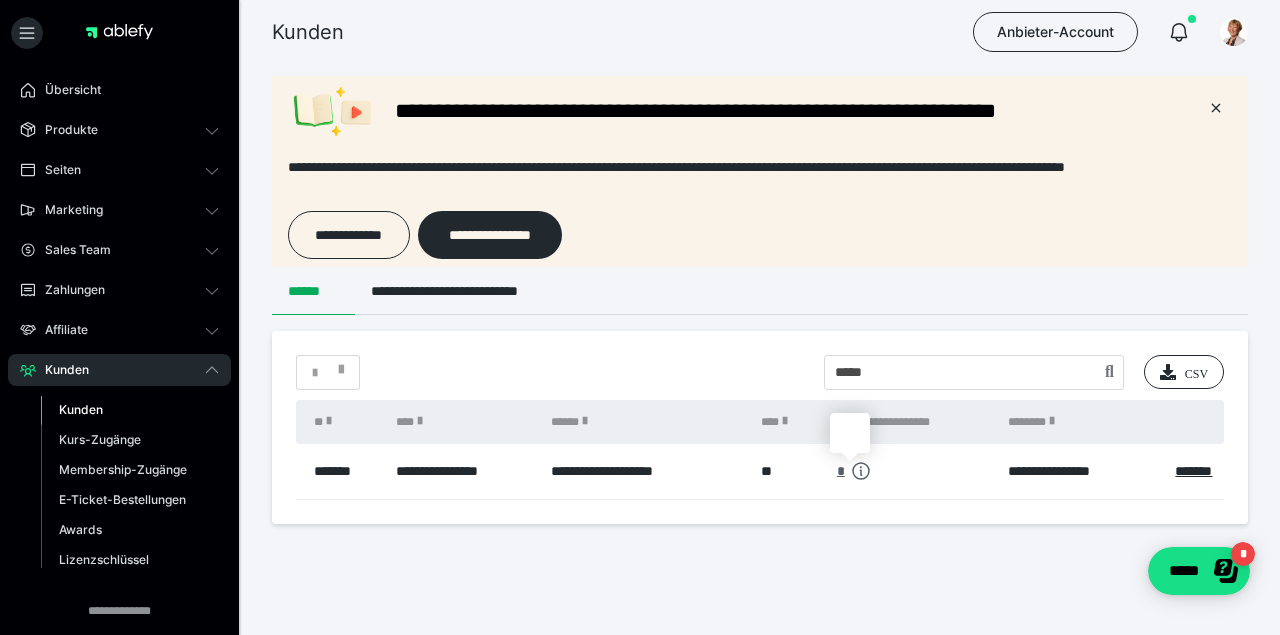 click 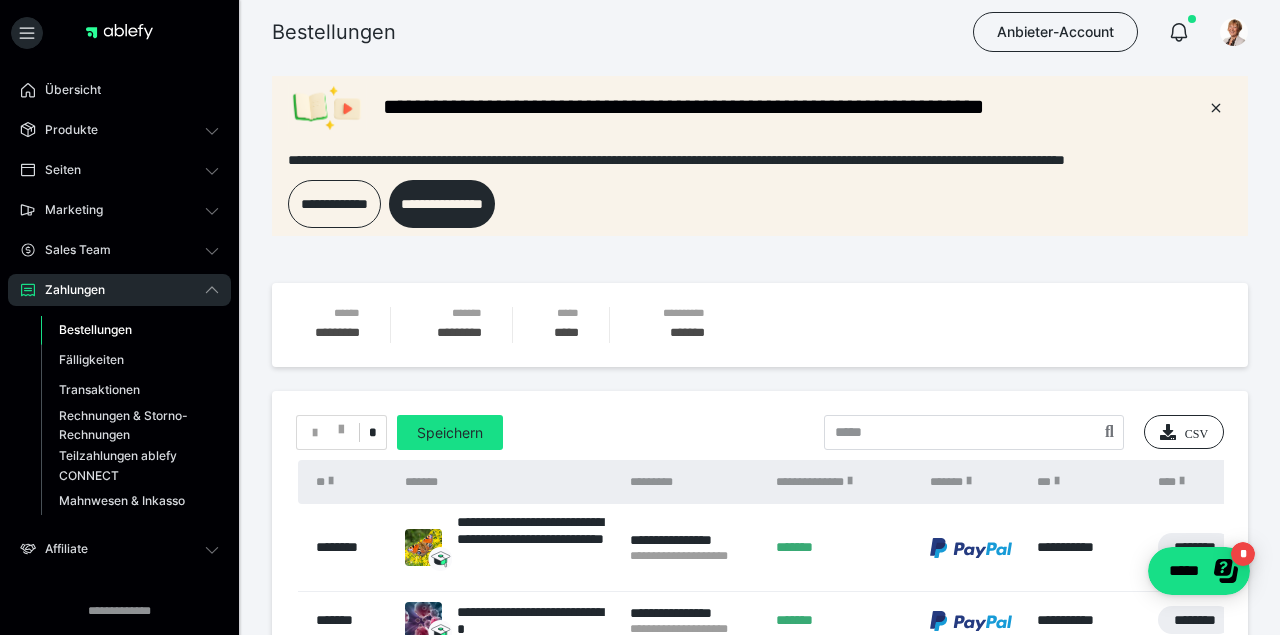 scroll, scrollTop: 0, scrollLeft: 0, axis: both 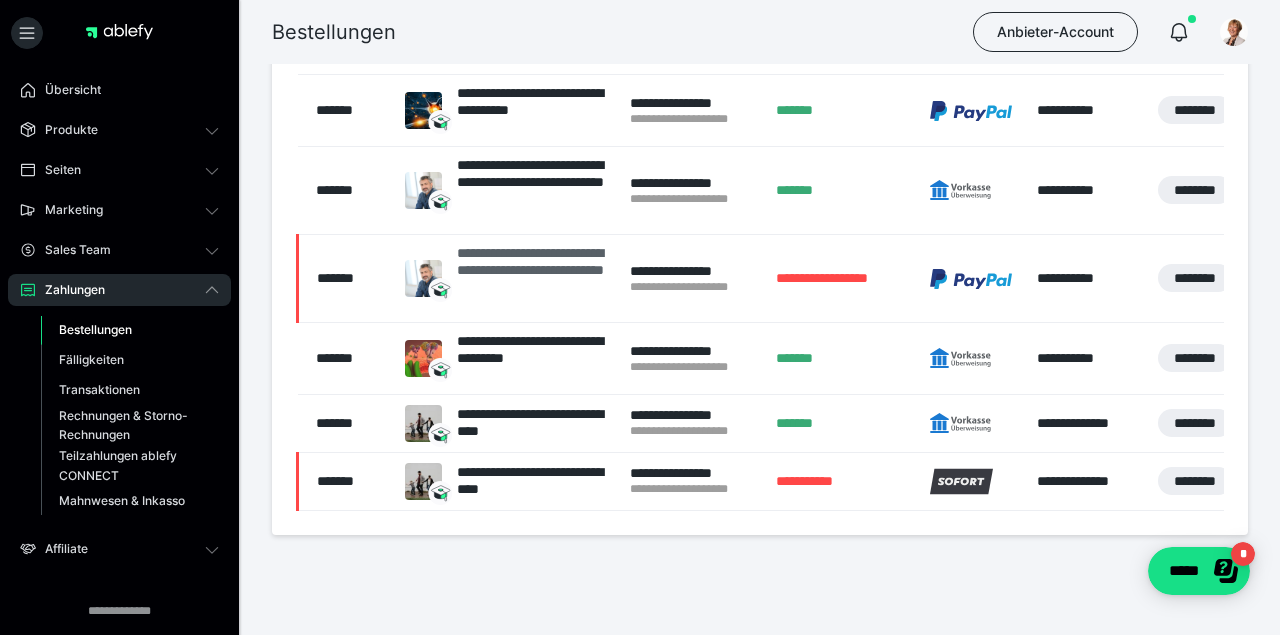 click on "**********" at bounding box center (533, 278) 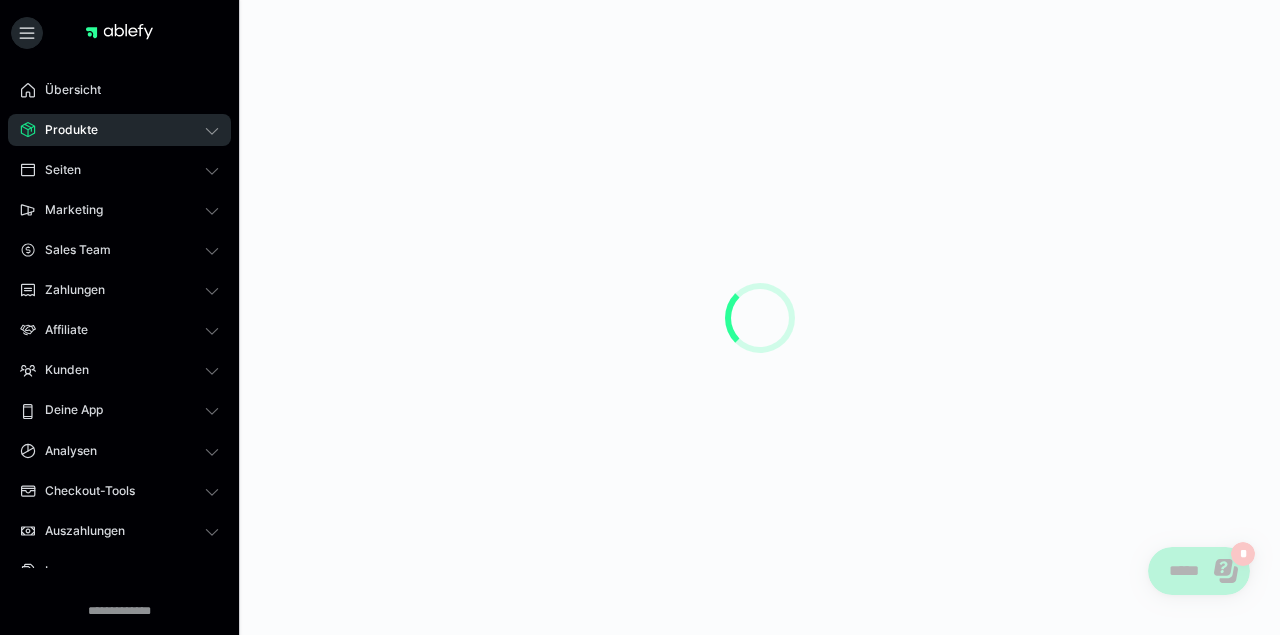 click at bounding box center (760, 317) 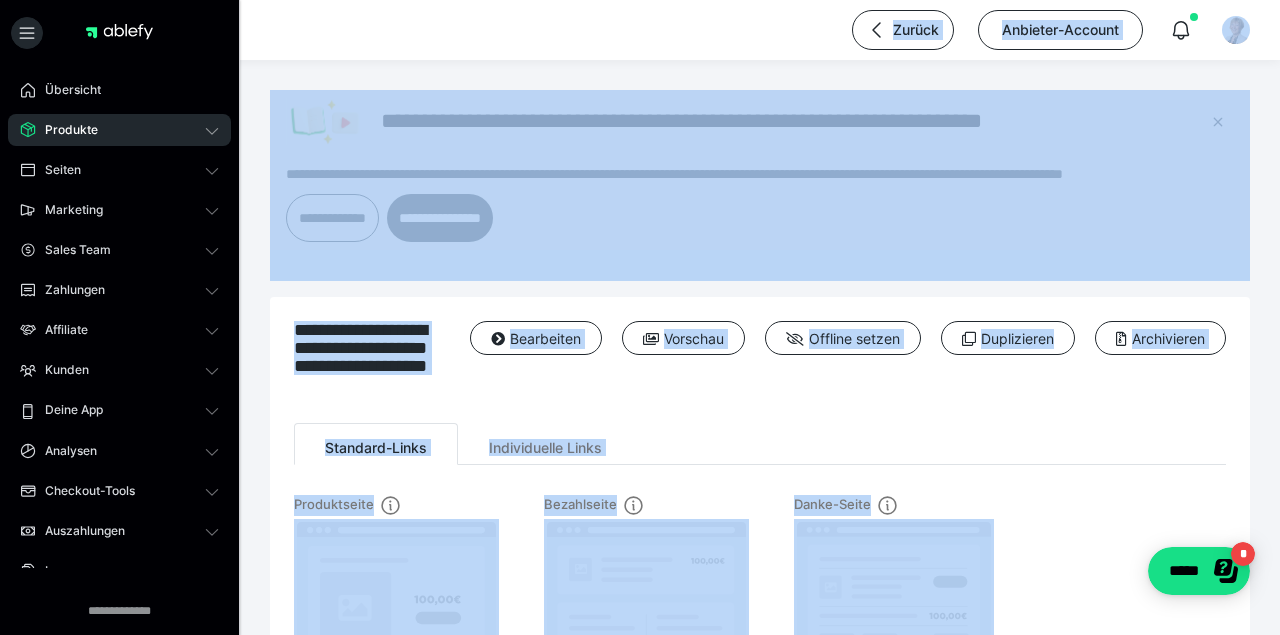 scroll, scrollTop: 0, scrollLeft: 0, axis: both 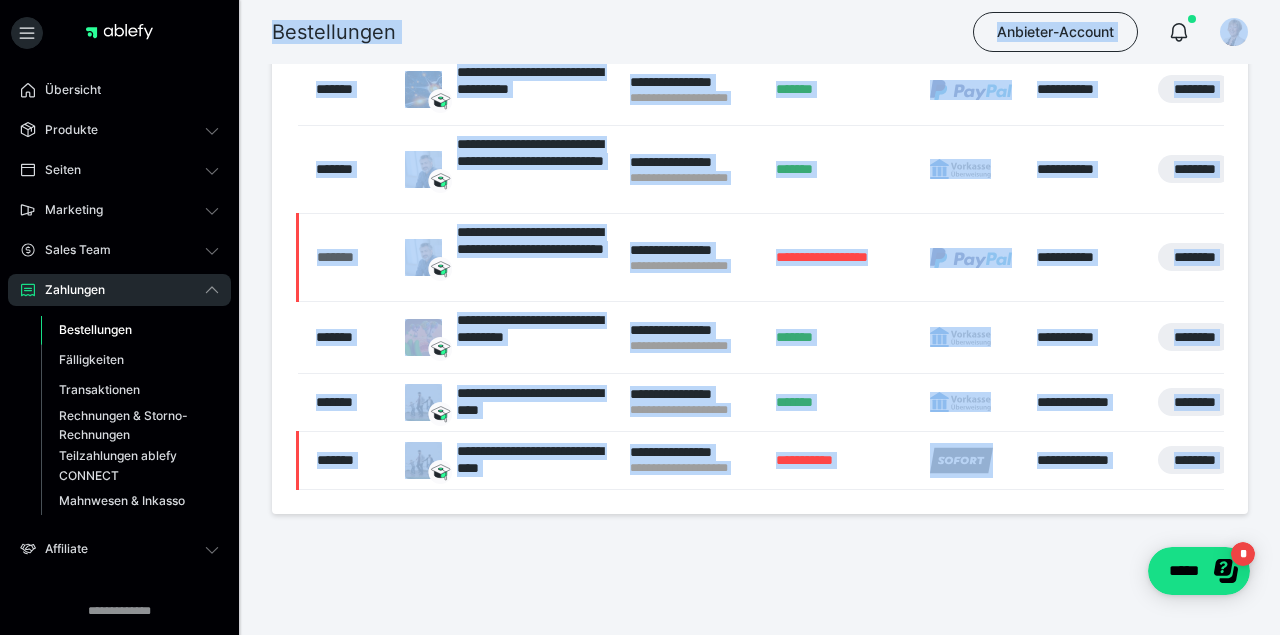 click on "*******" at bounding box center [351, 257] 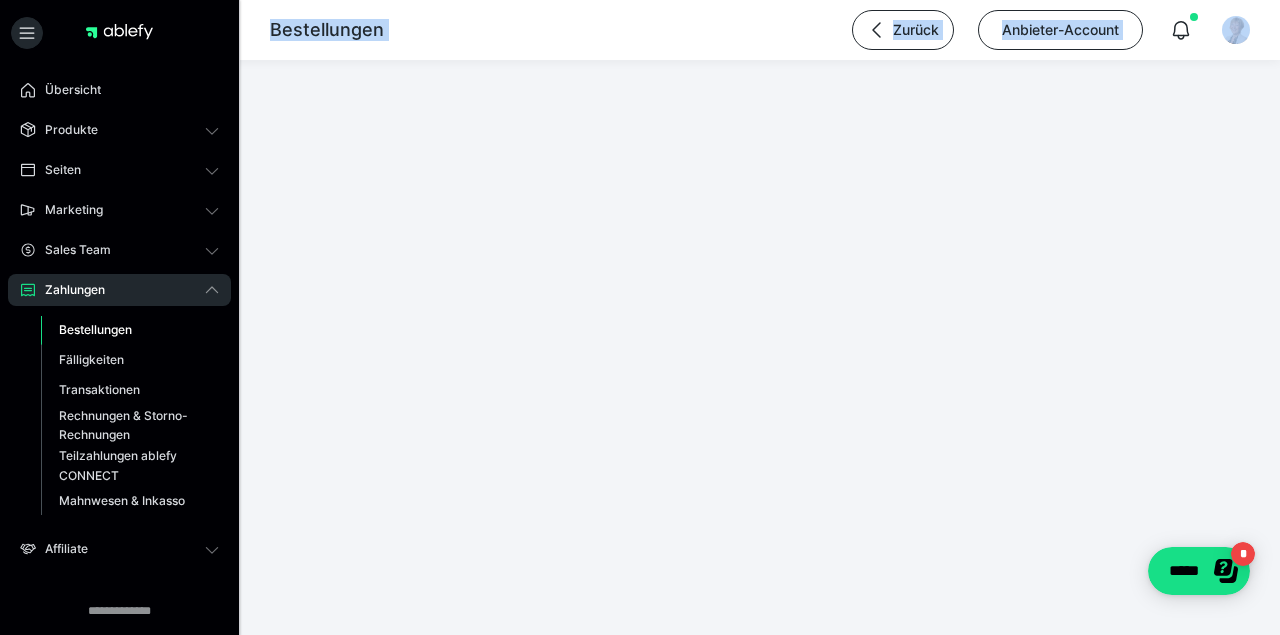 scroll, scrollTop: 0, scrollLeft: 0, axis: both 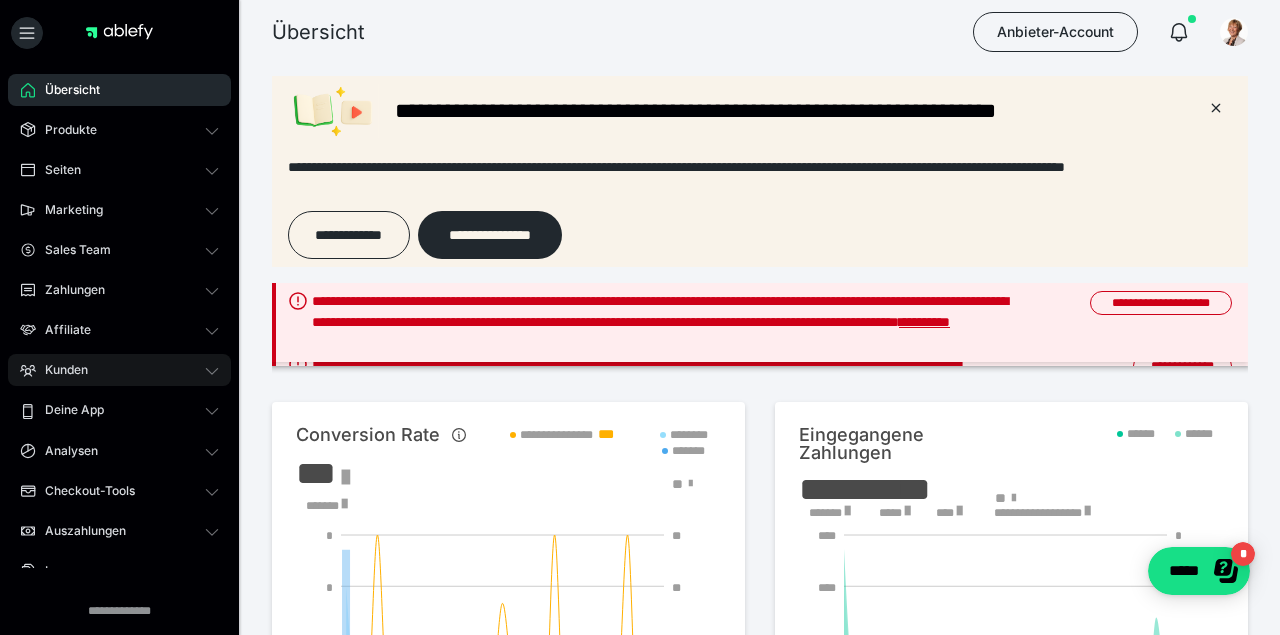 click on "Kunden" at bounding box center (59, 370) 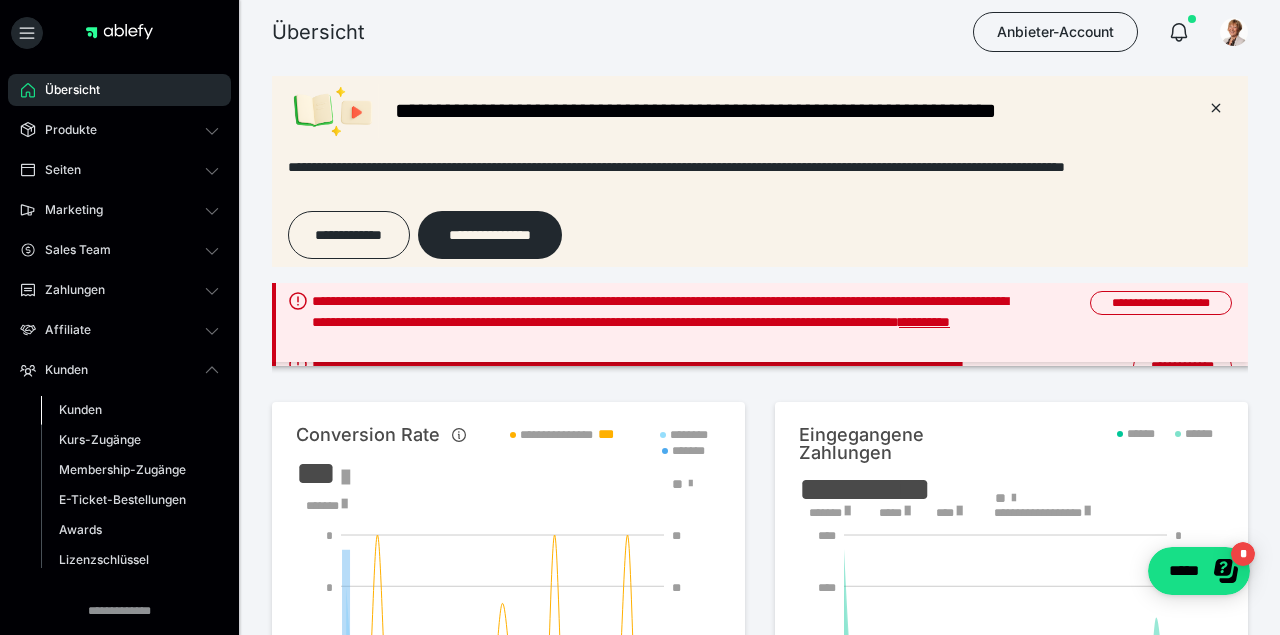 click on "Kunden" at bounding box center [80, 409] 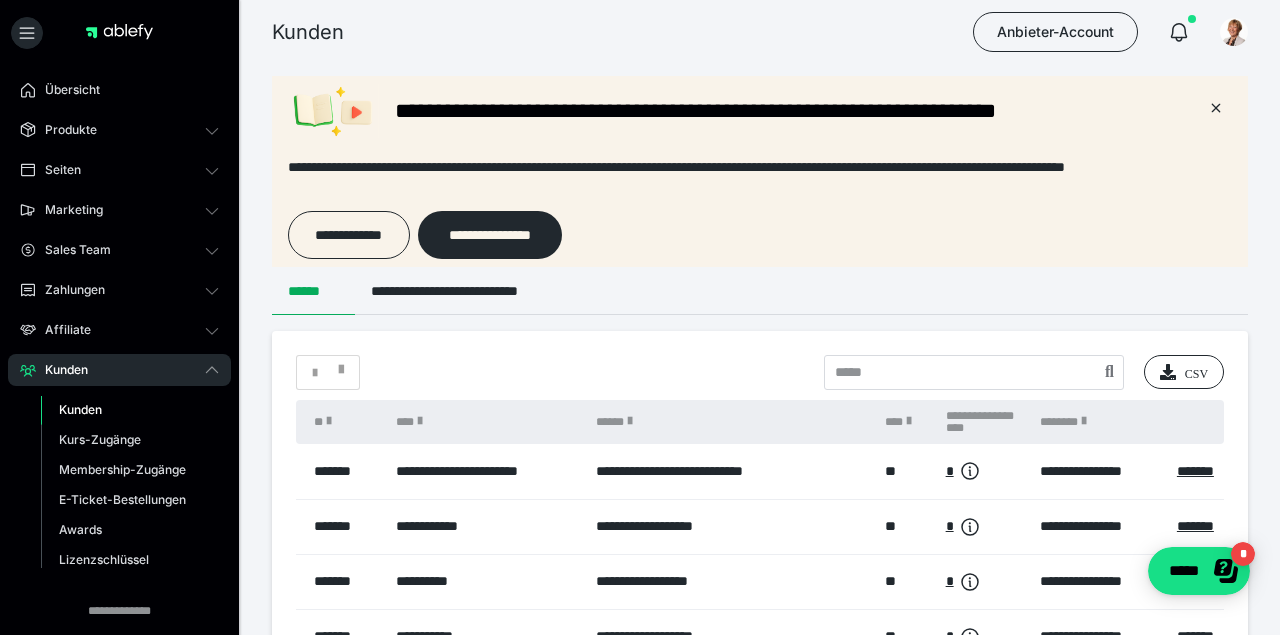 scroll, scrollTop: 0, scrollLeft: 0, axis: both 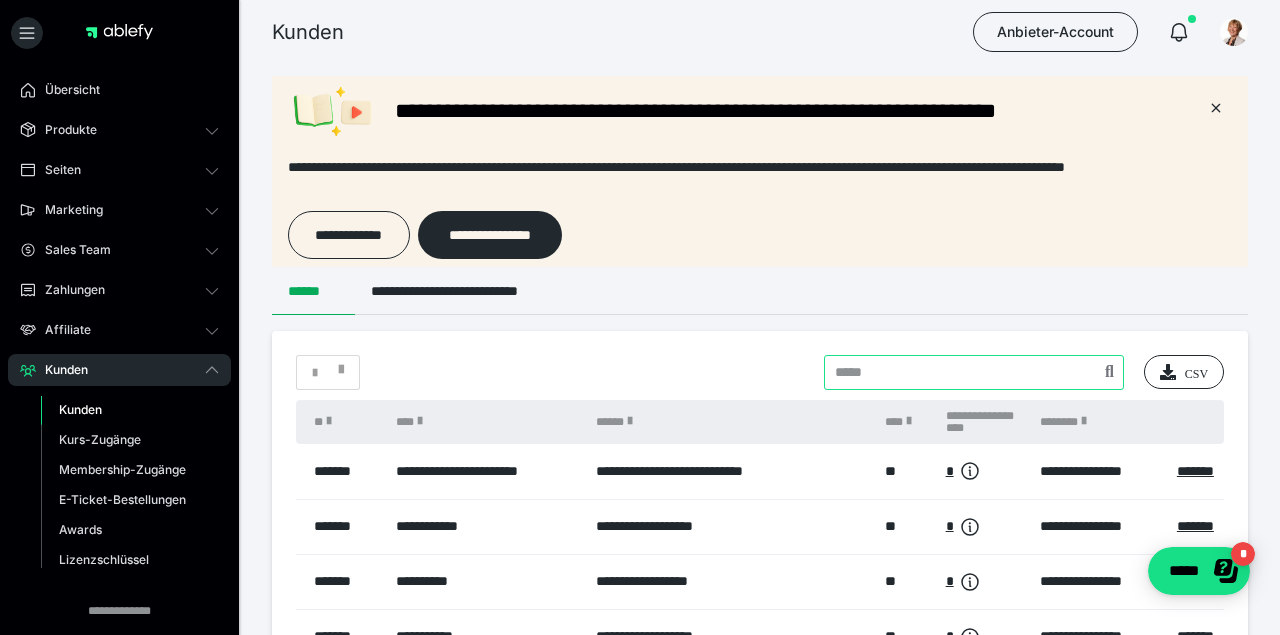 click at bounding box center [974, 372] 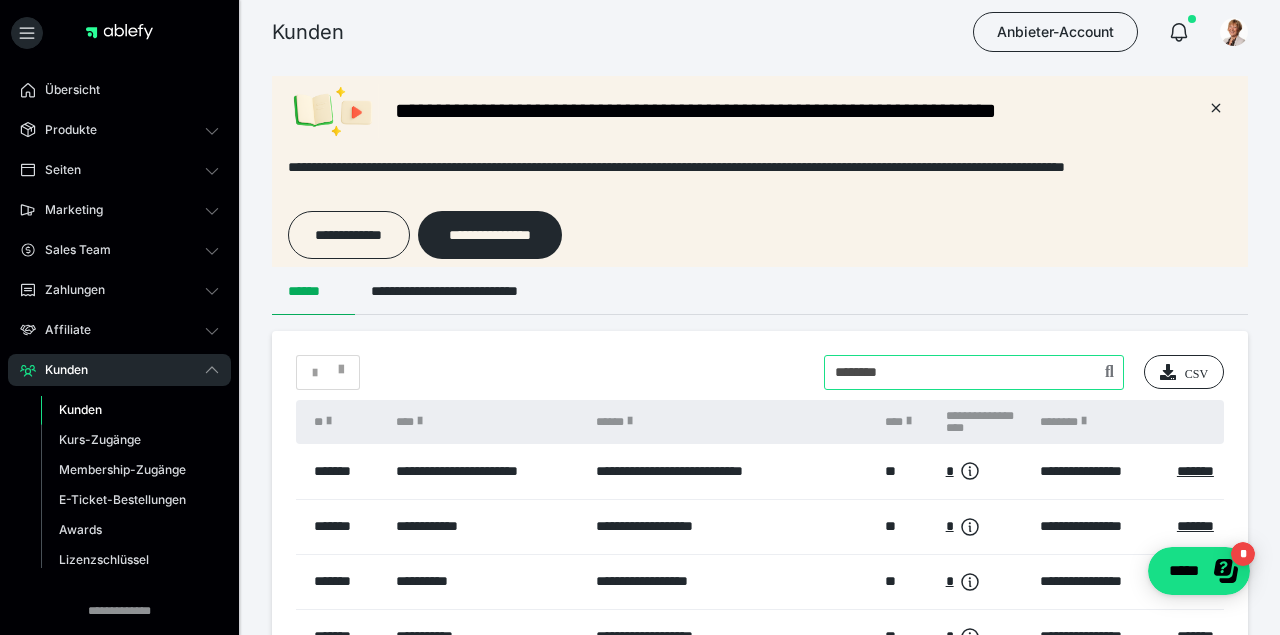 type on "********" 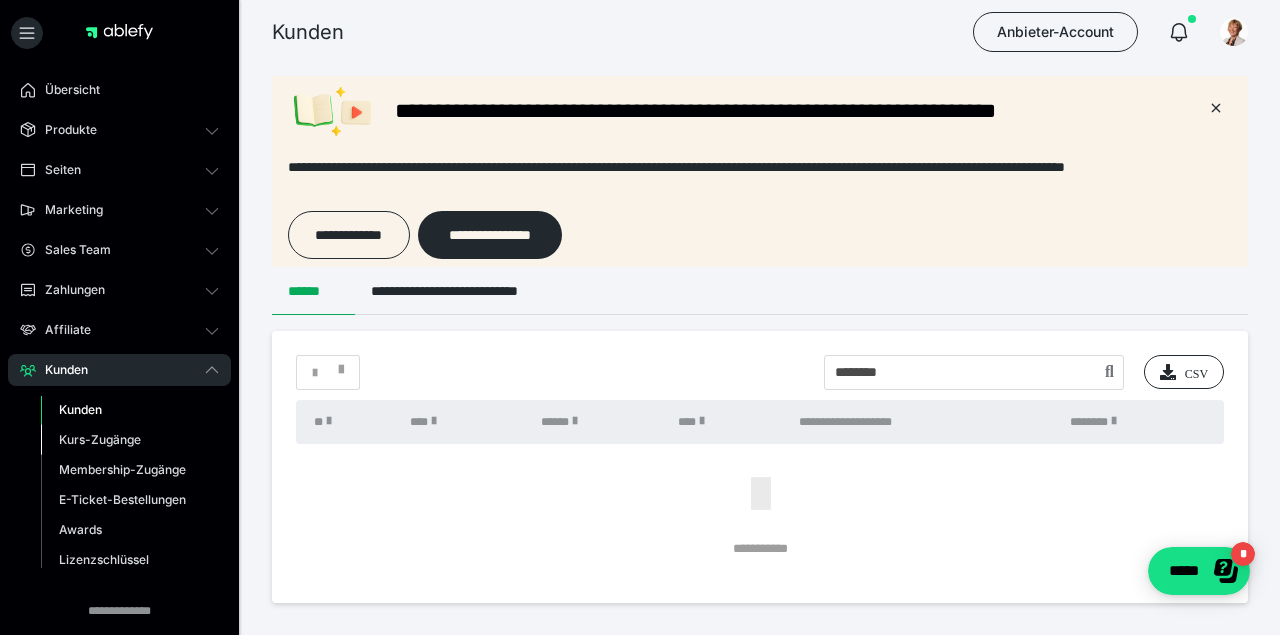 click on "Kurs-Zugänge" at bounding box center (100, 439) 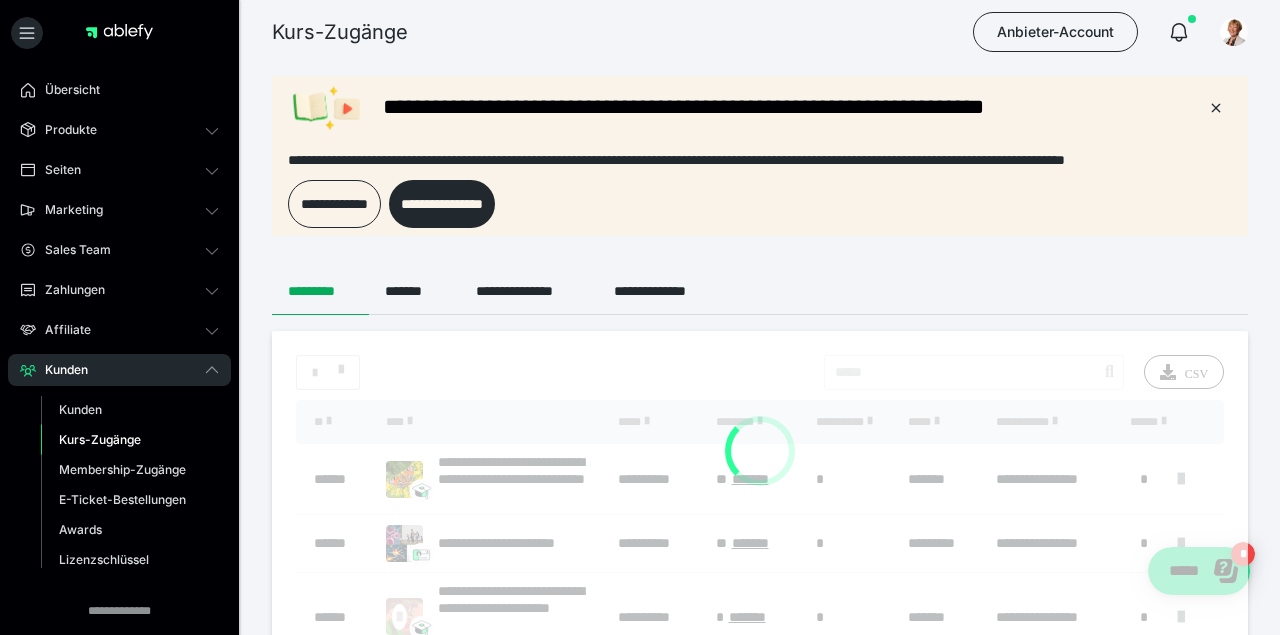 scroll, scrollTop: 0, scrollLeft: 0, axis: both 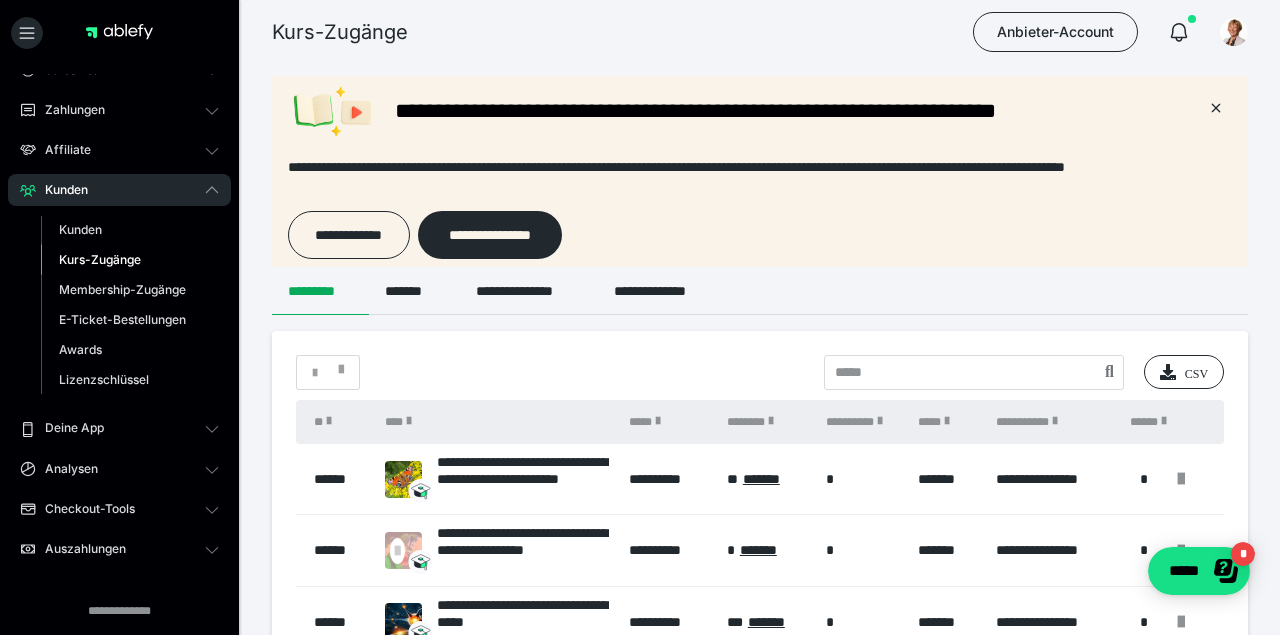 click on "**********" at bounding box center (760, 560) 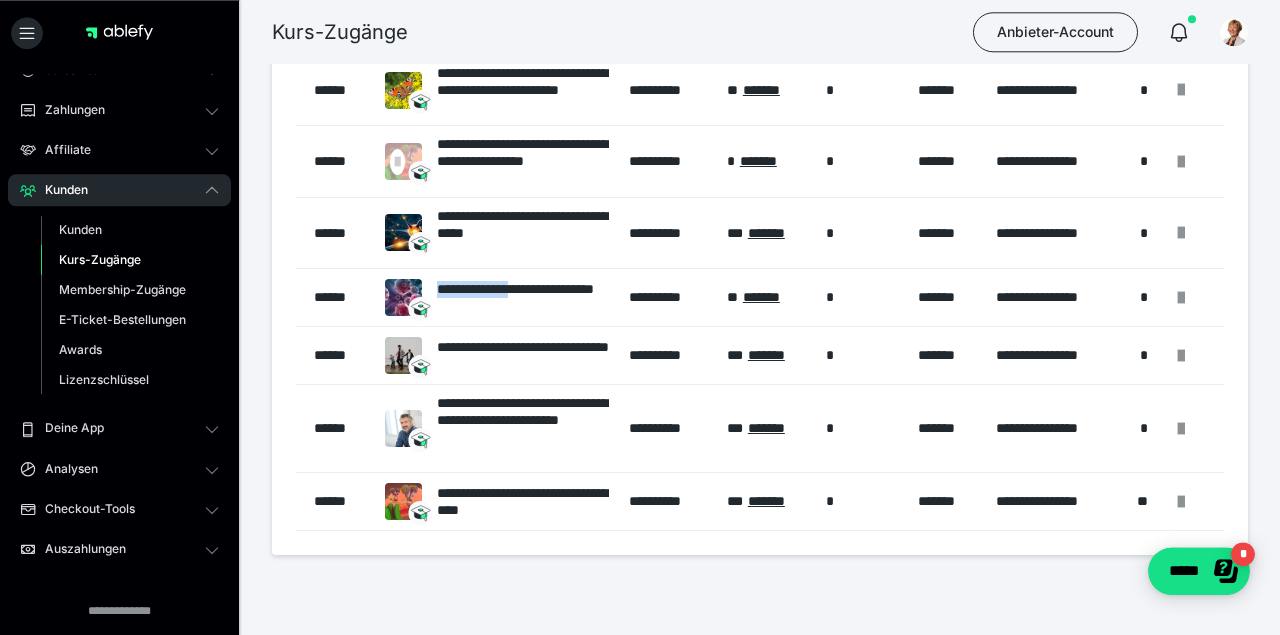 scroll, scrollTop: 417, scrollLeft: 0, axis: vertical 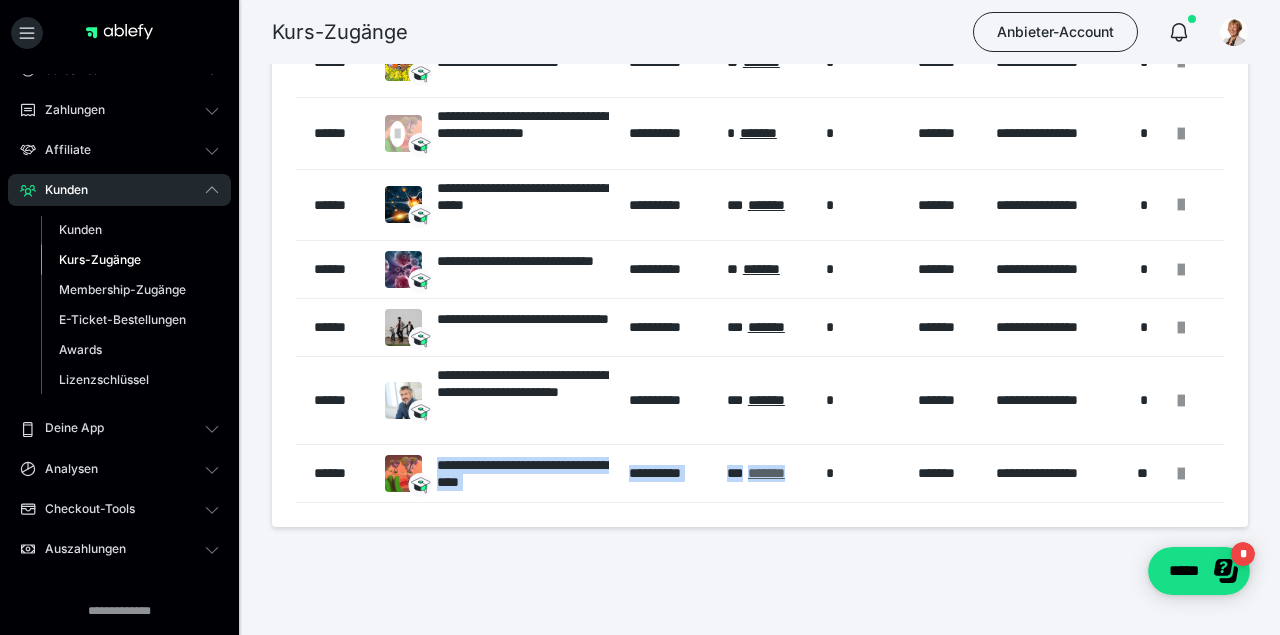 click on "*******" at bounding box center (766, 473) 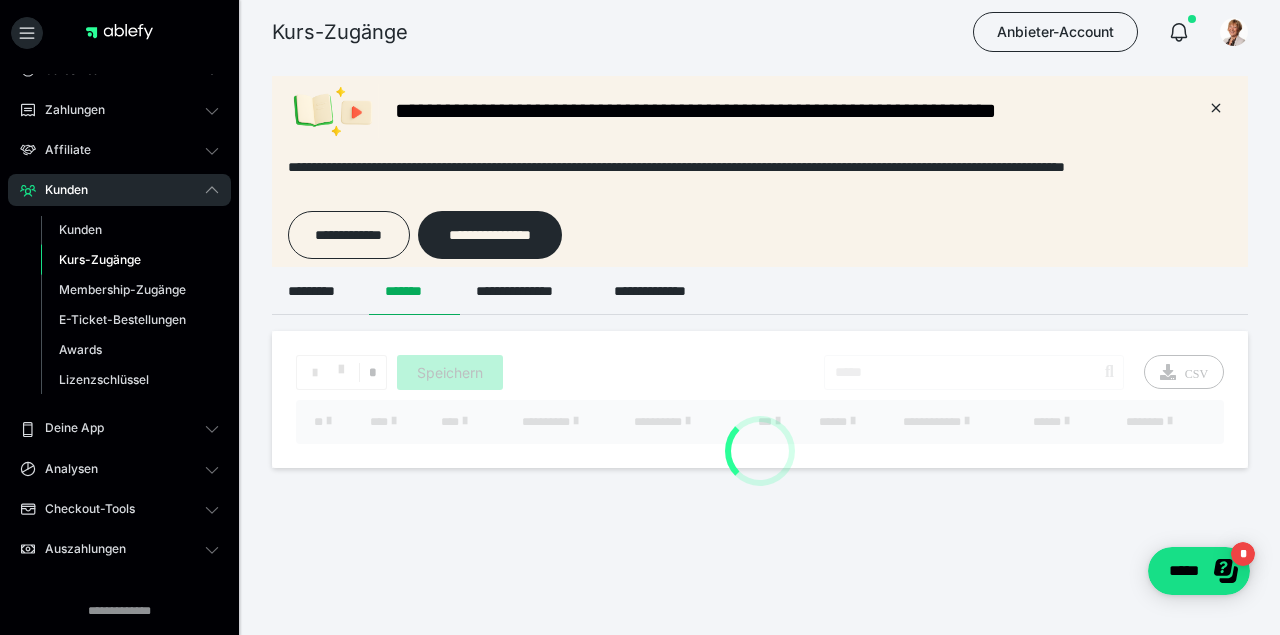 scroll, scrollTop: 0, scrollLeft: 0, axis: both 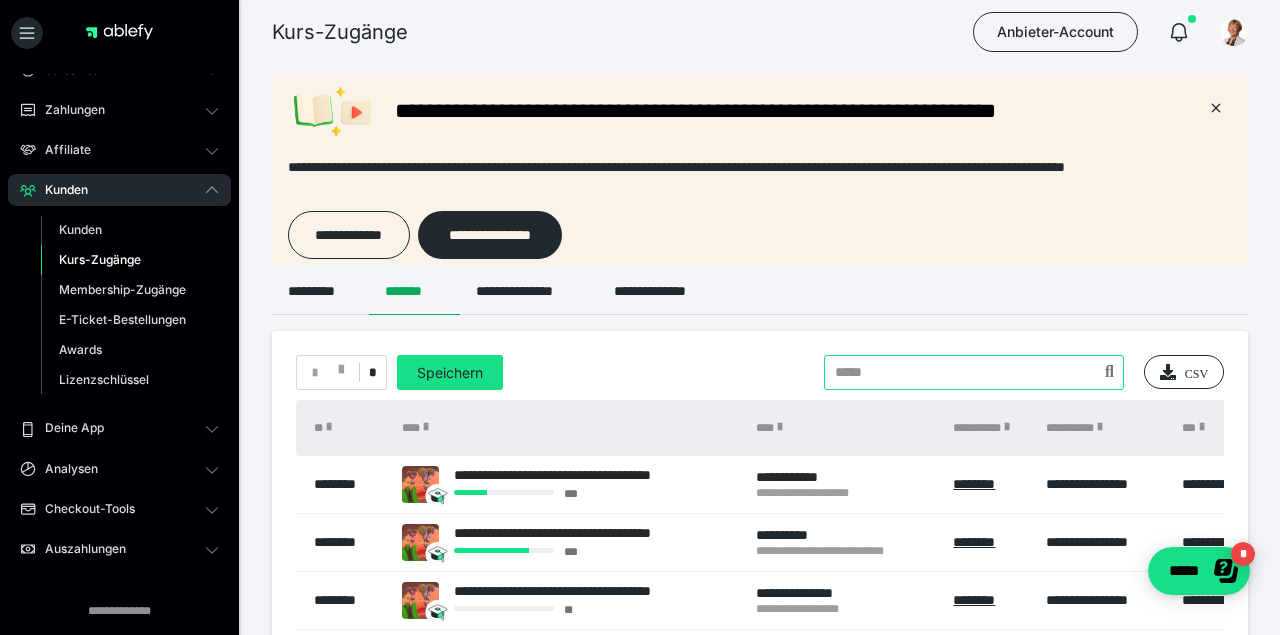 click at bounding box center (974, 372) 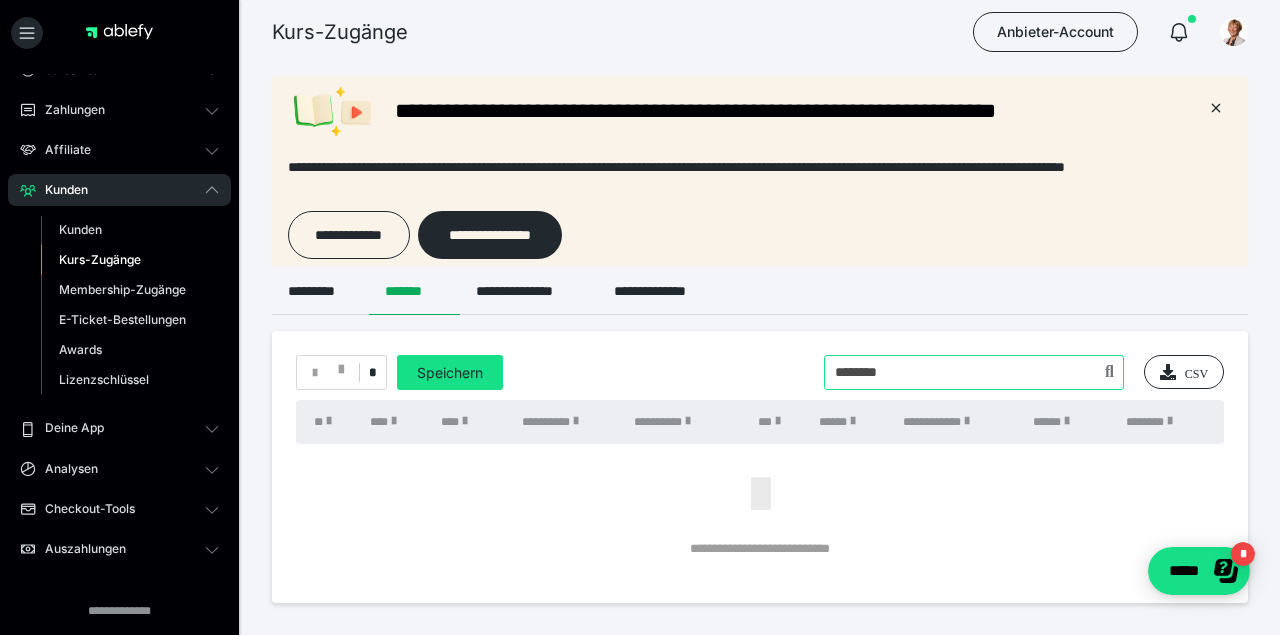 click at bounding box center [974, 372] 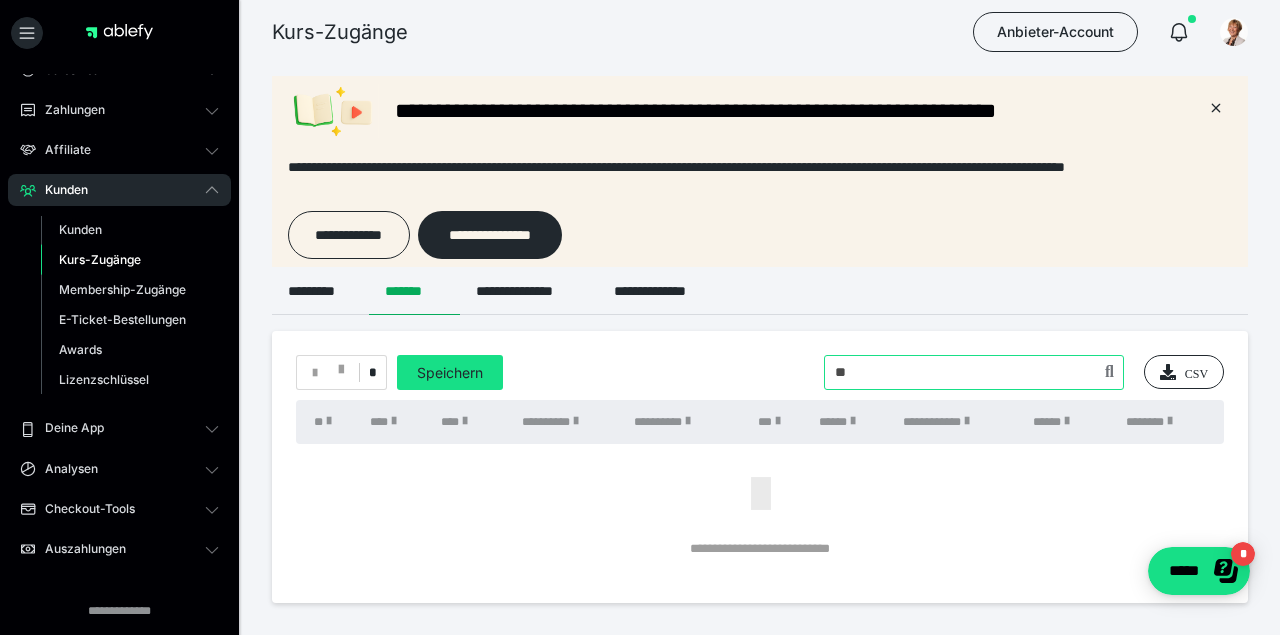 type on "*" 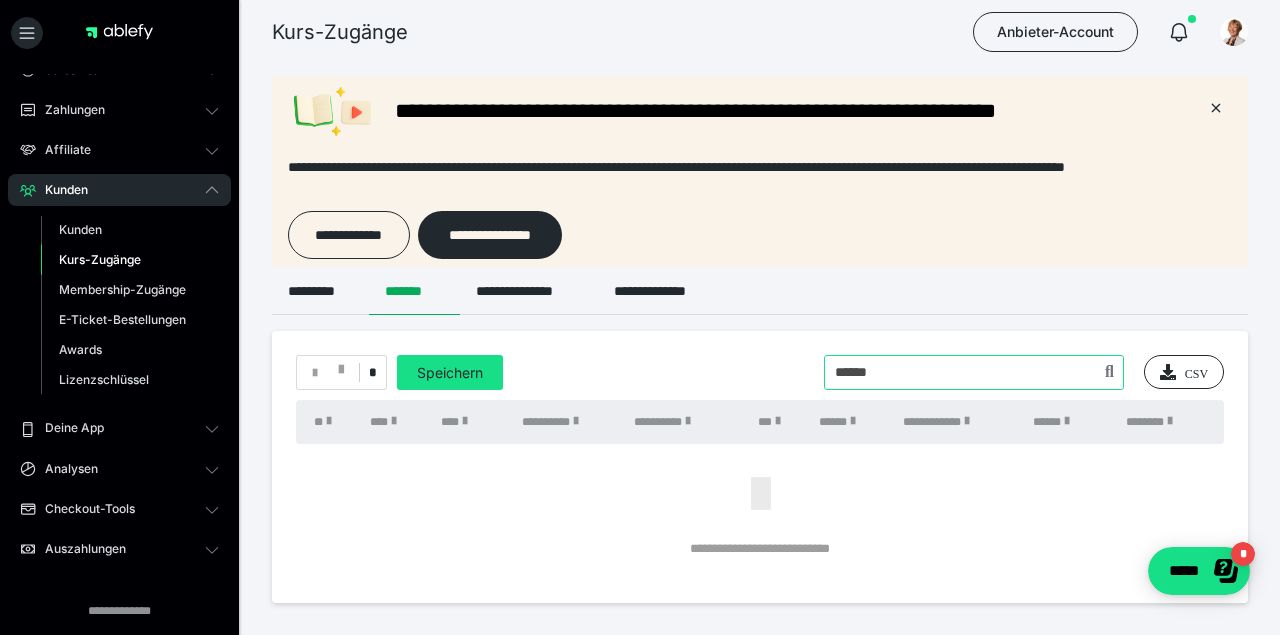 type on "******" 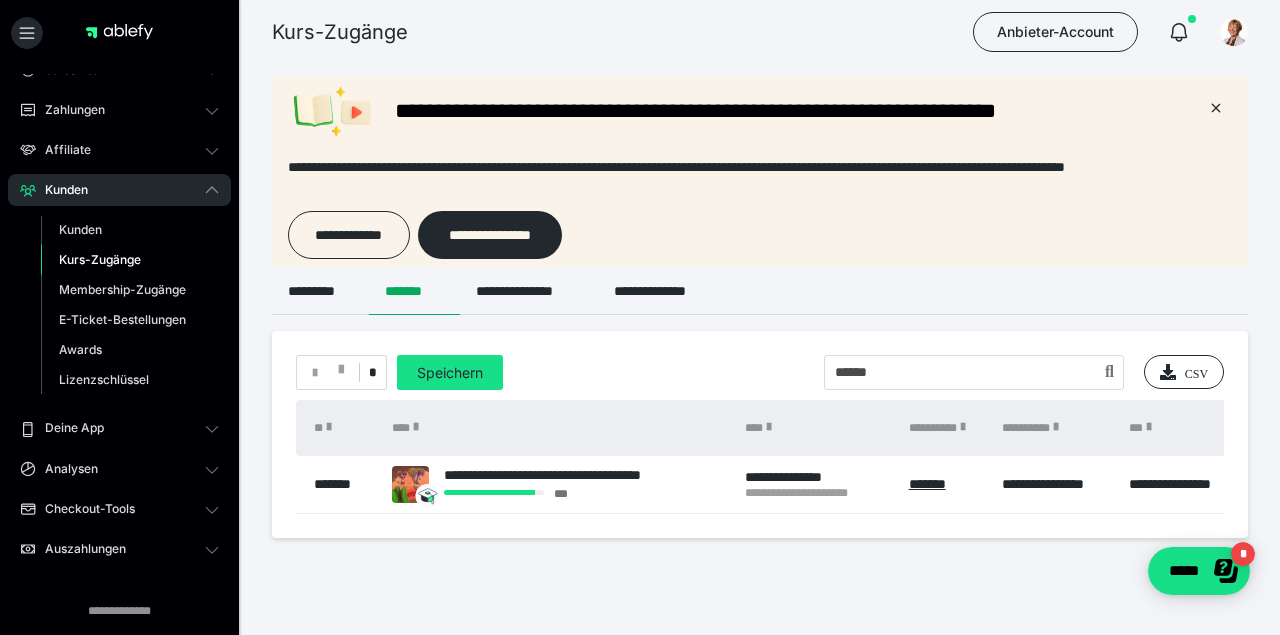 click on "*******" at bounding box center (945, 485) 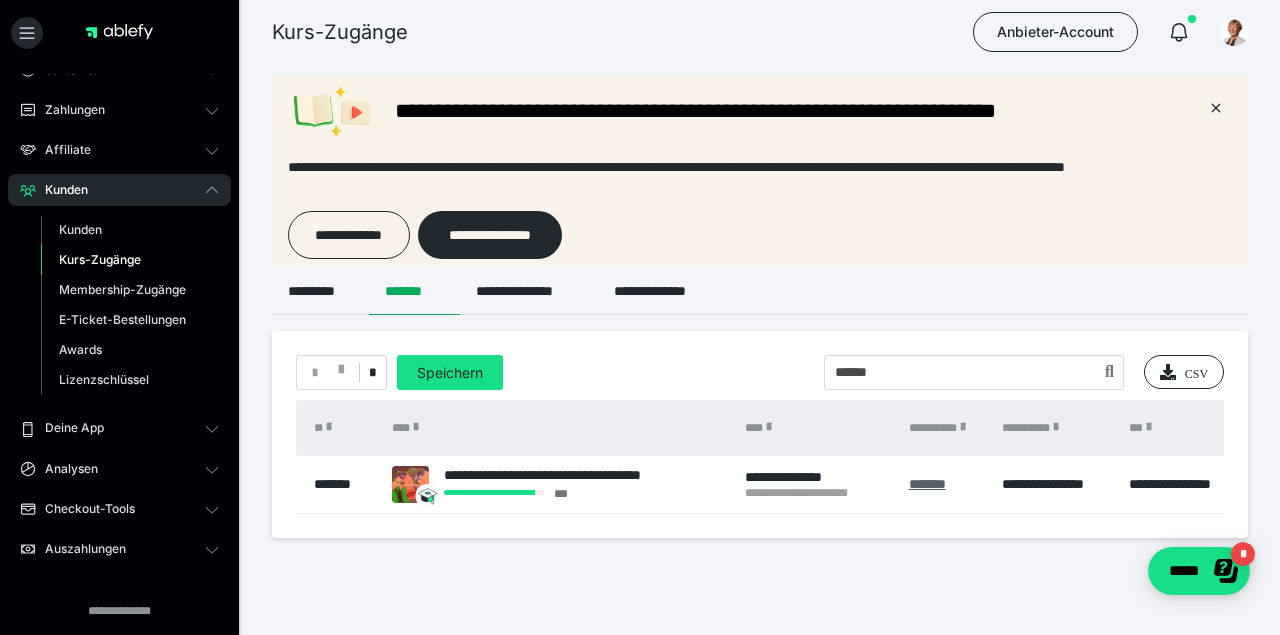 click on "*******" at bounding box center [927, 484] 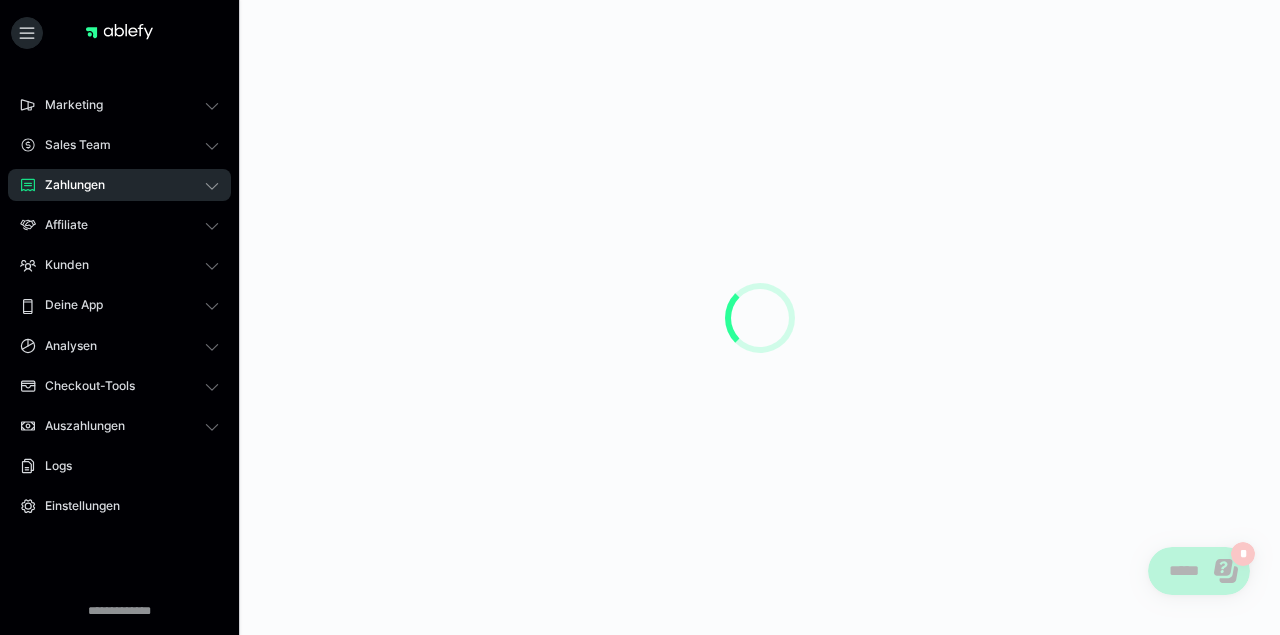 click at bounding box center (760, 317) 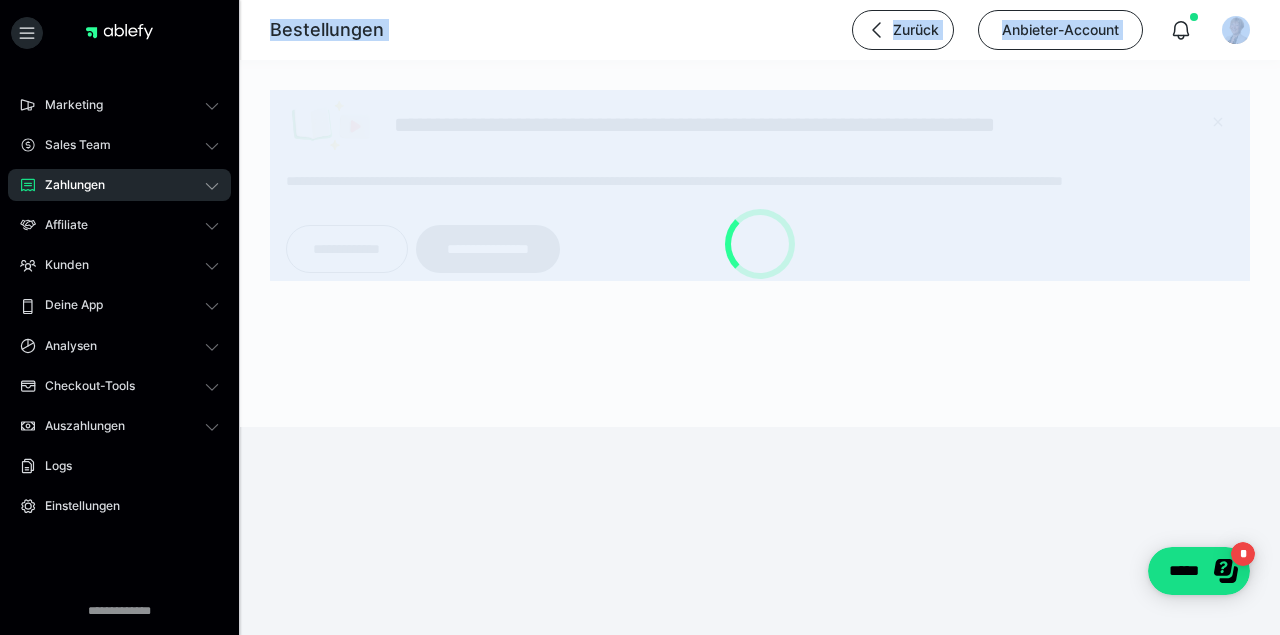 scroll, scrollTop: 0, scrollLeft: 0, axis: both 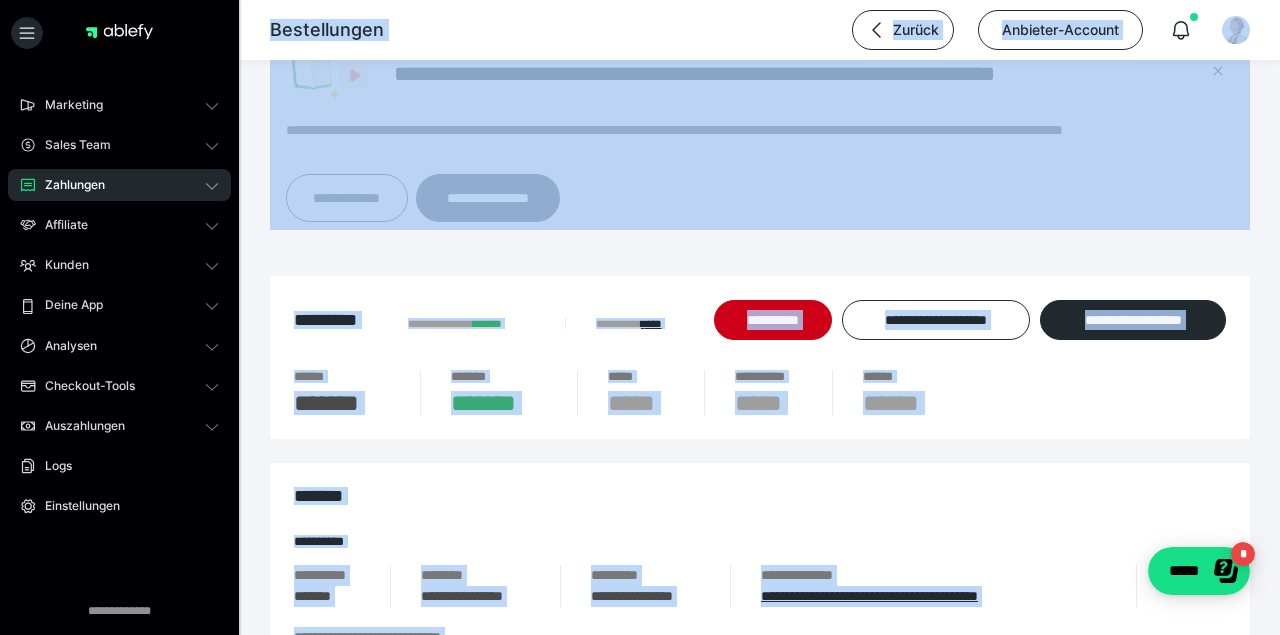 click on "**********" at bounding box center [760, 1049] 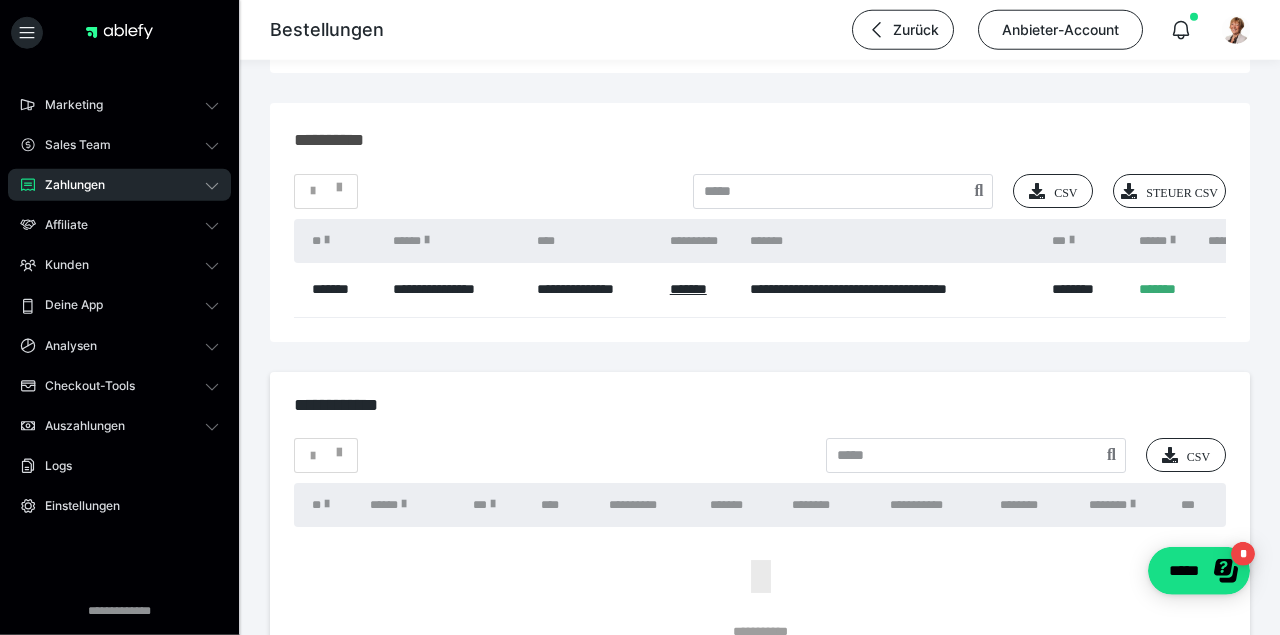 scroll, scrollTop: 2142, scrollLeft: 0, axis: vertical 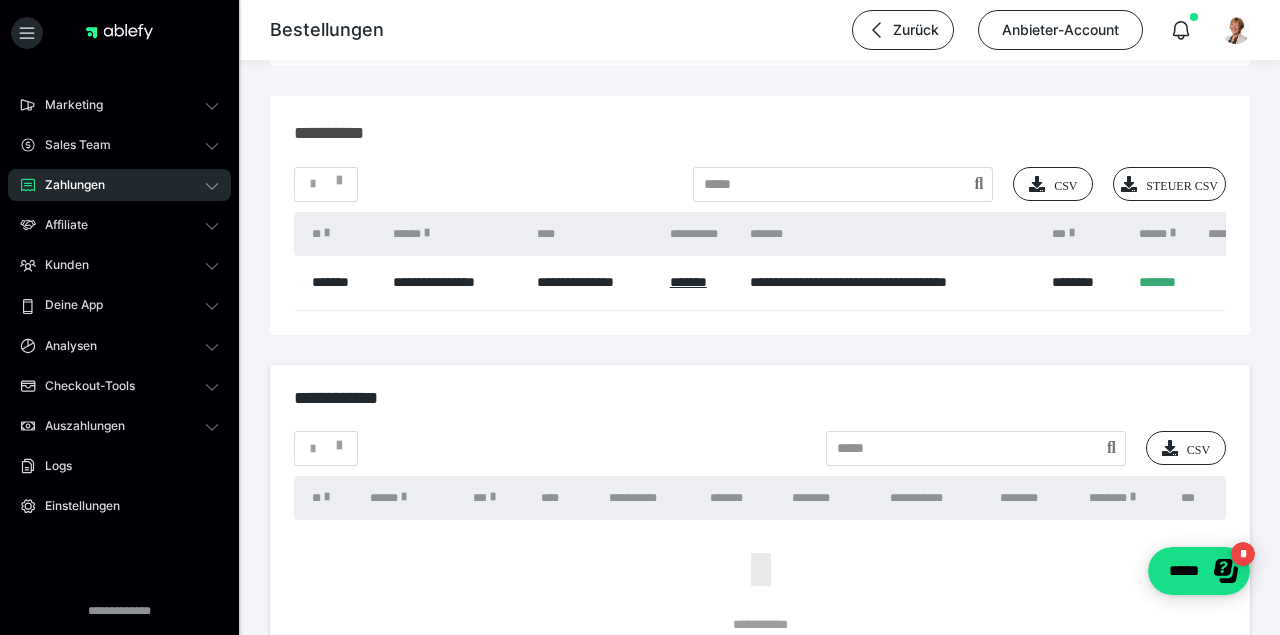 click on "*******" at bounding box center (1164, 283) 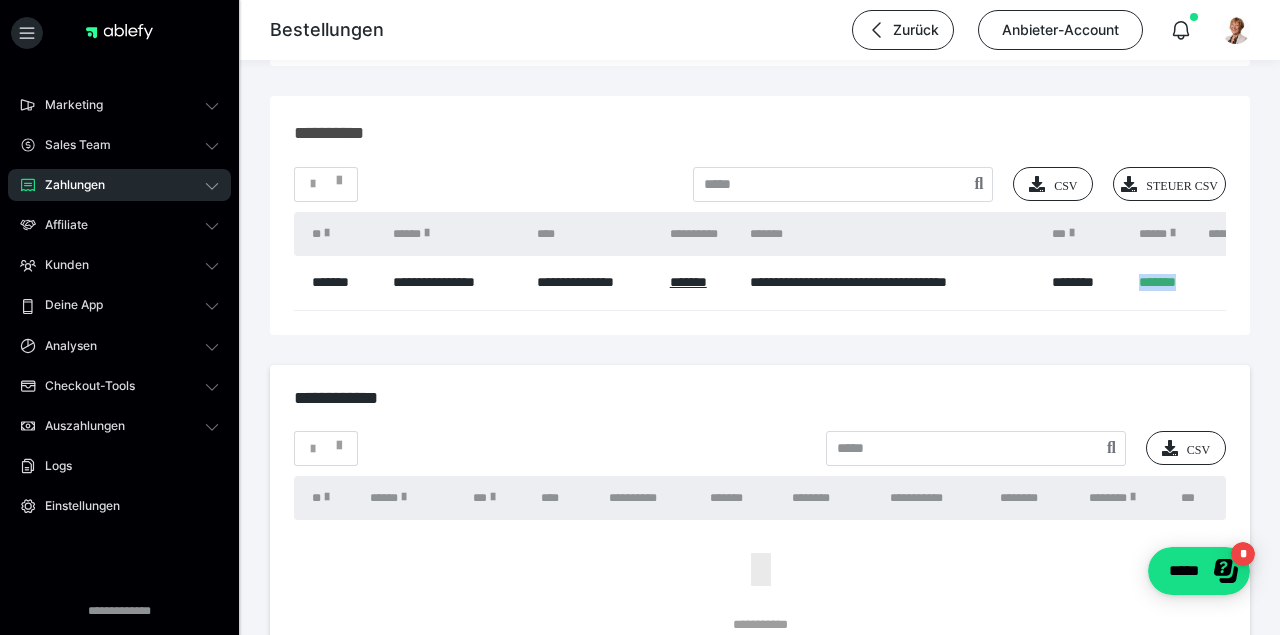 click on "*******" at bounding box center [1164, 283] 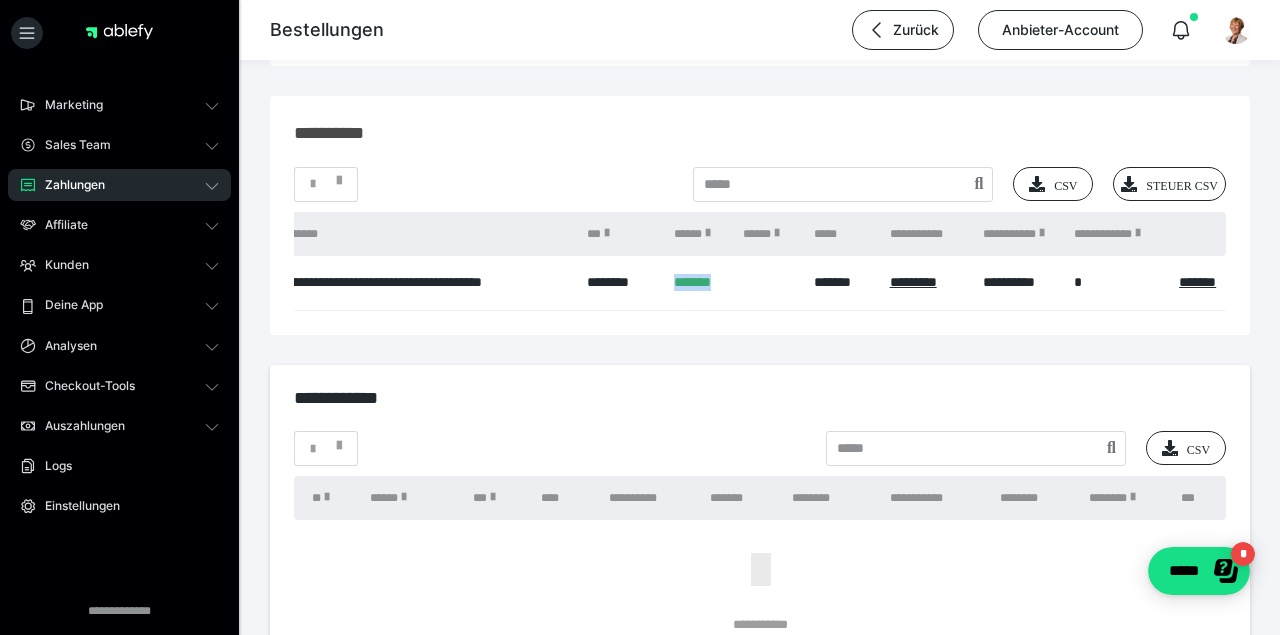 scroll, scrollTop: 0, scrollLeft: 473, axis: horizontal 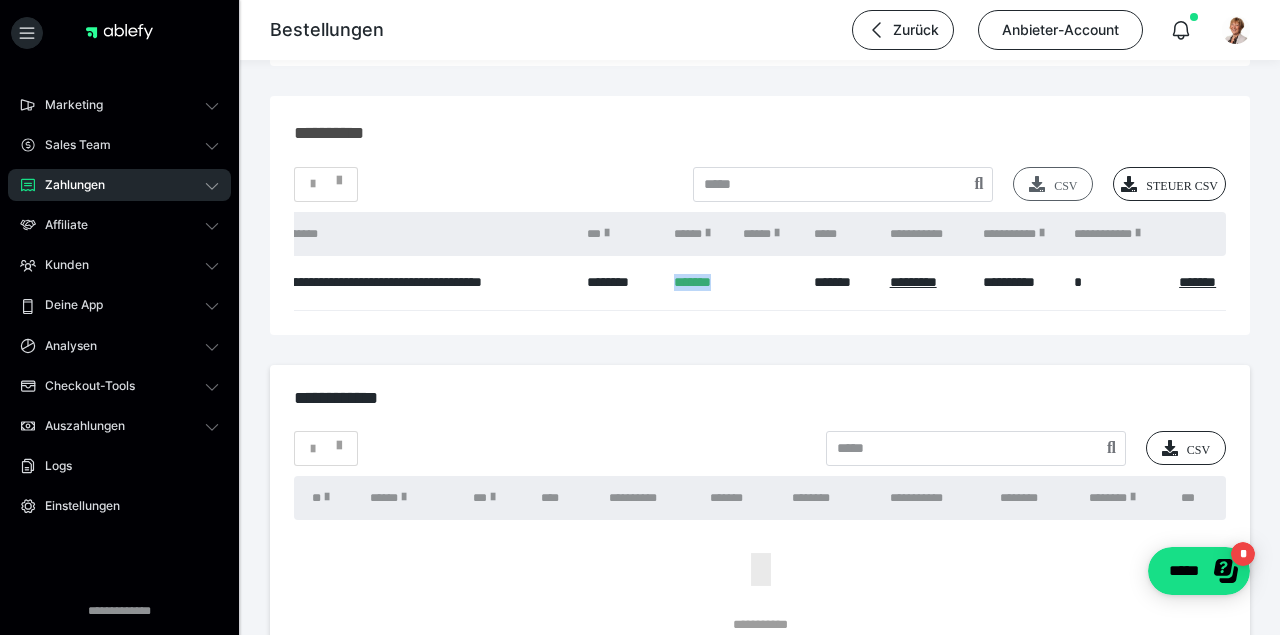 click on "CSV" at bounding box center [1186, -337] 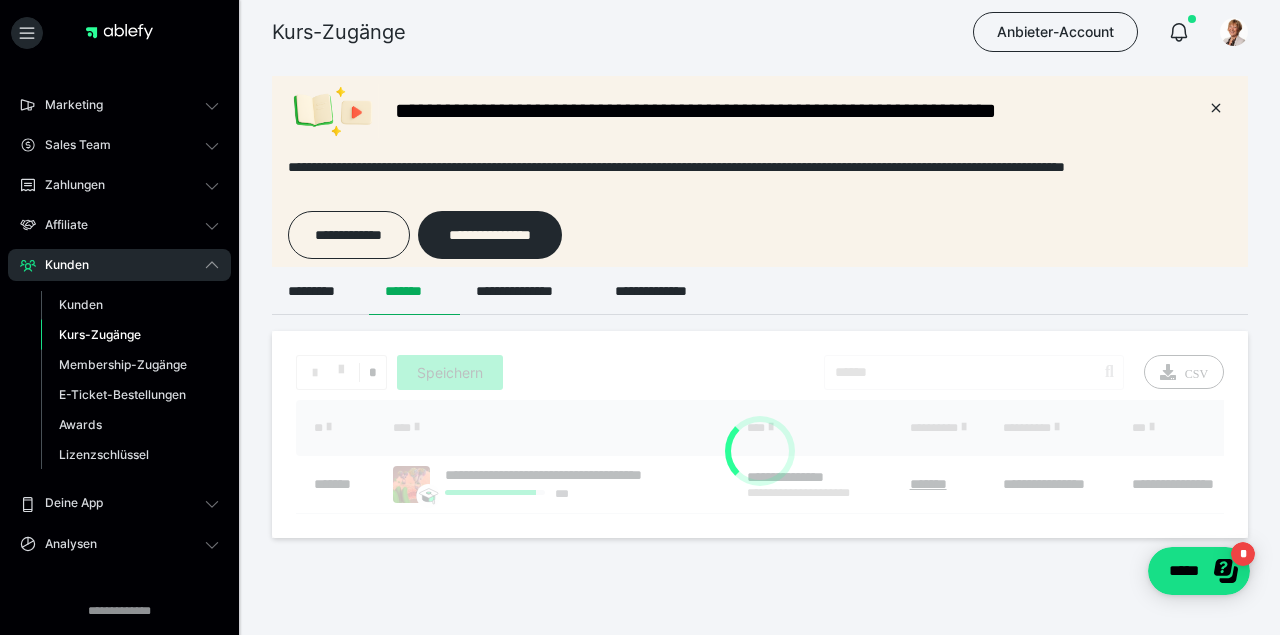 scroll, scrollTop: 0, scrollLeft: 0, axis: both 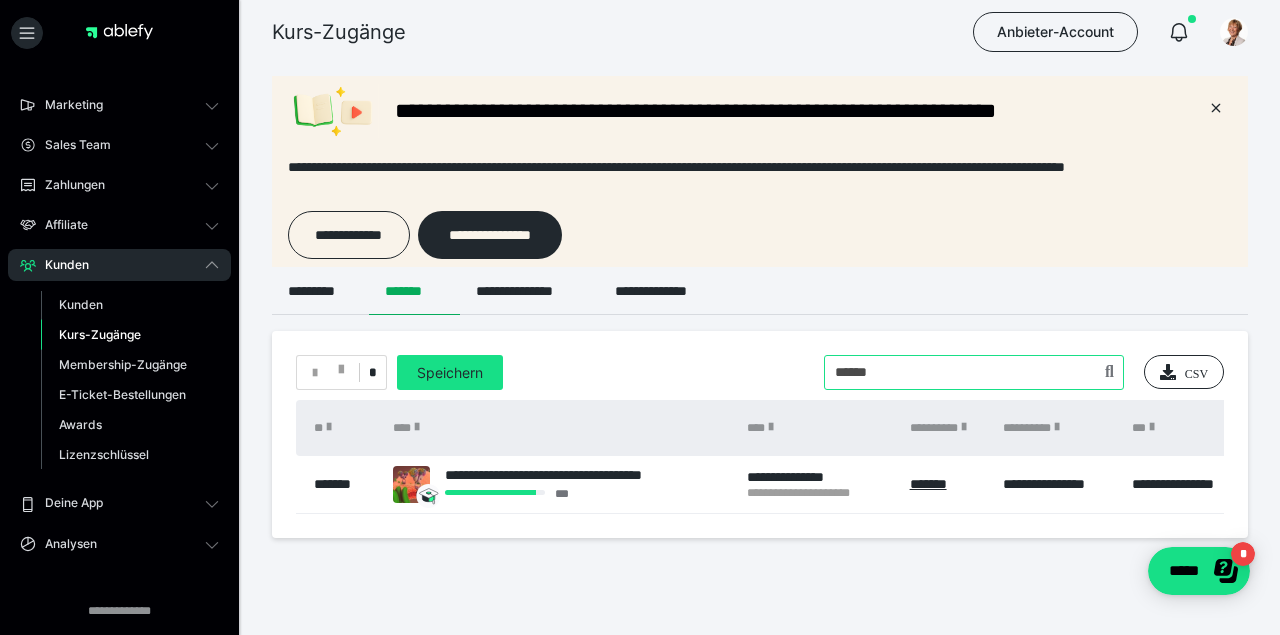 click at bounding box center [974, 372] 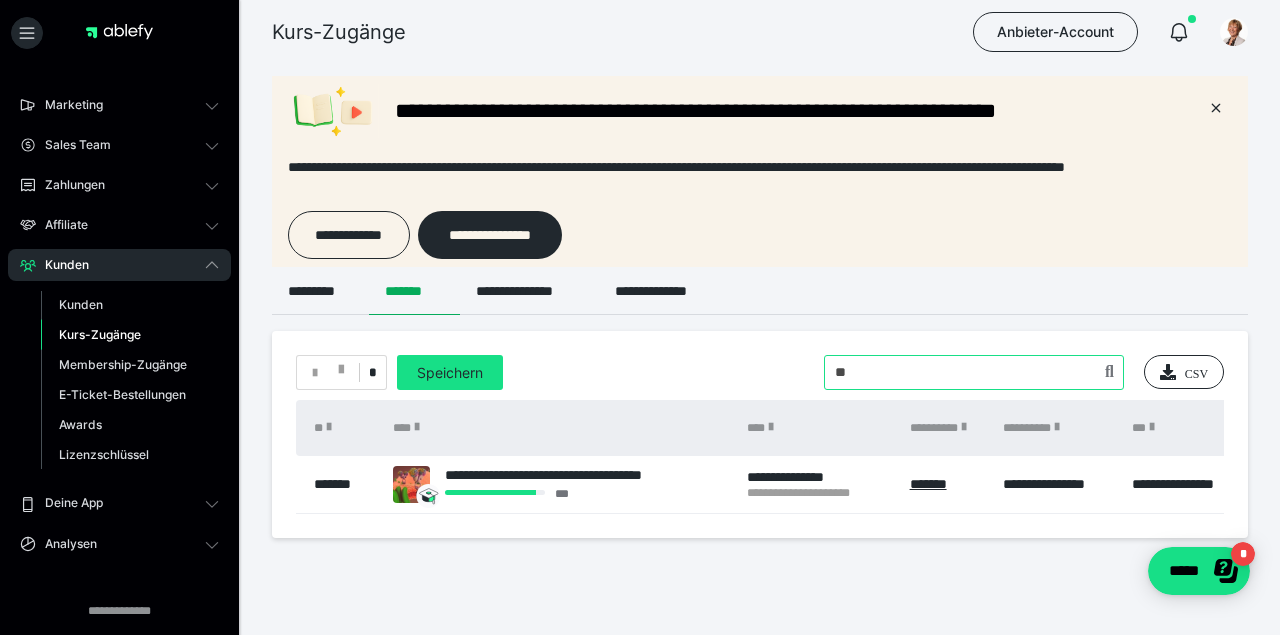 type on "*" 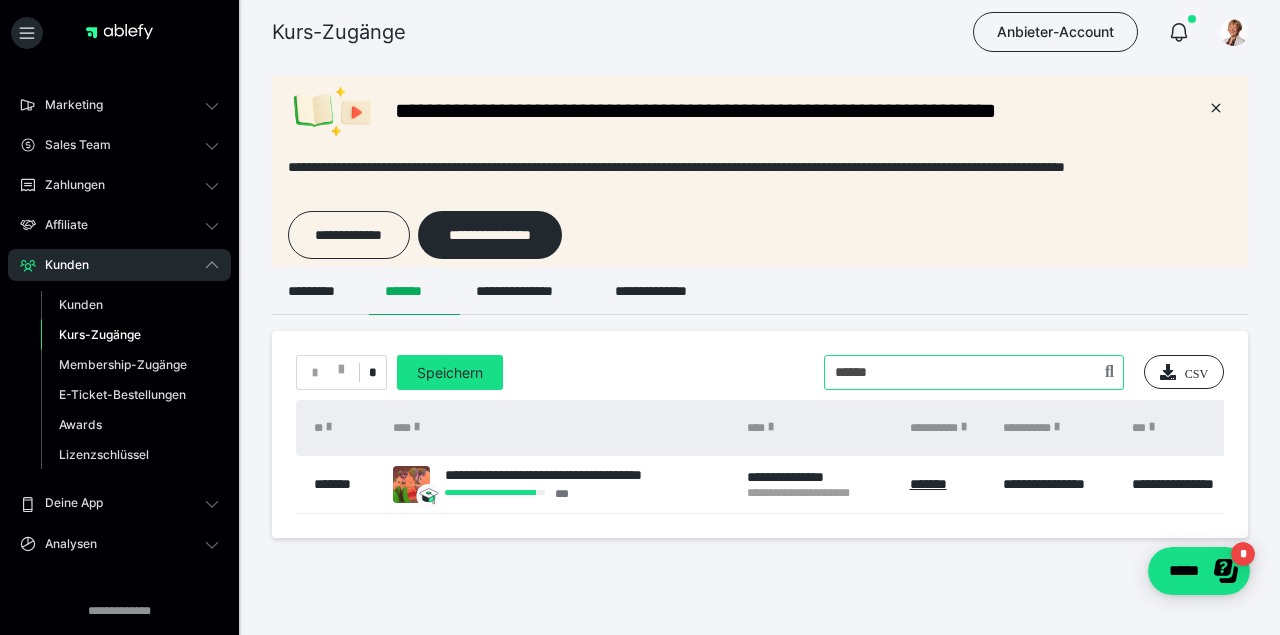 type on "******" 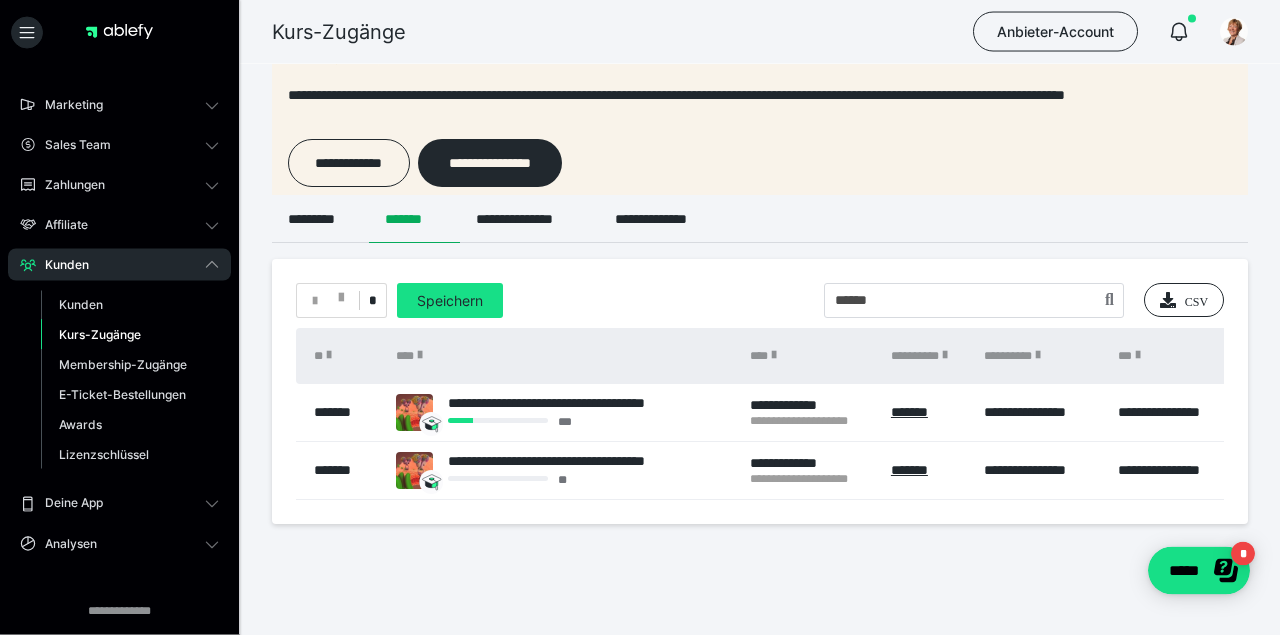 scroll, scrollTop: 77, scrollLeft: 0, axis: vertical 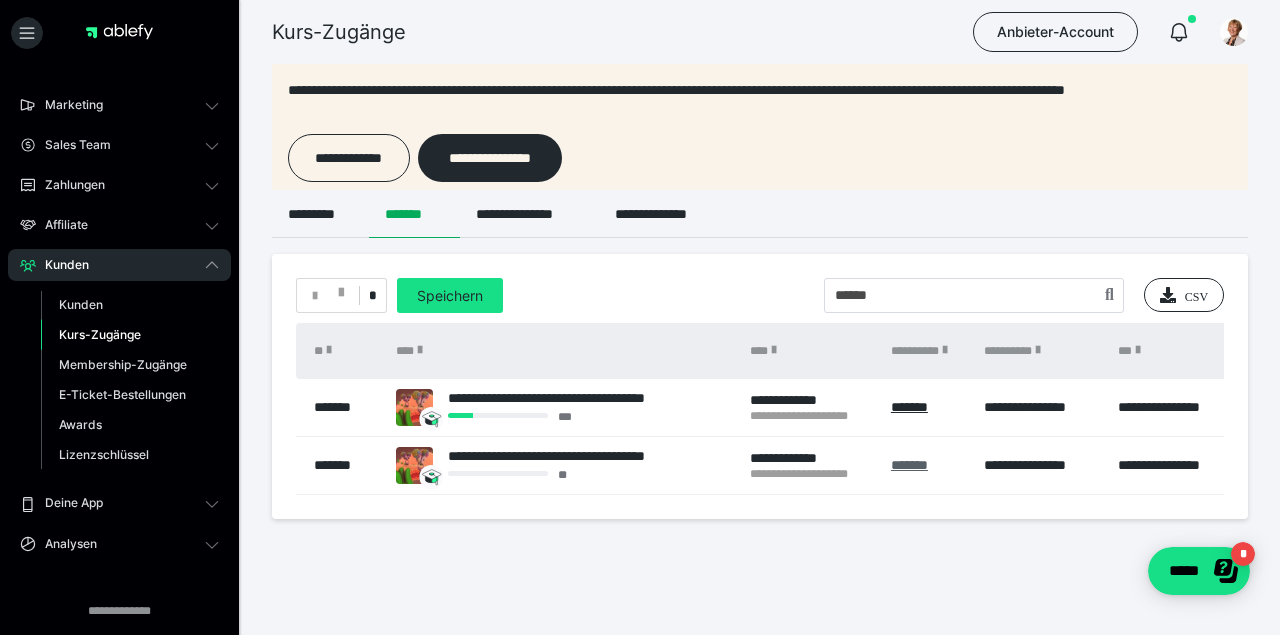 click on "*******" at bounding box center (909, 465) 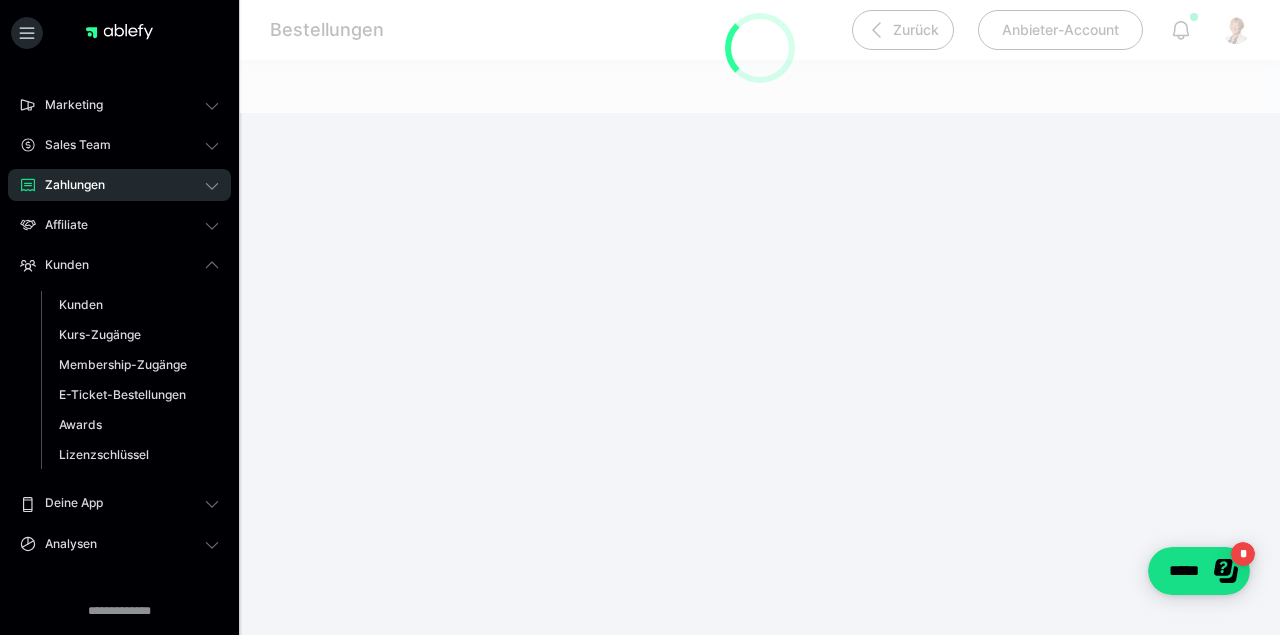 scroll, scrollTop: 0, scrollLeft: 0, axis: both 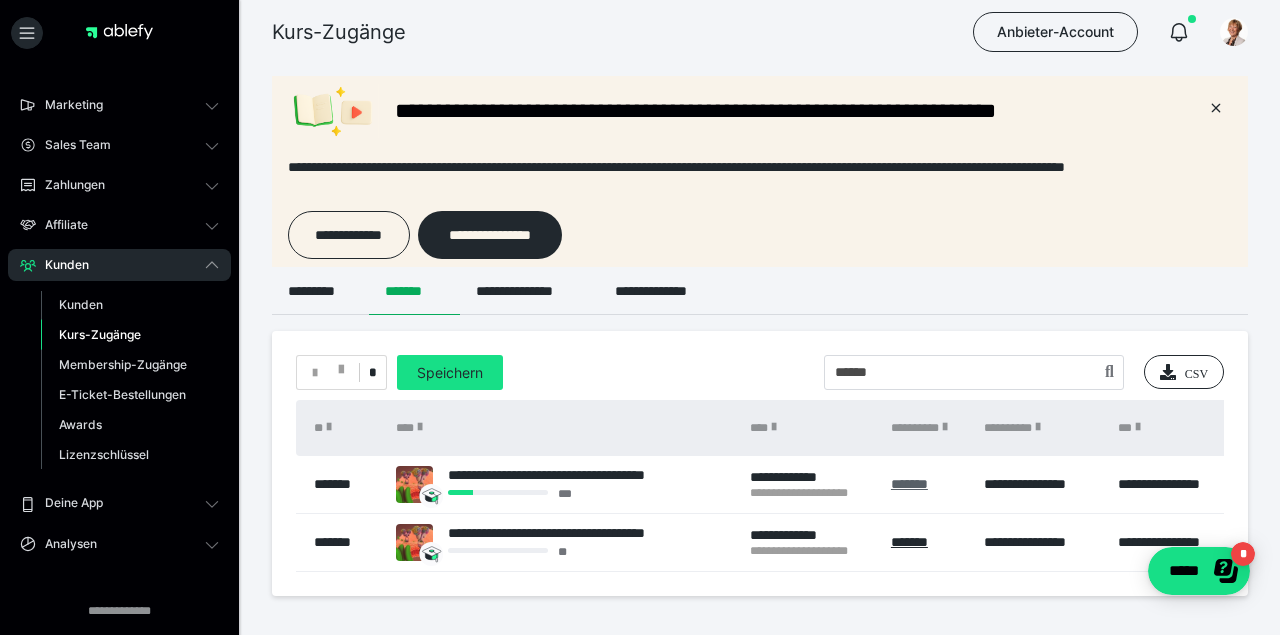 click on "*******" at bounding box center [909, 484] 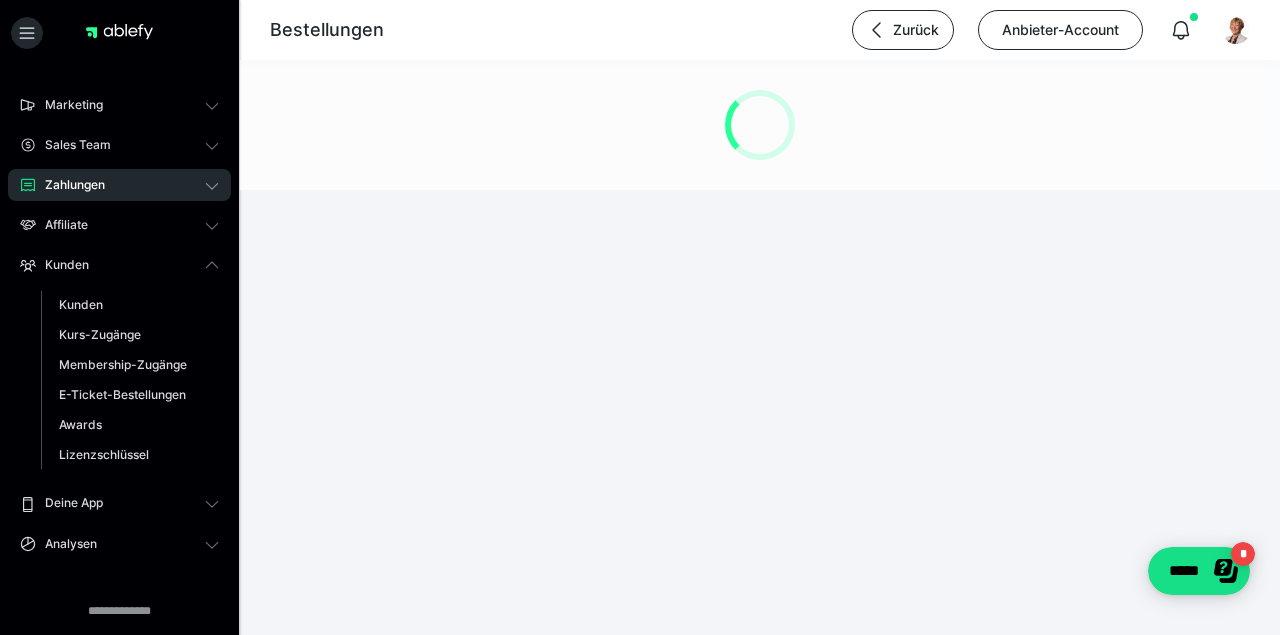 click on "**********" at bounding box center (640, 356) 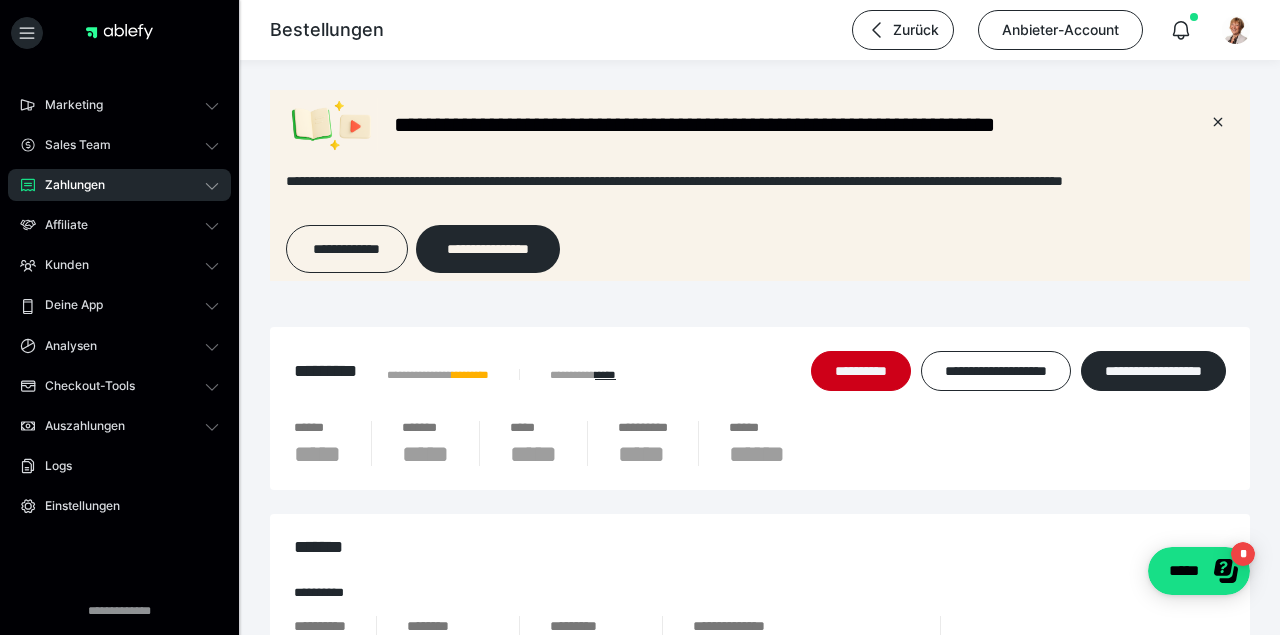 scroll, scrollTop: 0, scrollLeft: 0, axis: both 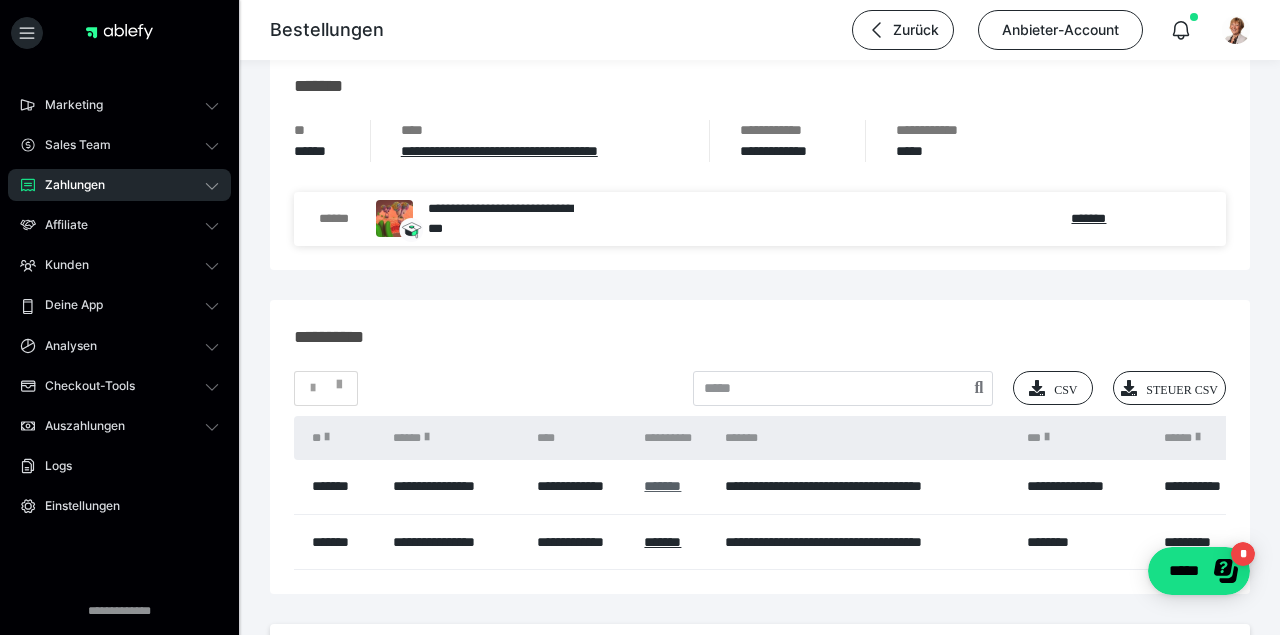 click on "*******" at bounding box center (662, 486) 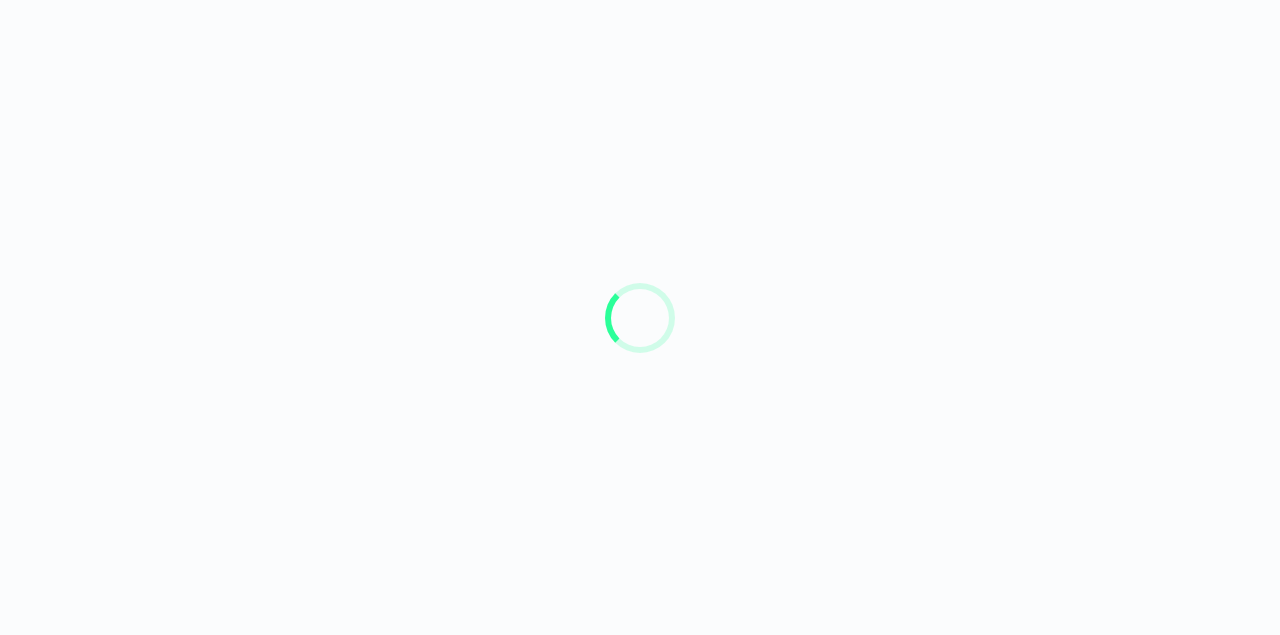 scroll, scrollTop: 0, scrollLeft: 0, axis: both 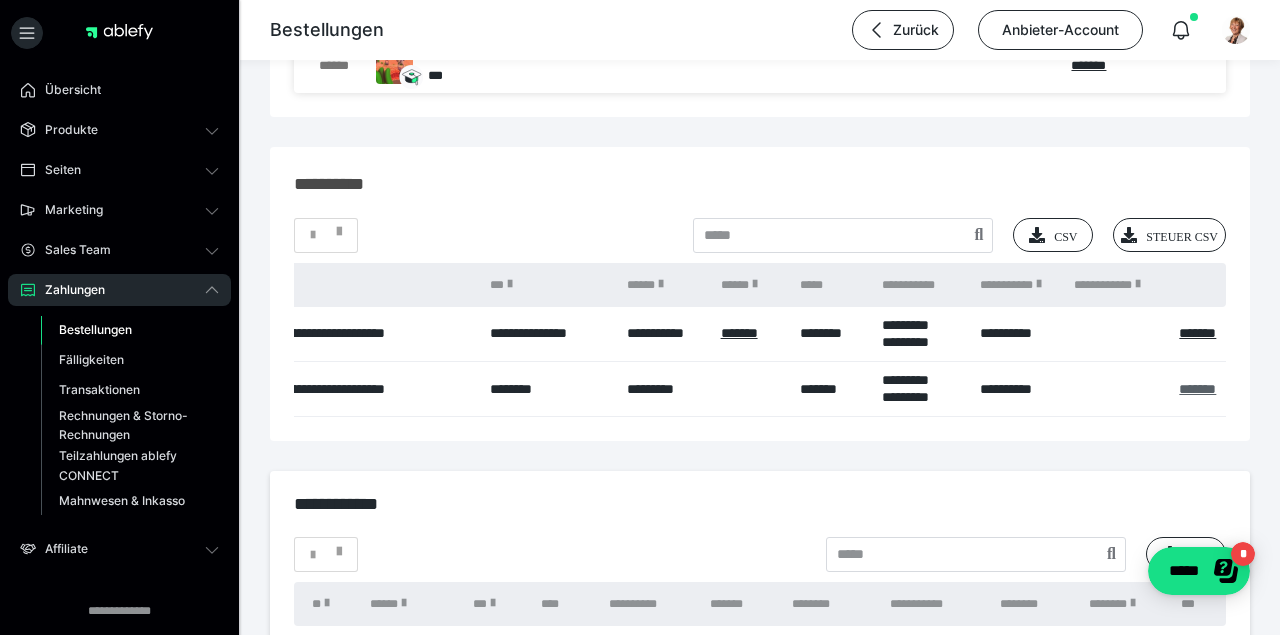 click on "*******" at bounding box center [1197, 389] 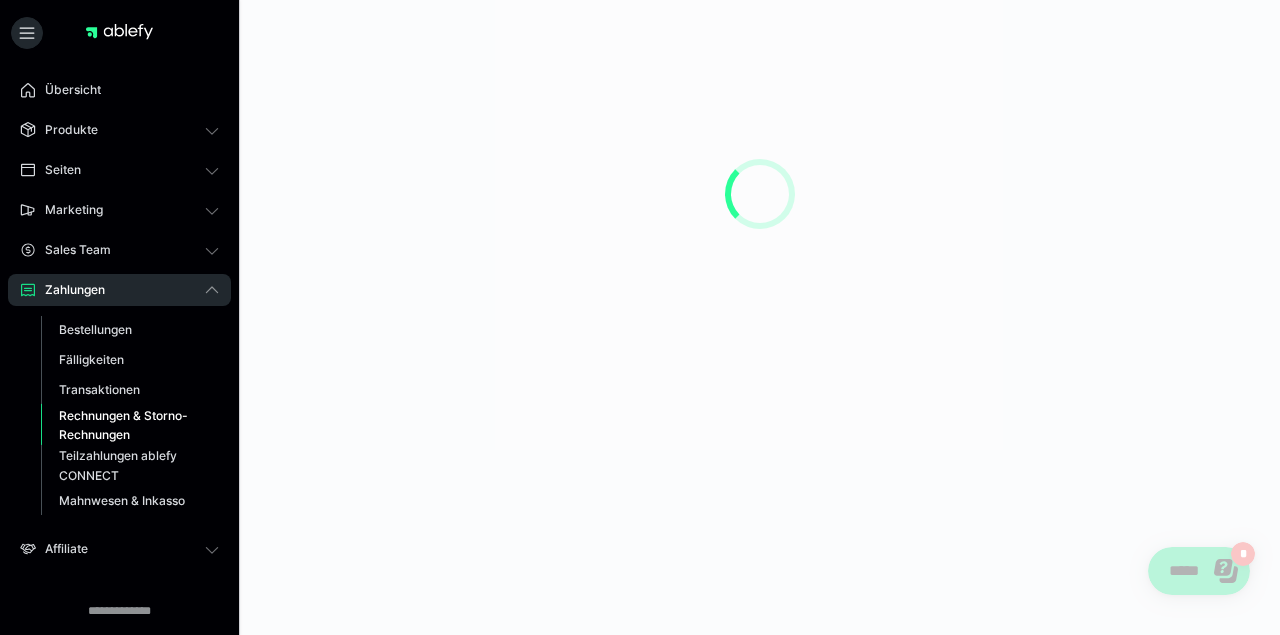 scroll, scrollTop: 0, scrollLeft: 0, axis: both 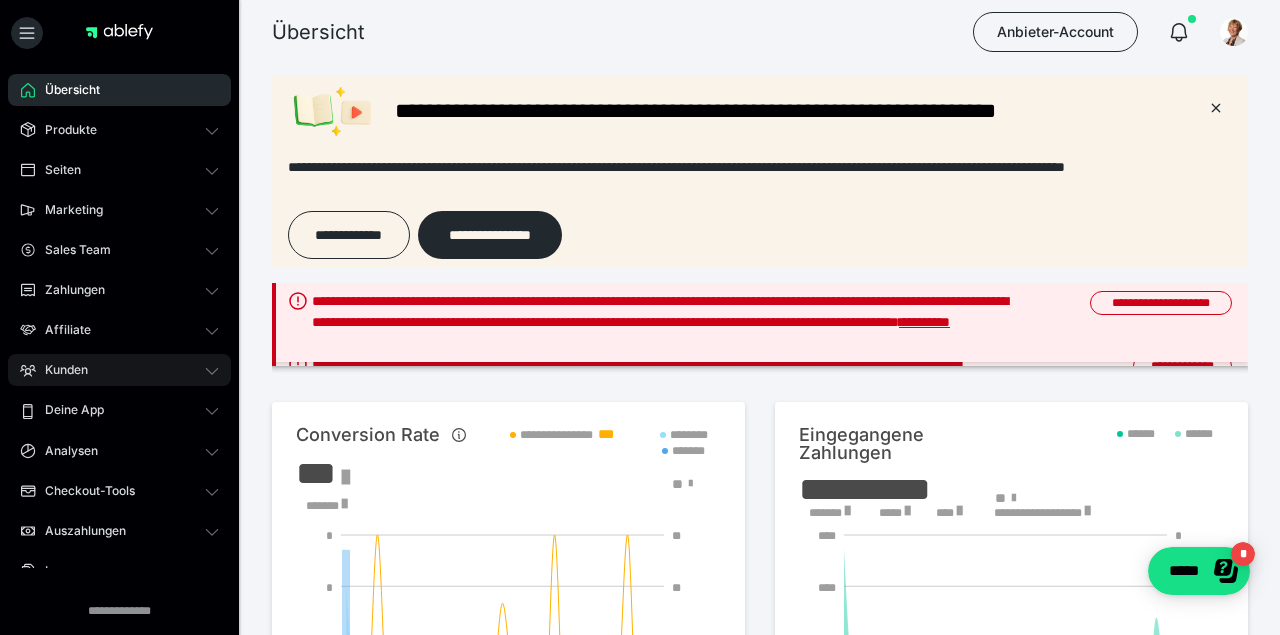 click 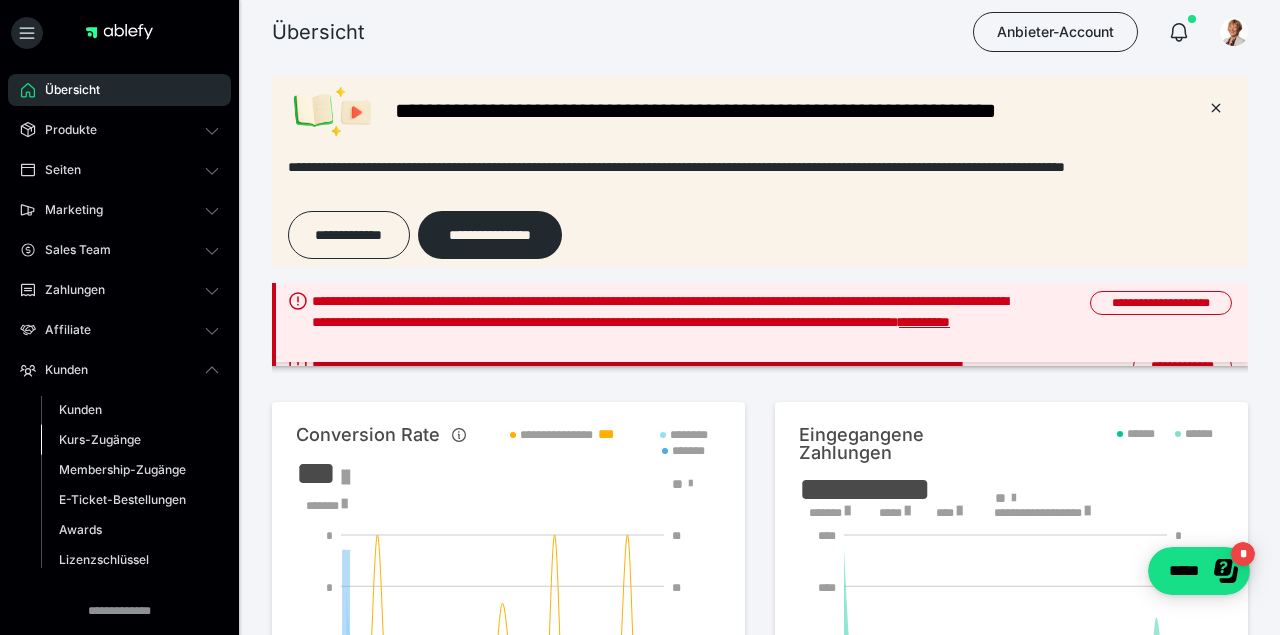 click on "Kurs-Zugänge" at bounding box center (100, 439) 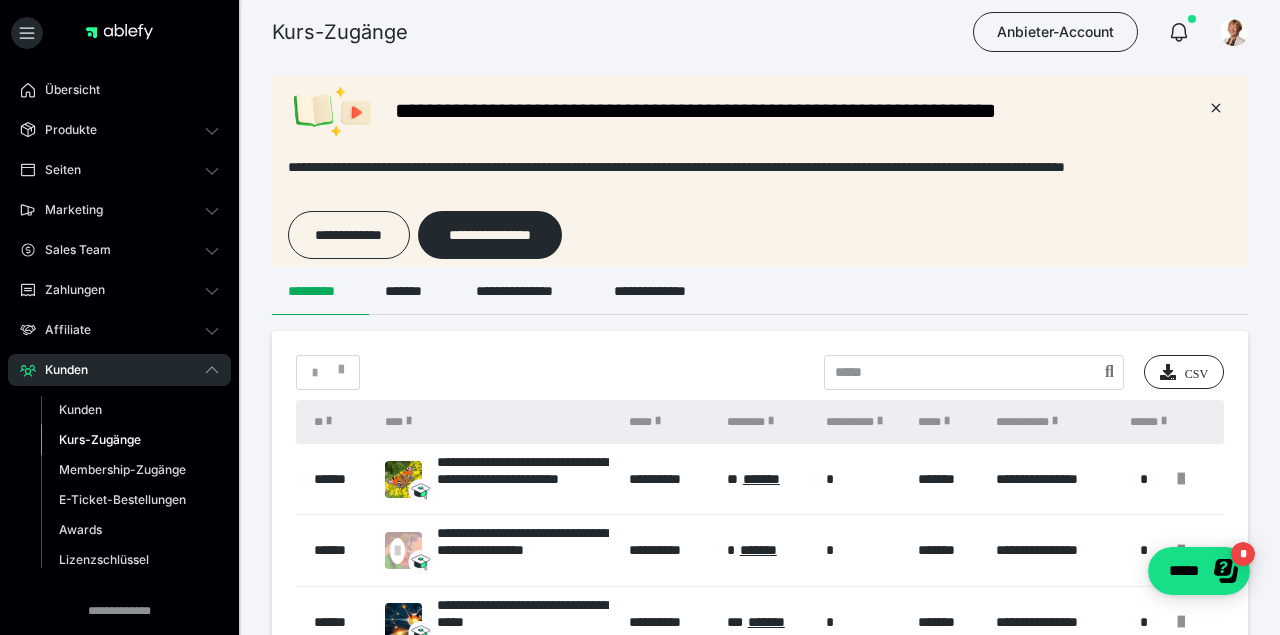 scroll, scrollTop: 0, scrollLeft: 0, axis: both 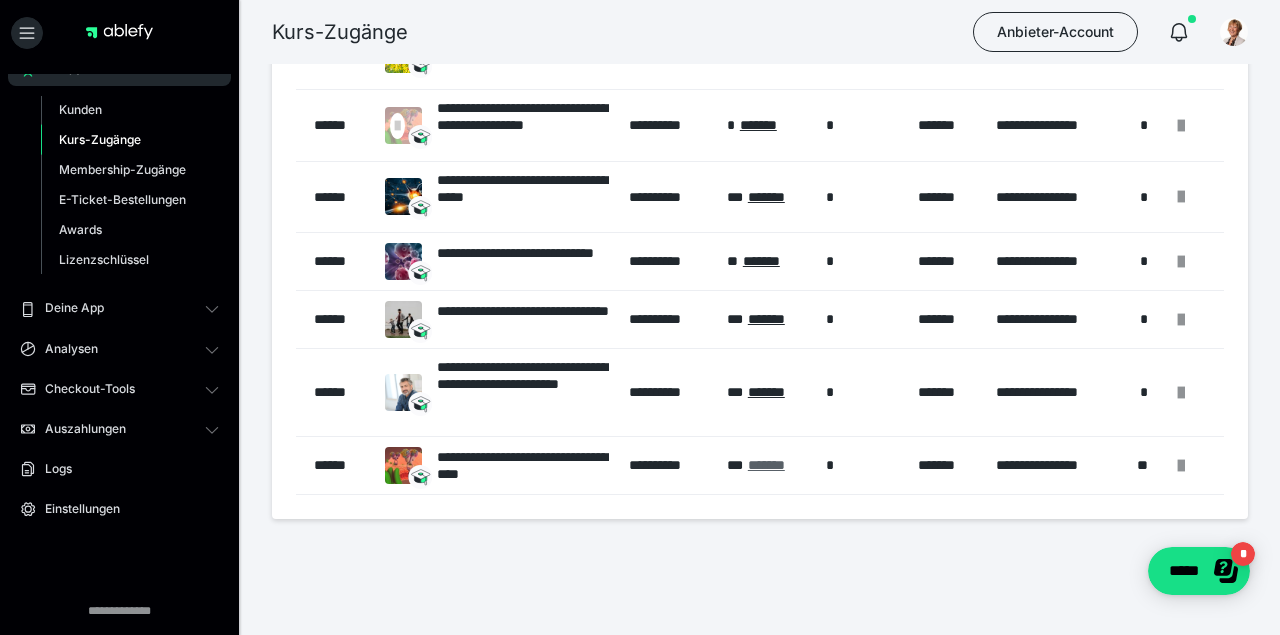 click on "*******" at bounding box center [766, 465] 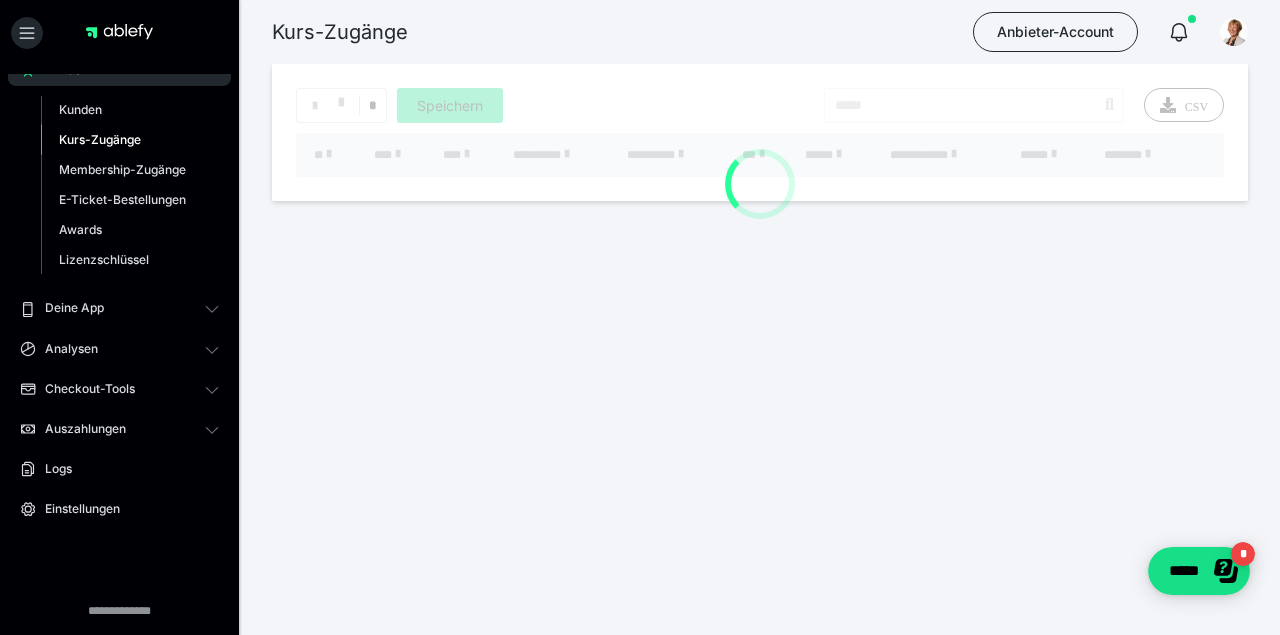scroll, scrollTop: 0, scrollLeft: 0, axis: both 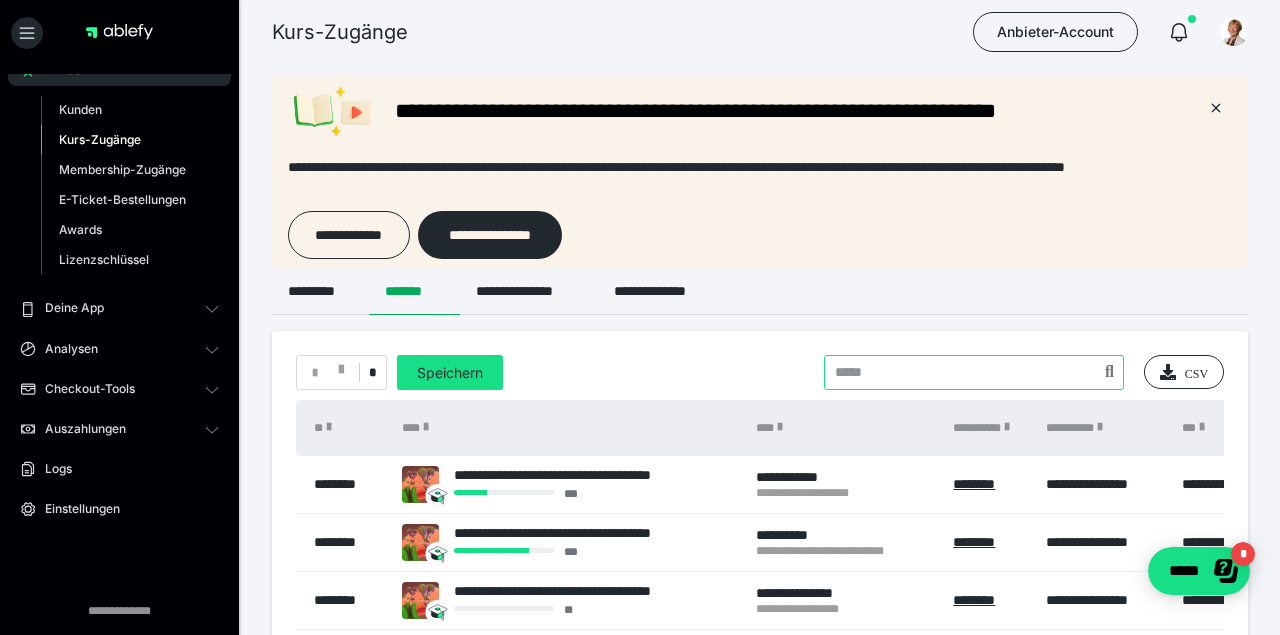 click at bounding box center (974, 372) 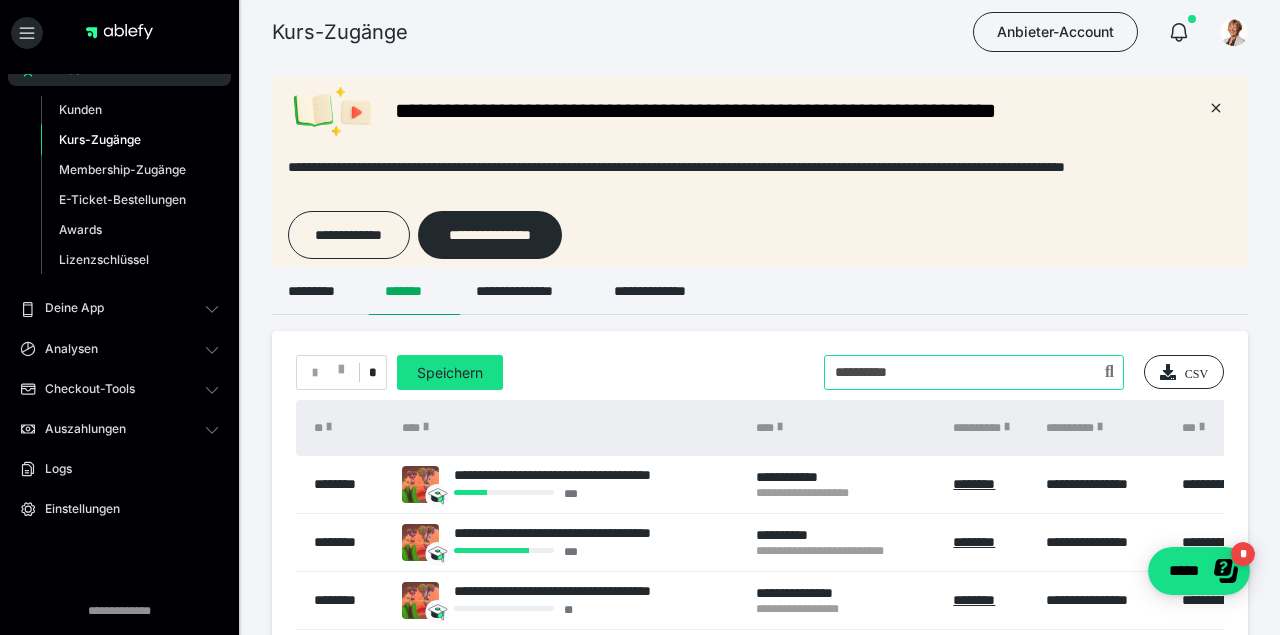 type on "**********" 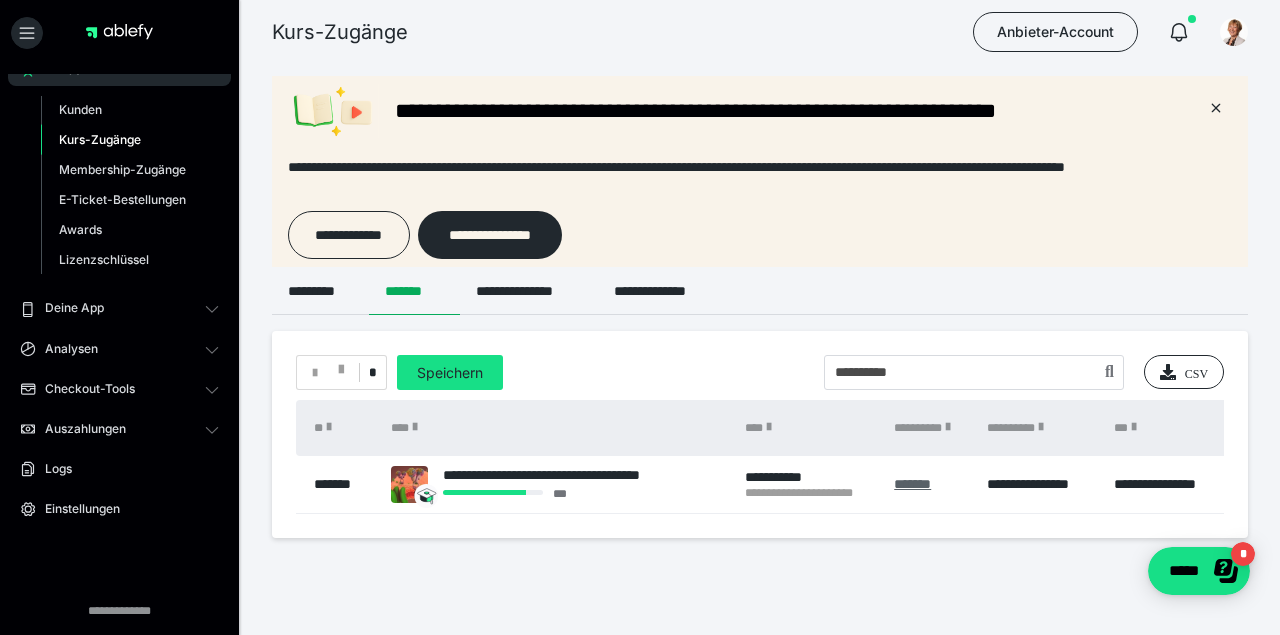 click on "*******" at bounding box center [912, 484] 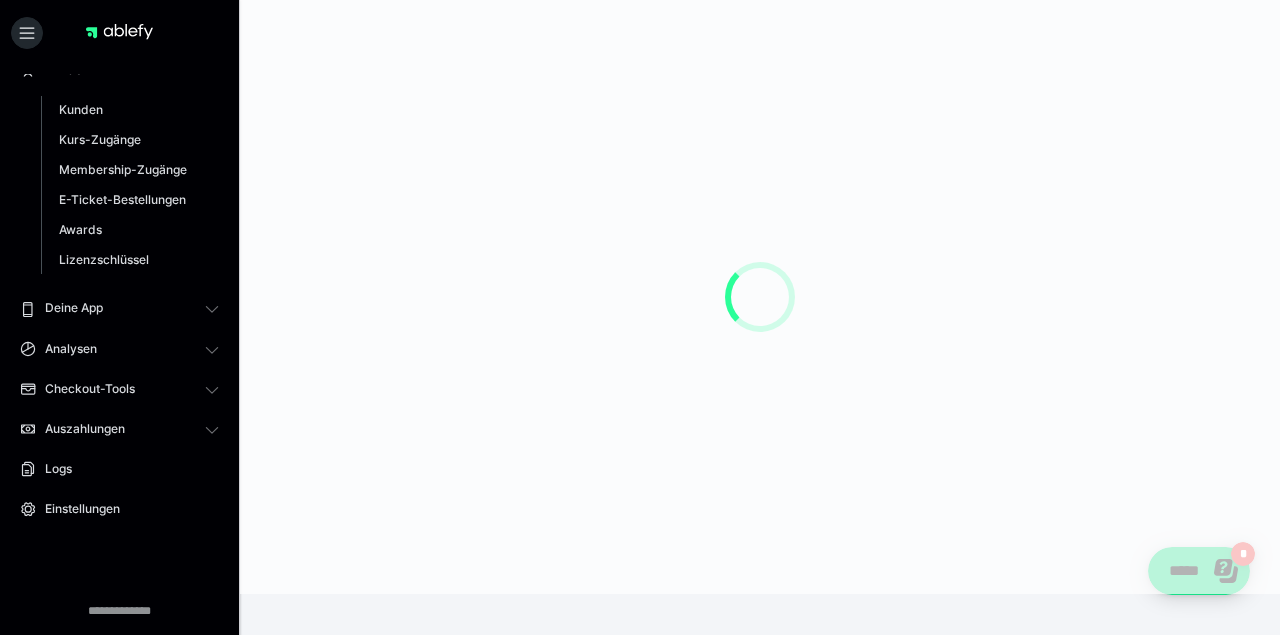 click at bounding box center (760, 297) 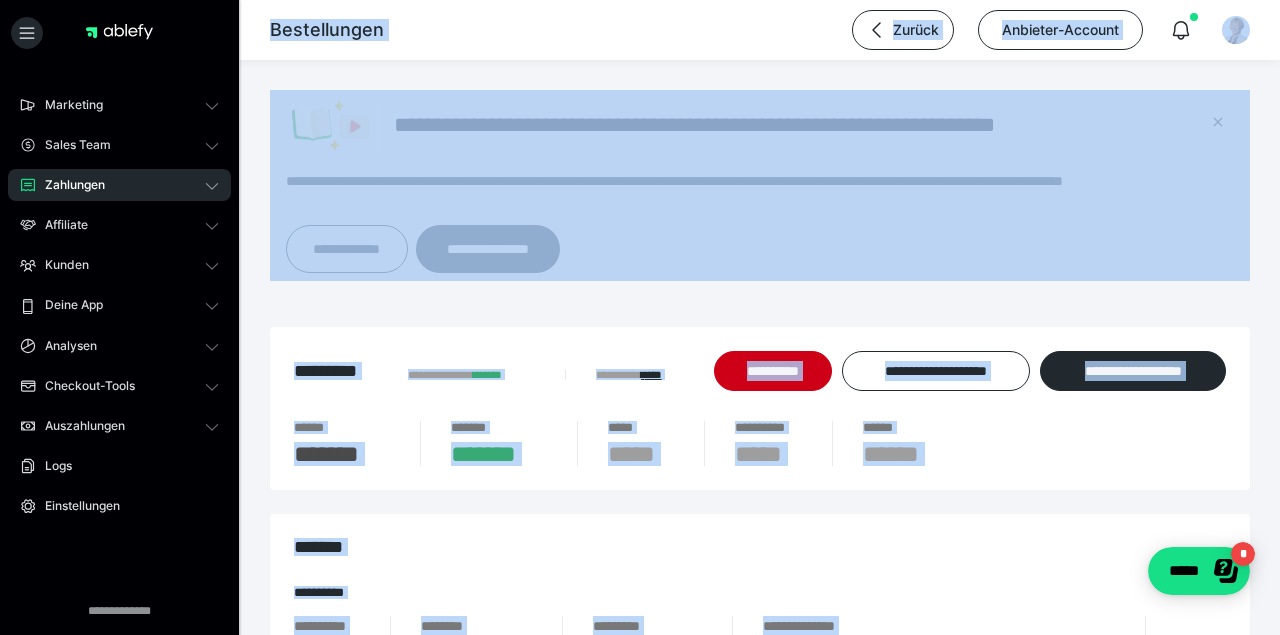 scroll, scrollTop: 0, scrollLeft: 0, axis: both 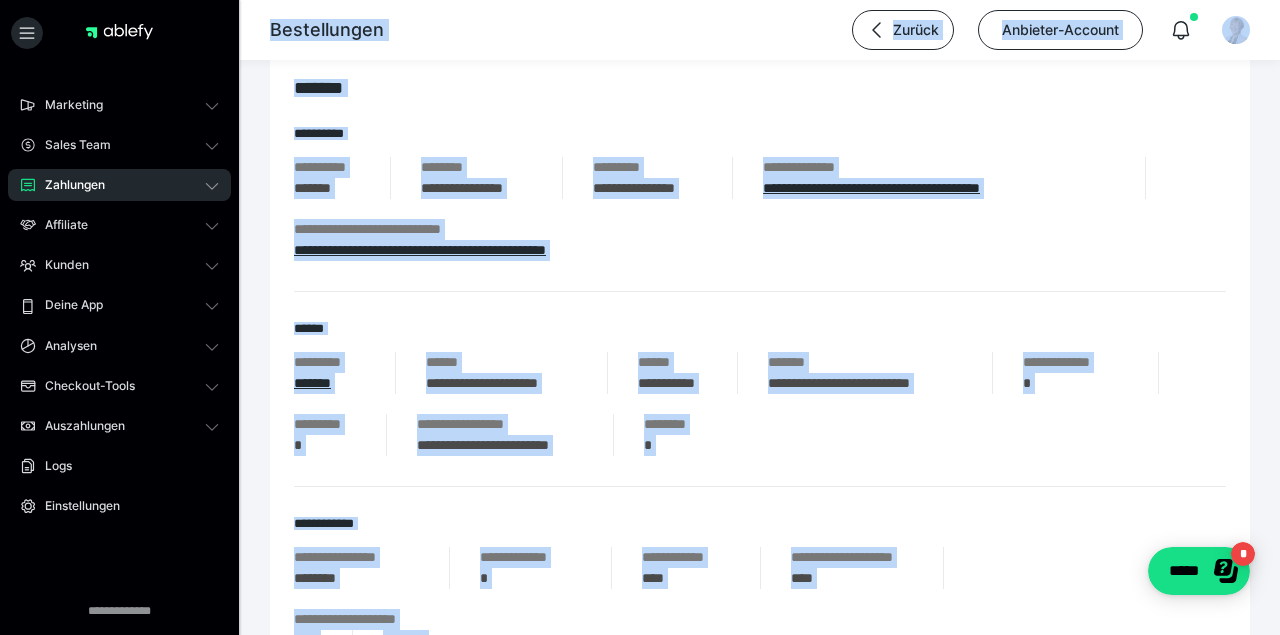 click on "**********" at bounding box center [760, 404] 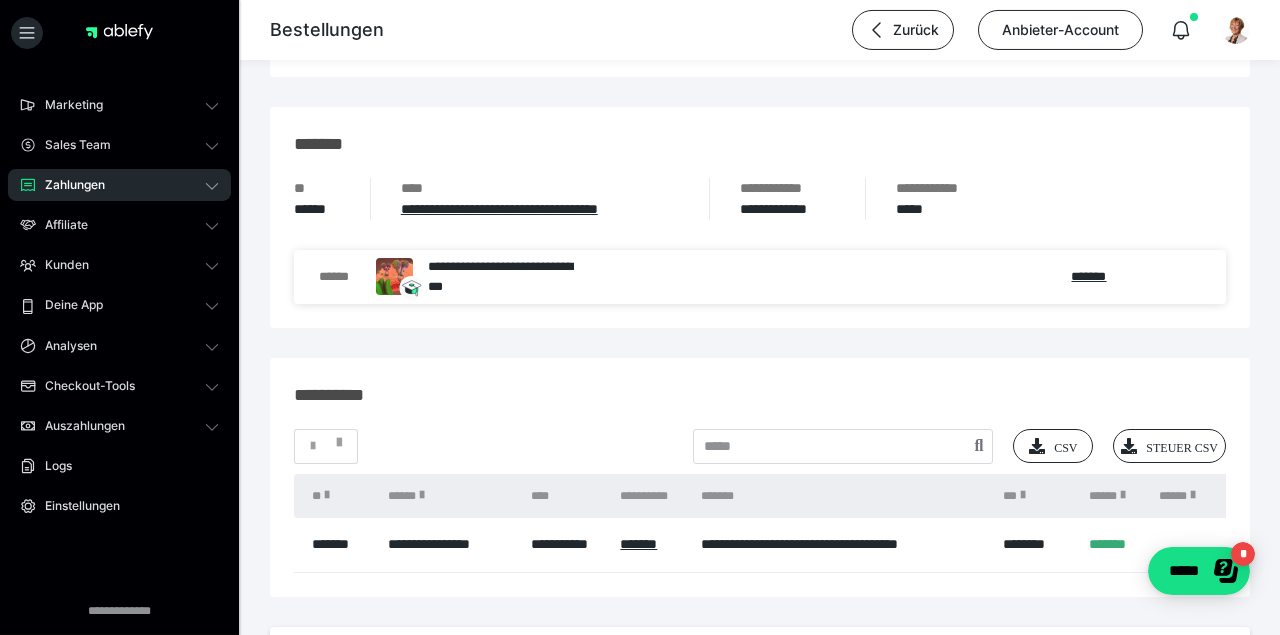 scroll, scrollTop: 1887, scrollLeft: 0, axis: vertical 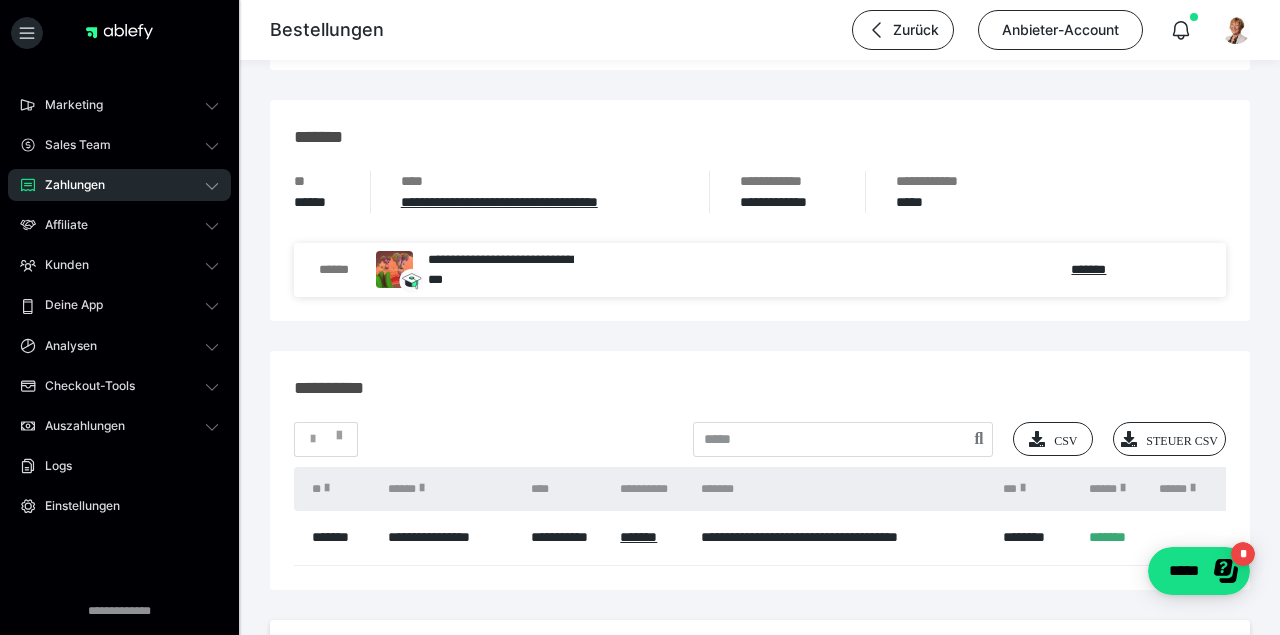 click on "*******" at bounding box center (1114, 538) 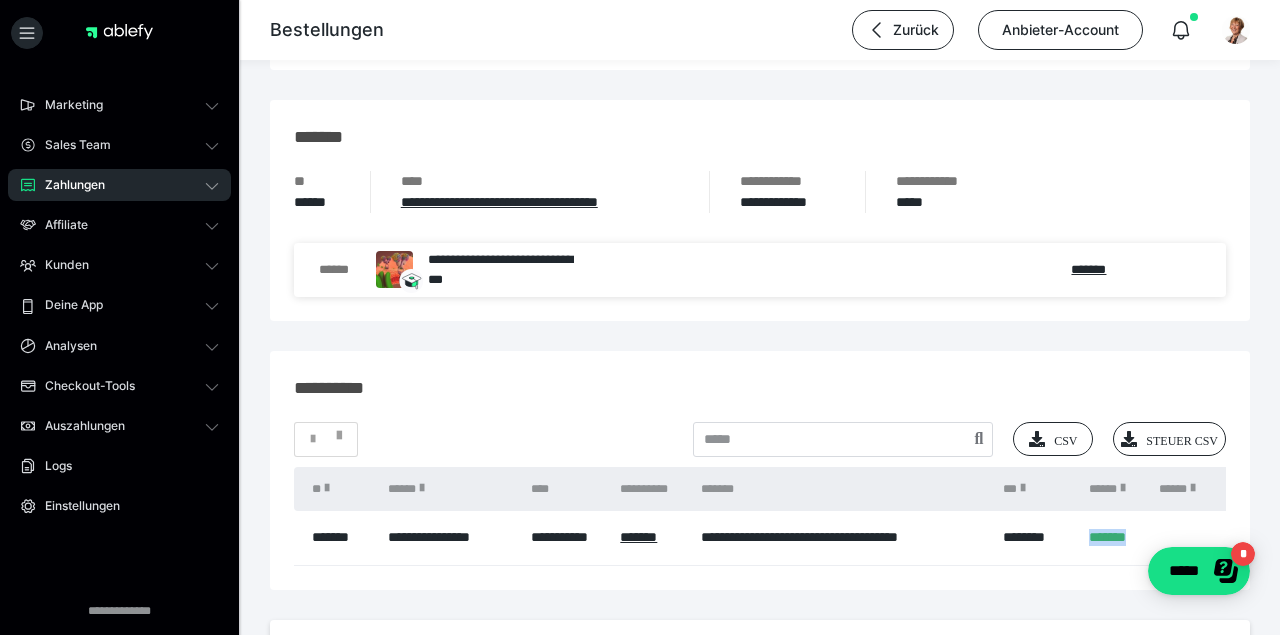 click on "*******" at bounding box center (1114, 538) 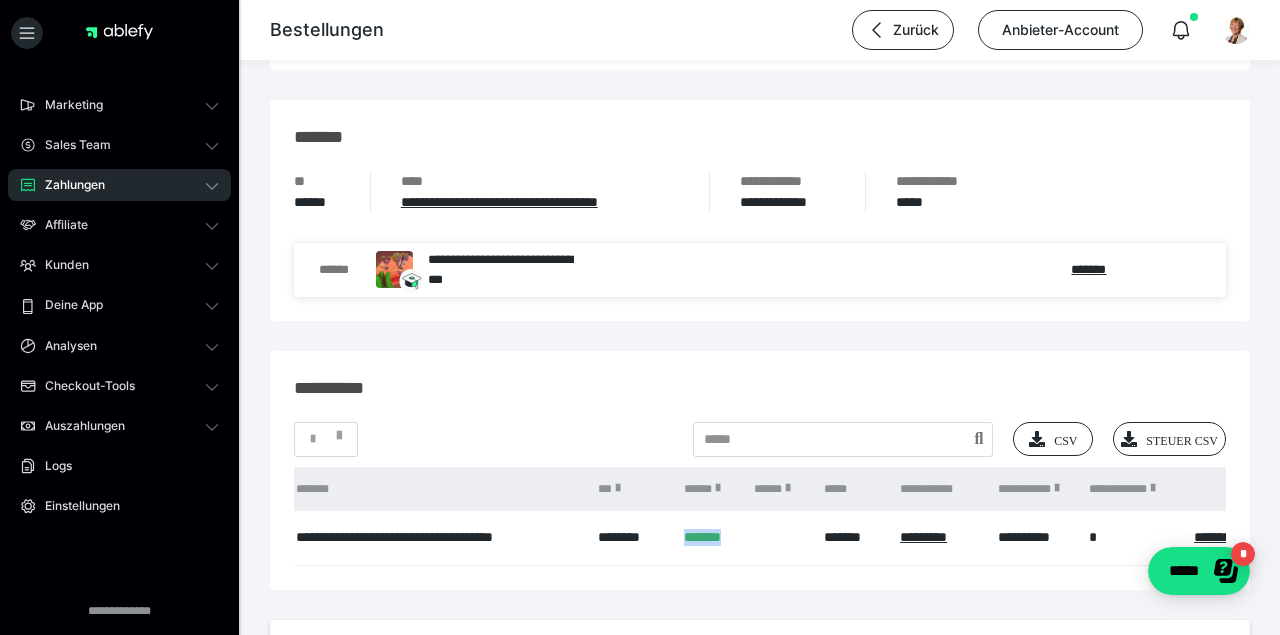 scroll, scrollTop: 0, scrollLeft: 428, axis: horizontal 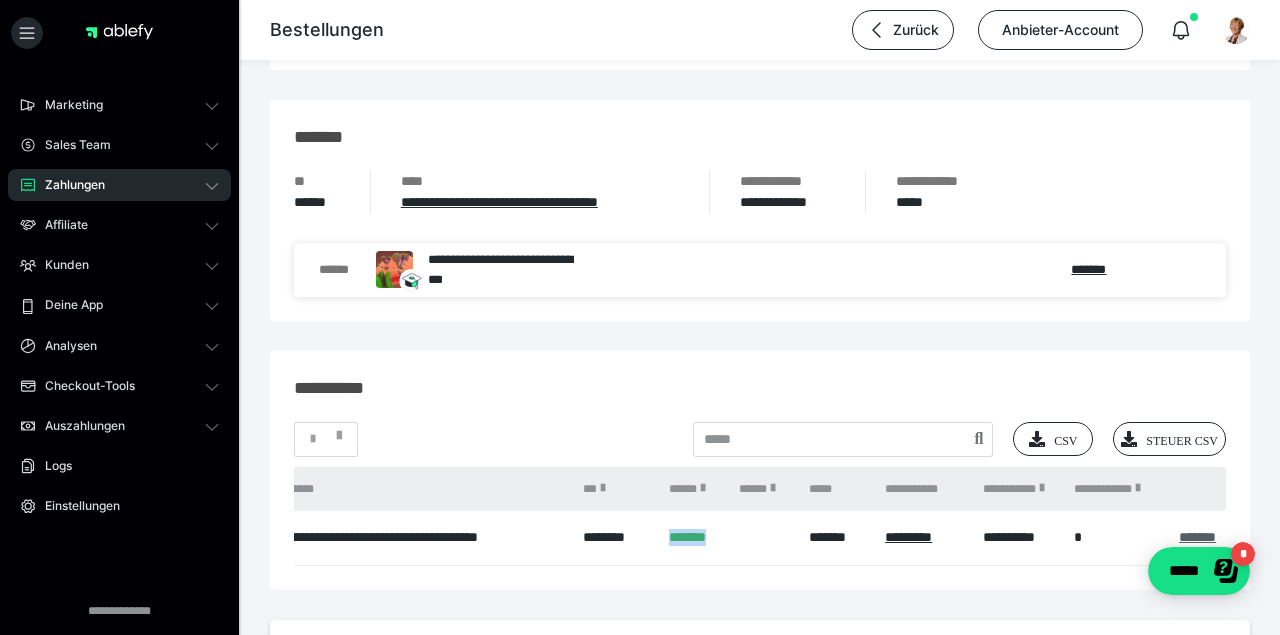 click on "*******" at bounding box center [1197, 537] 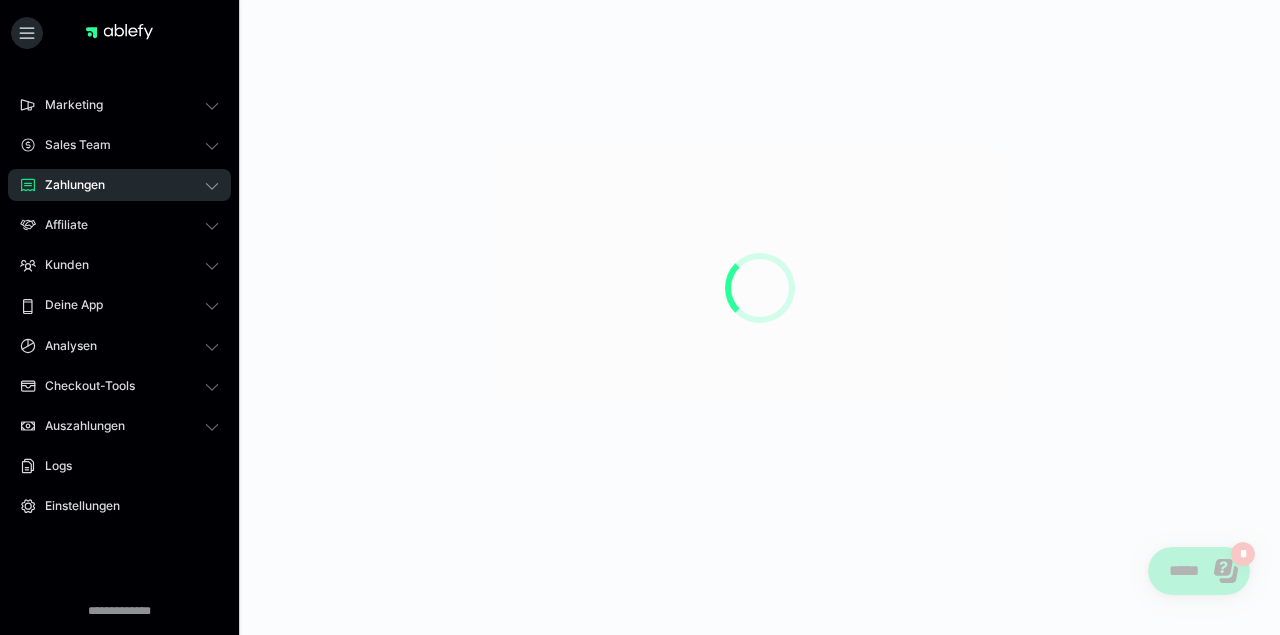 scroll, scrollTop: 0, scrollLeft: 0, axis: both 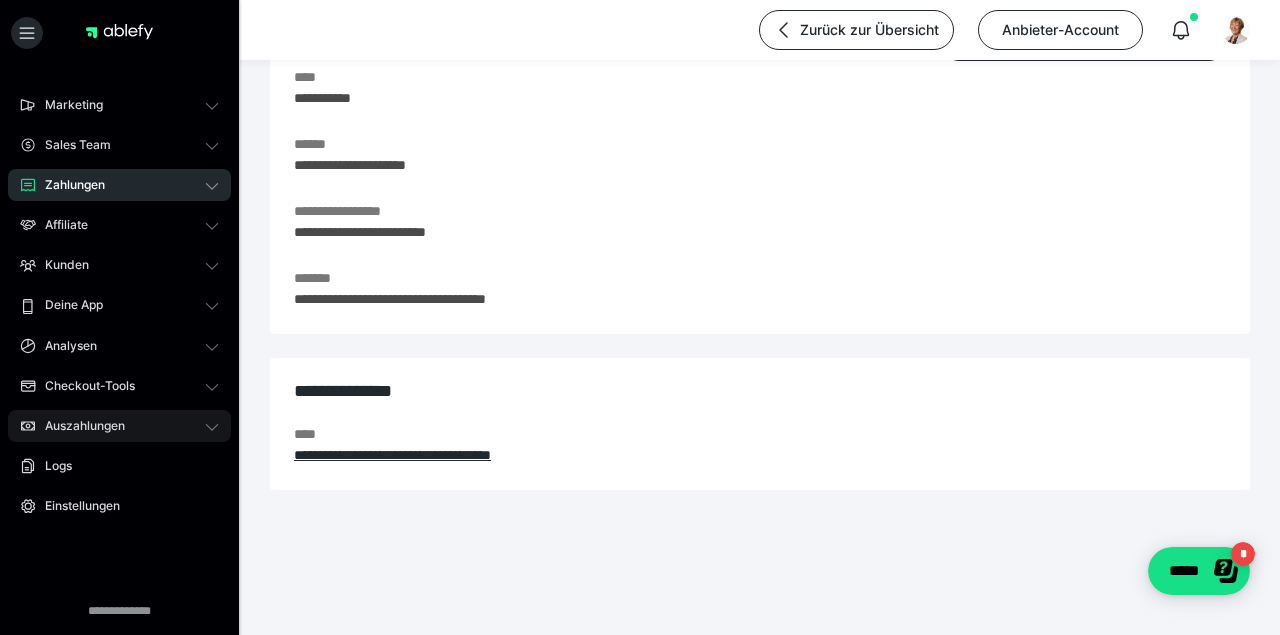 click 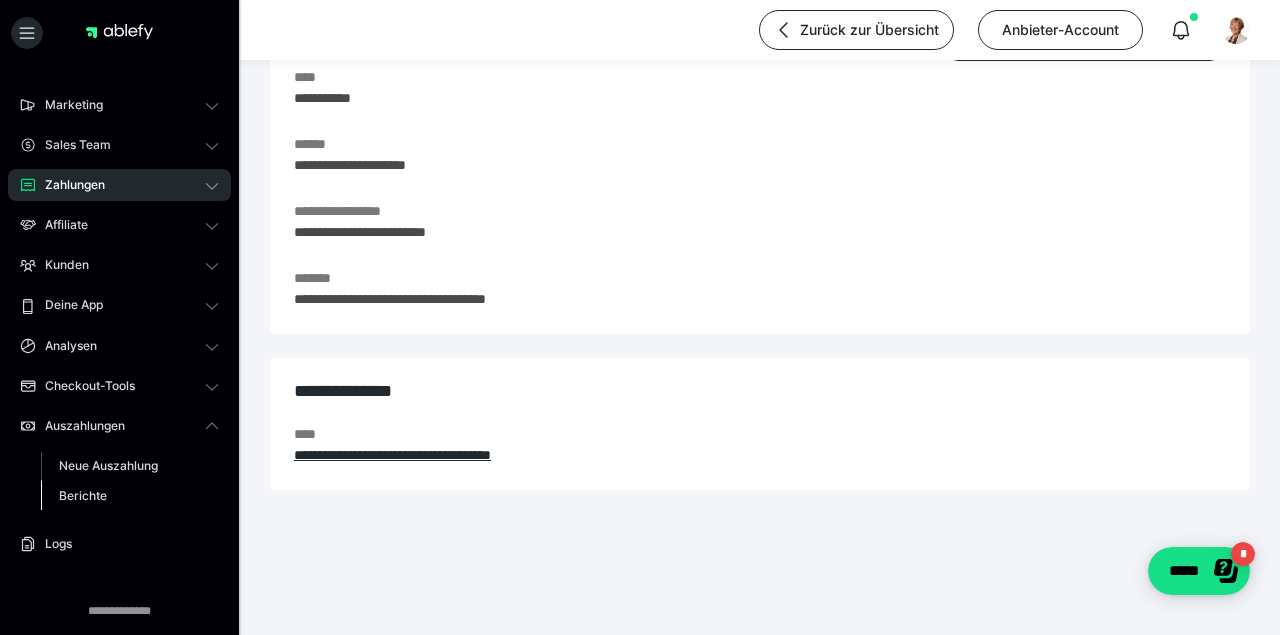 click on "Berichte" at bounding box center (83, 495) 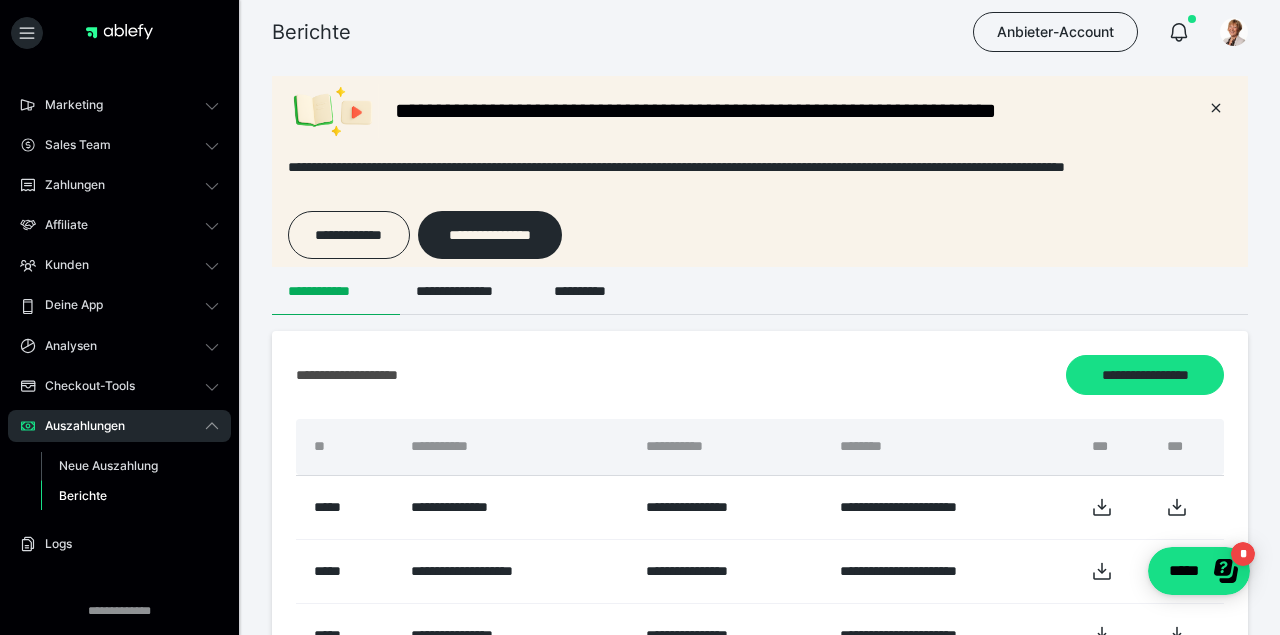 scroll, scrollTop: 0, scrollLeft: 0, axis: both 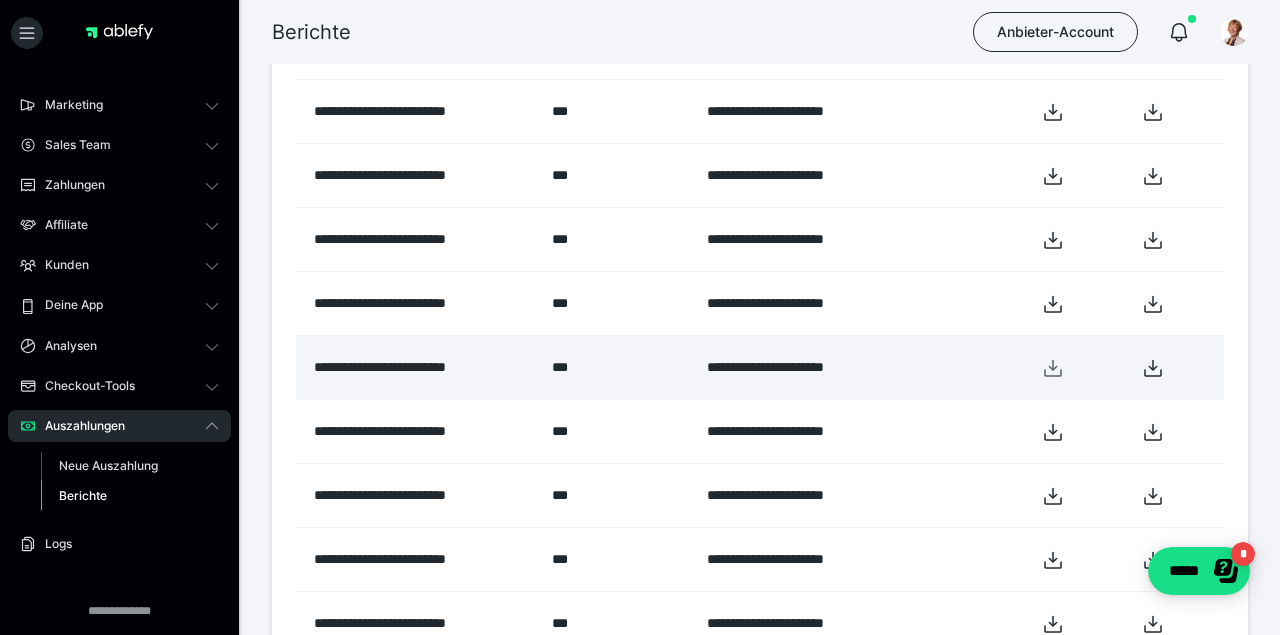 click 